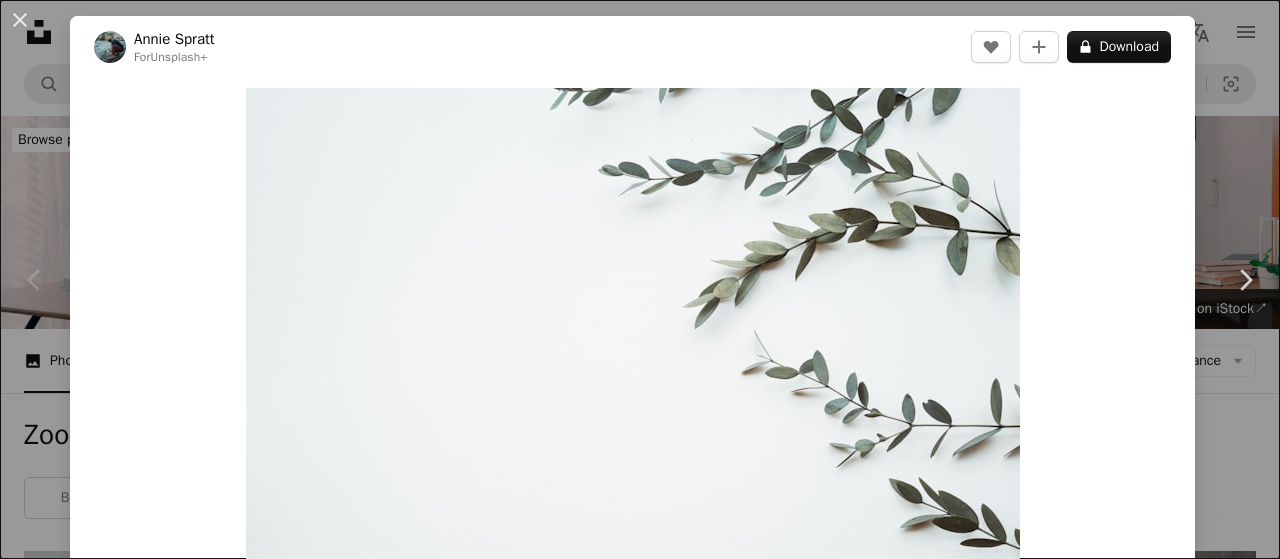 scroll, scrollTop: 533, scrollLeft: 0, axis: vertical 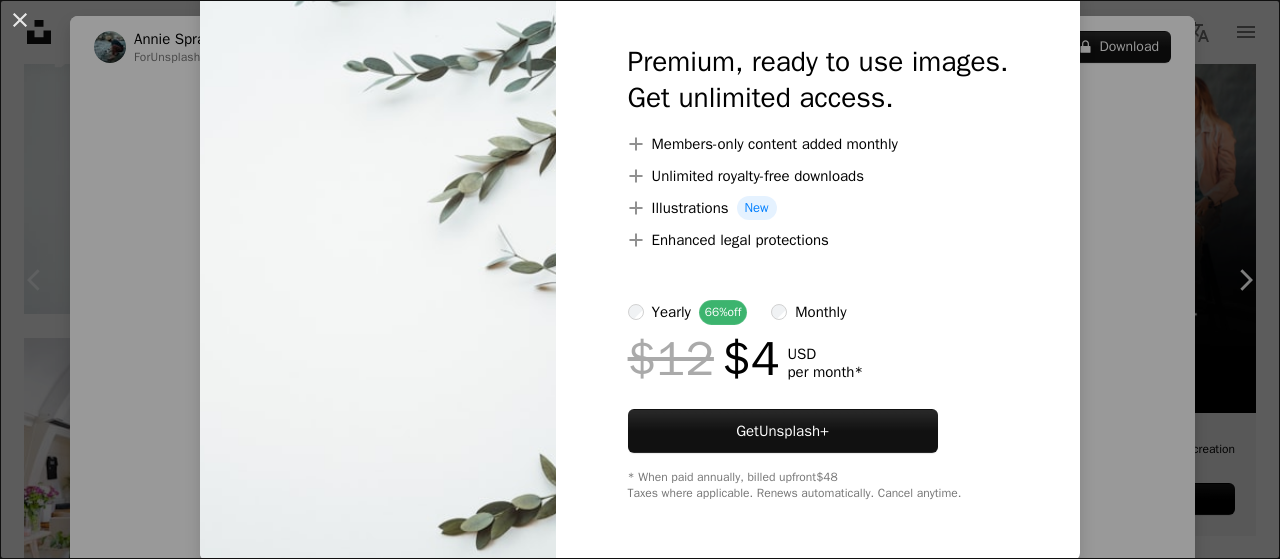 click at bounding box center (378, 272) 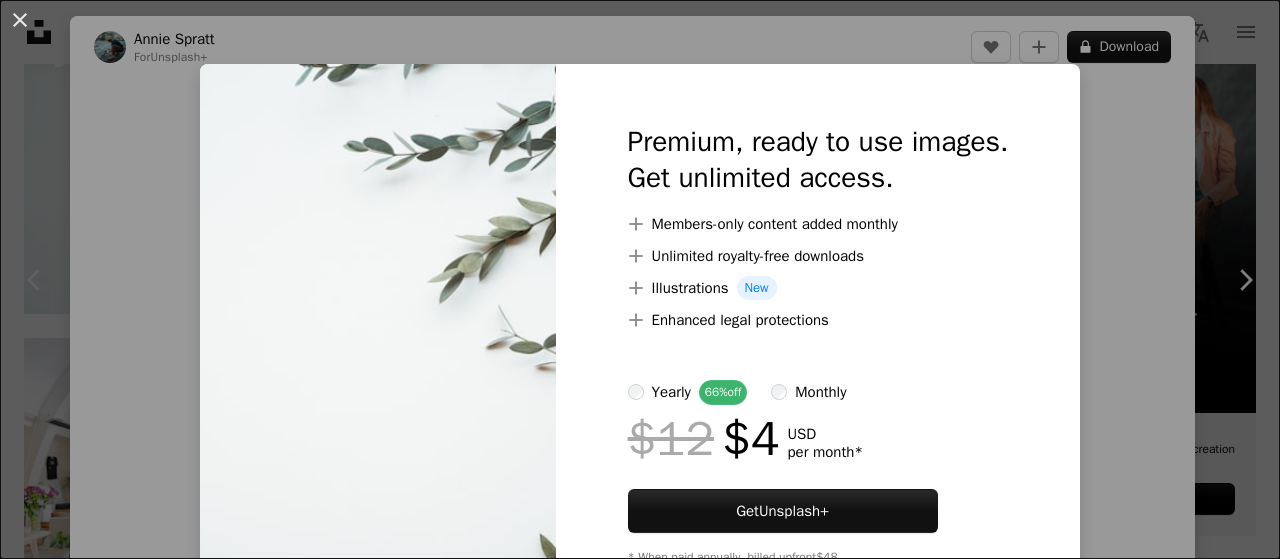 click on "An X shape Premium, ready to use images. Get unlimited access. A plus sign Members-only content added monthly A plus sign Unlimited royalty-free downloads A plus sign Illustrations  New A plus sign Enhanced legal protections yearly 66%  off monthly $12   $4 USD per month * Get  Unsplash+ * When paid annually, billed upfront  $48 Taxes where applicable. Renews automatically. Cancel anytime." at bounding box center [640, 279] 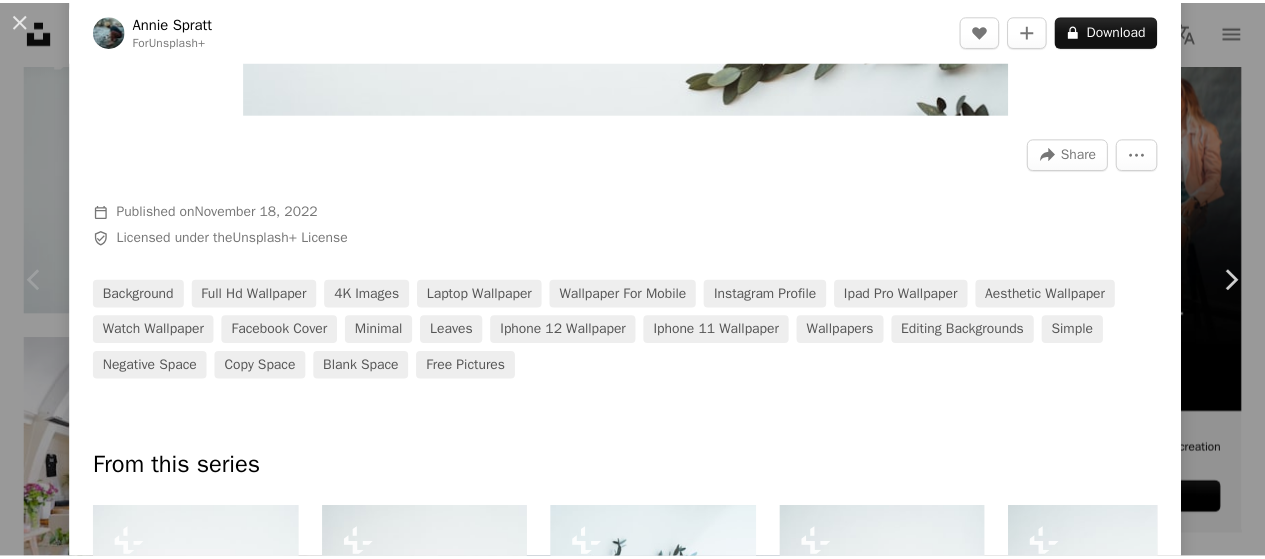 scroll, scrollTop: 666, scrollLeft: 0, axis: vertical 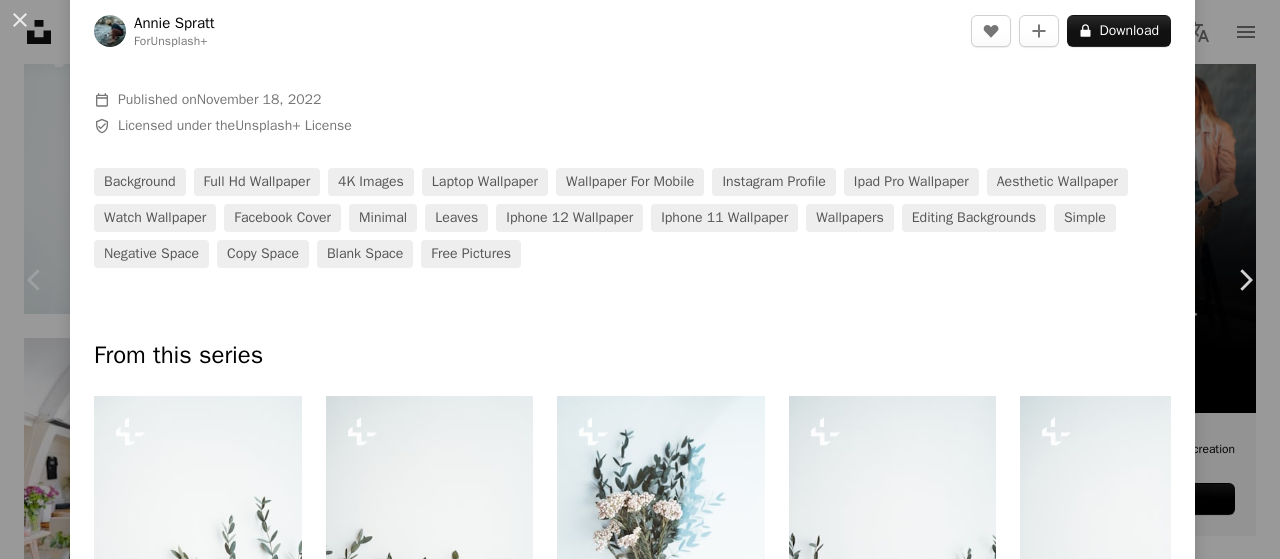 click at bounding box center (632, 304) 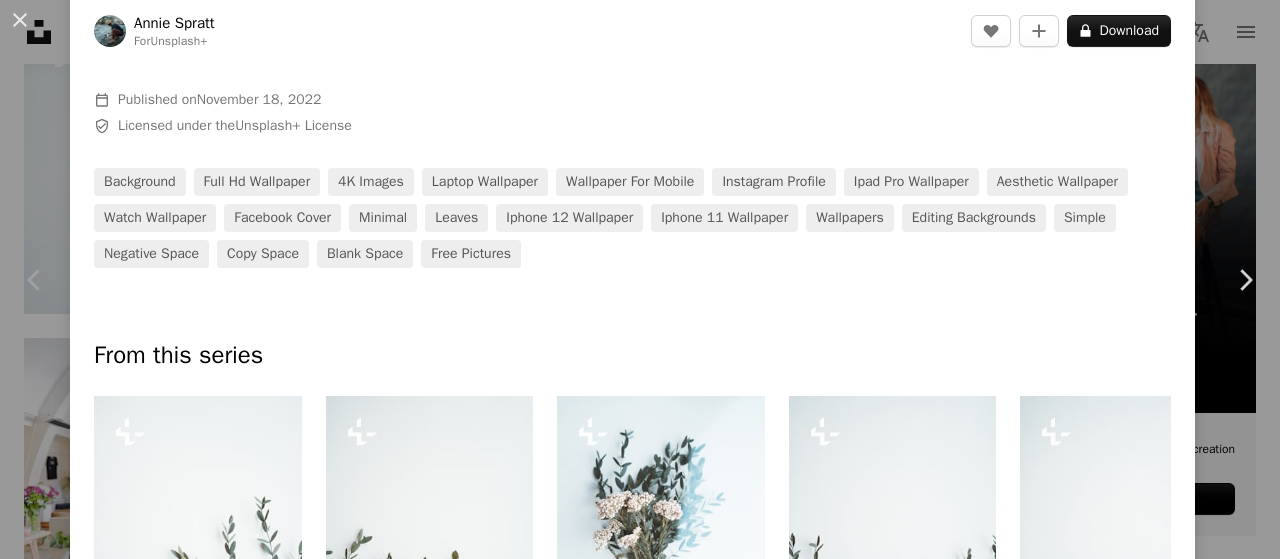 click on "An X shape" at bounding box center (20, 20) 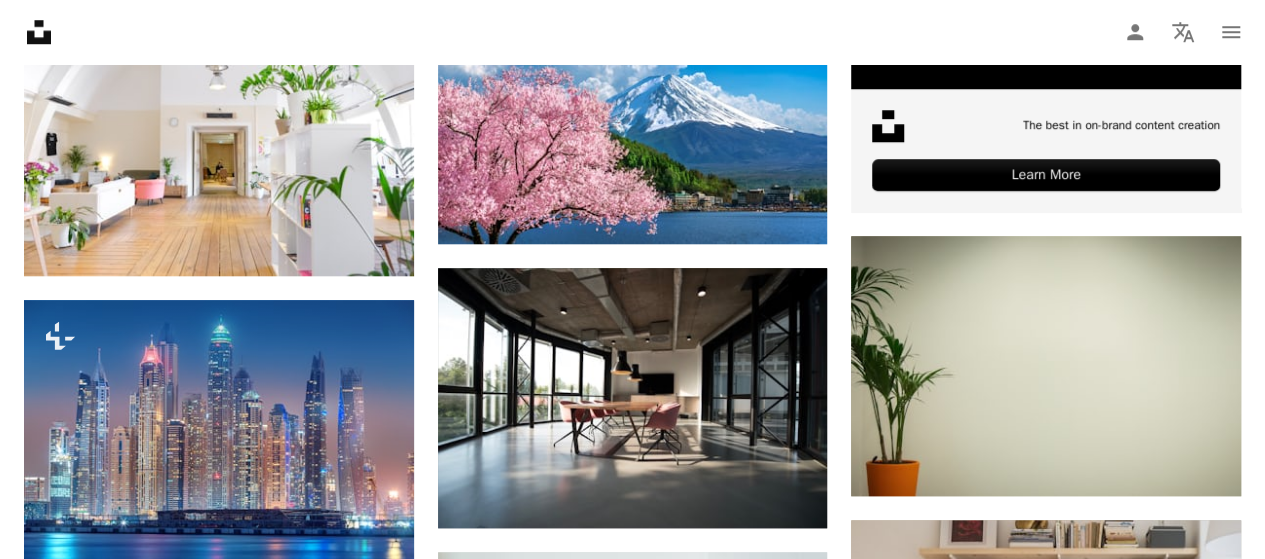 scroll, scrollTop: 933, scrollLeft: 0, axis: vertical 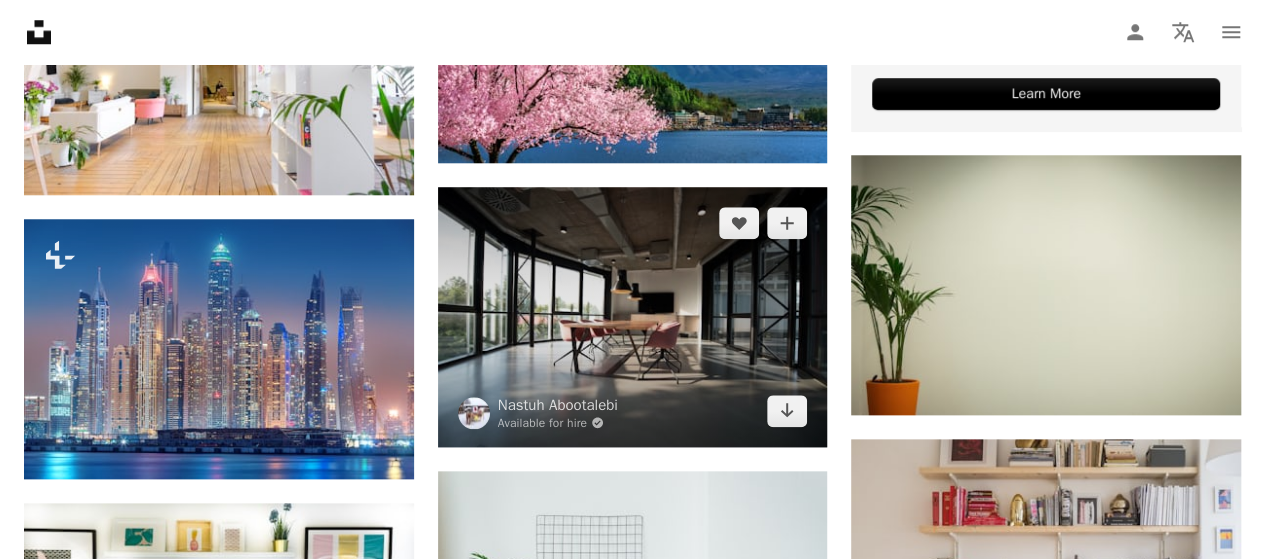 click at bounding box center [633, 317] 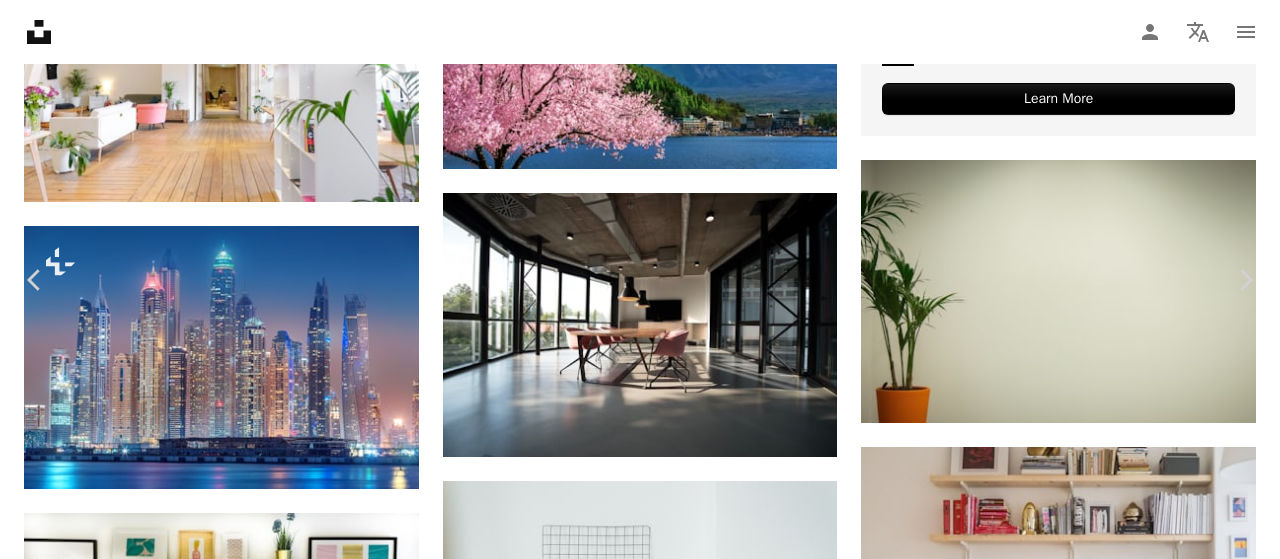 click on "[FIRST] [LAST]  Available for hire A checkmark inside of a circle A heart A plus sign Download free Chevron down" at bounding box center [632, 3125] 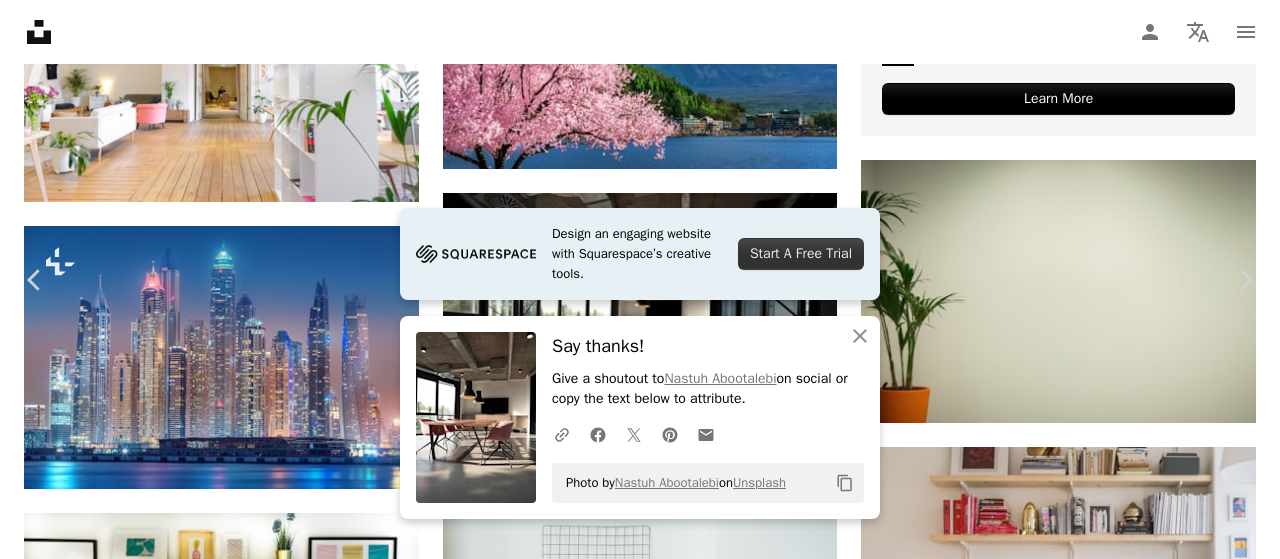 drag, startPoint x: 18, startPoint y: 18, endPoint x: 823, endPoint y: 282, distance: 847.18414 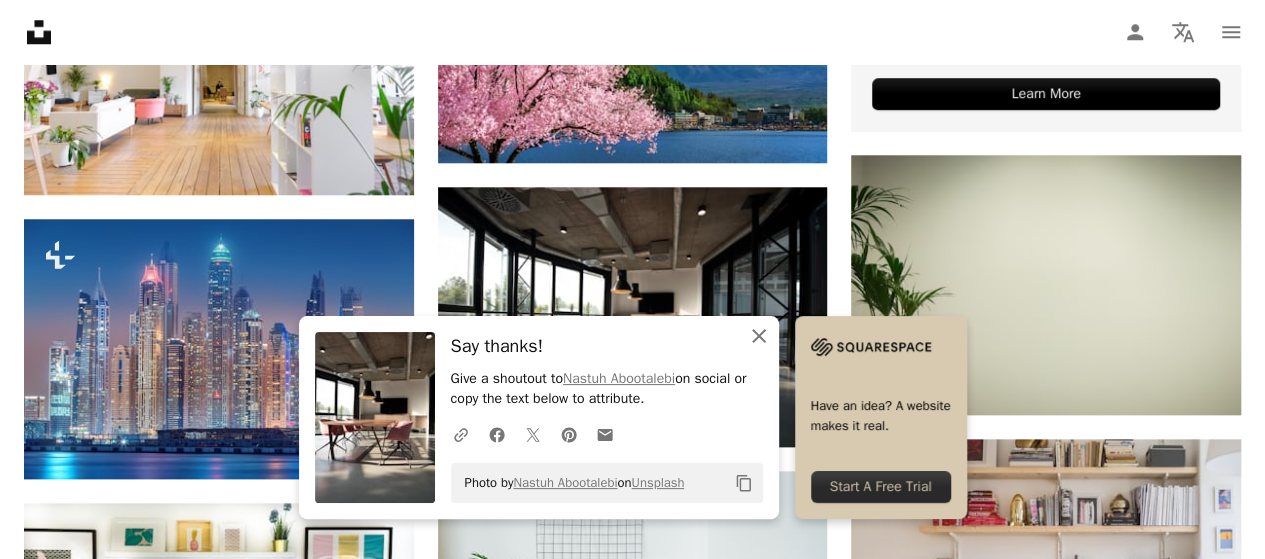 click 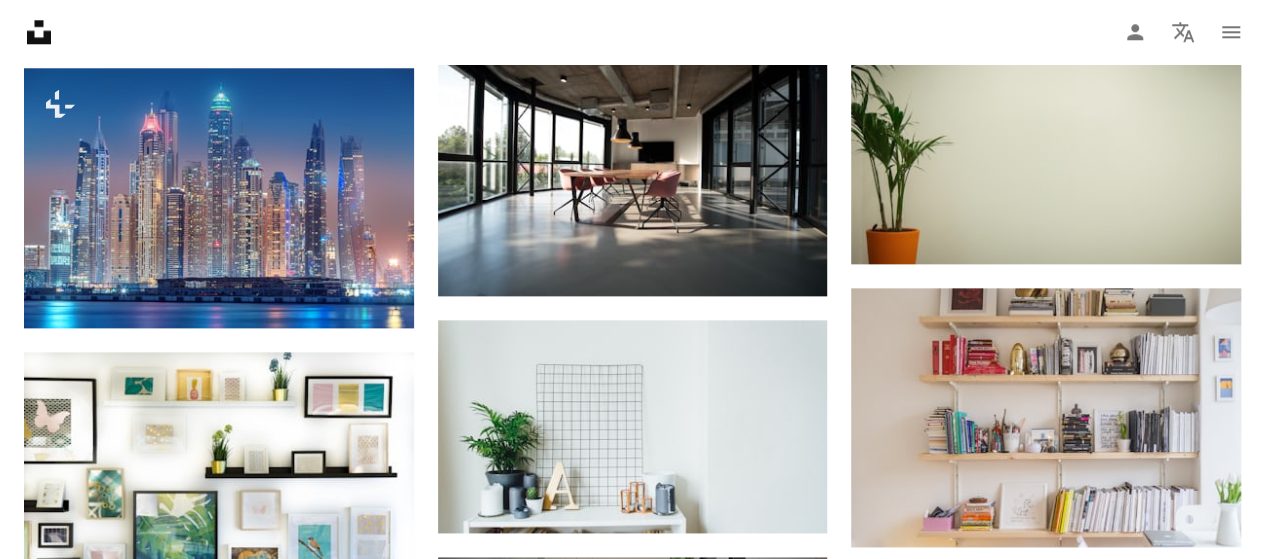 scroll, scrollTop: 1200, scrollLeft: 0, axis: vertical 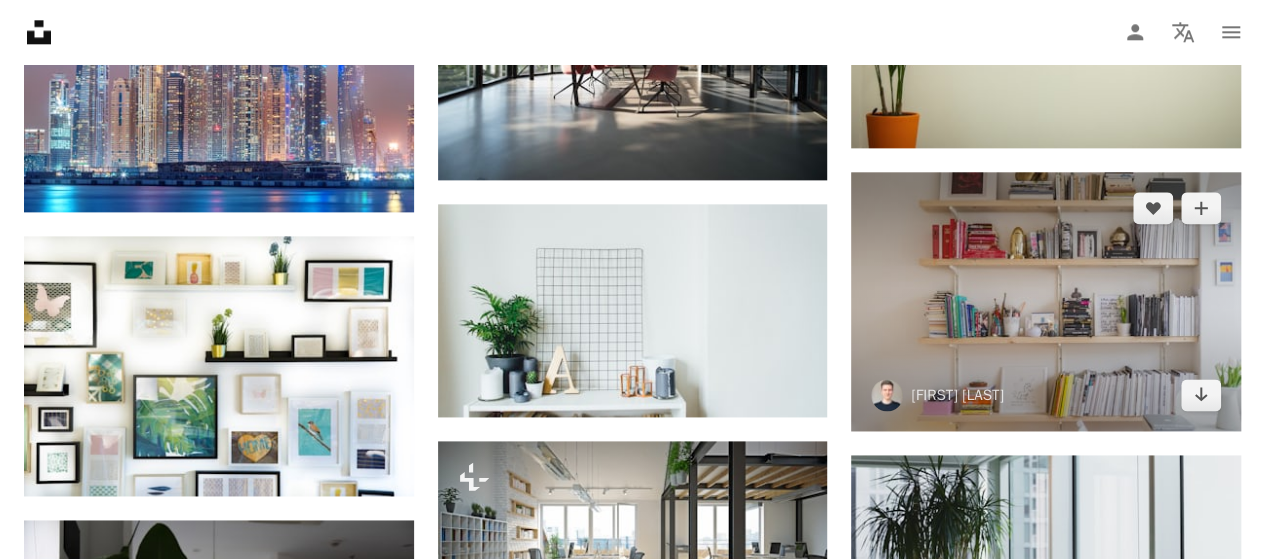 click at bounding box center (1046, 301) 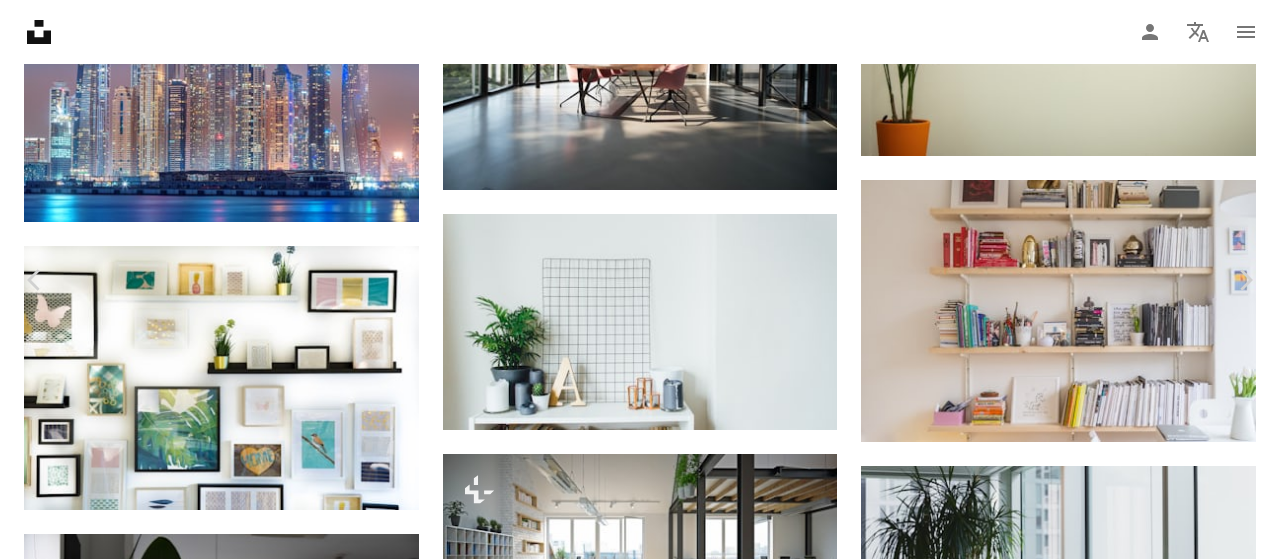 click on "Download free" at bounding box center [1081, 2858] 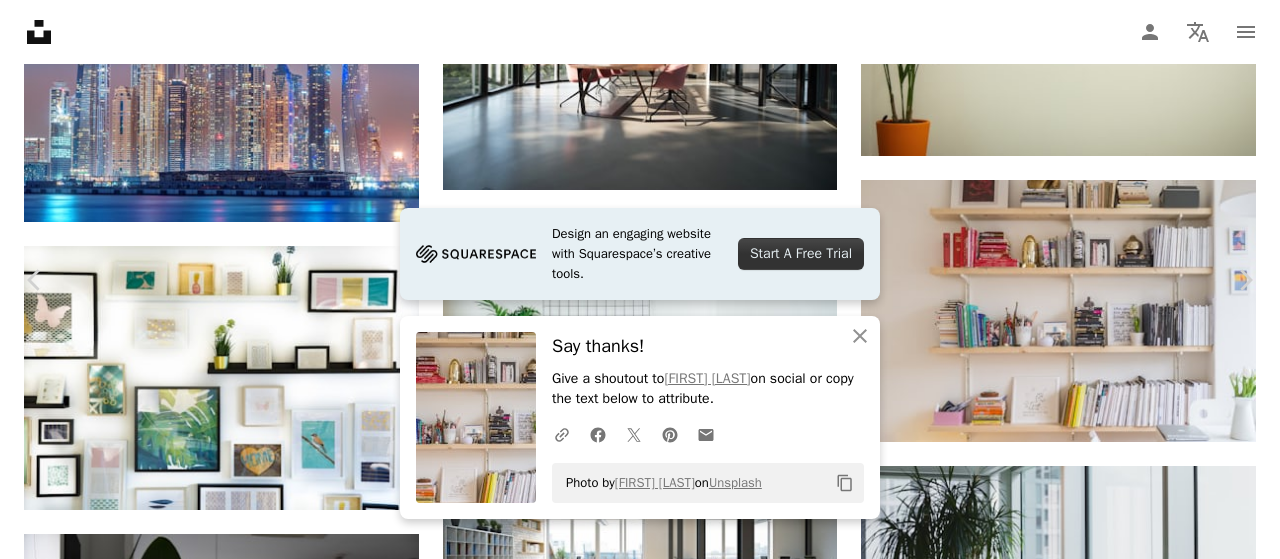 click on "Download free" at bounding box center [1081, 2858] 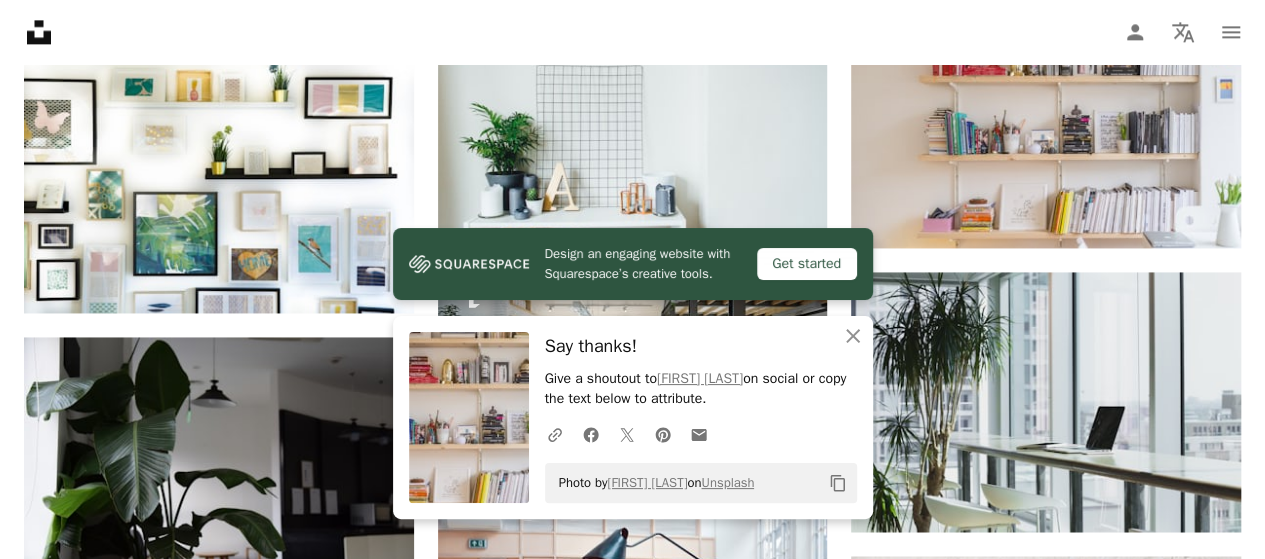 scroll, scrollTop: 1333, scrollLeft: 0, axis: vertical 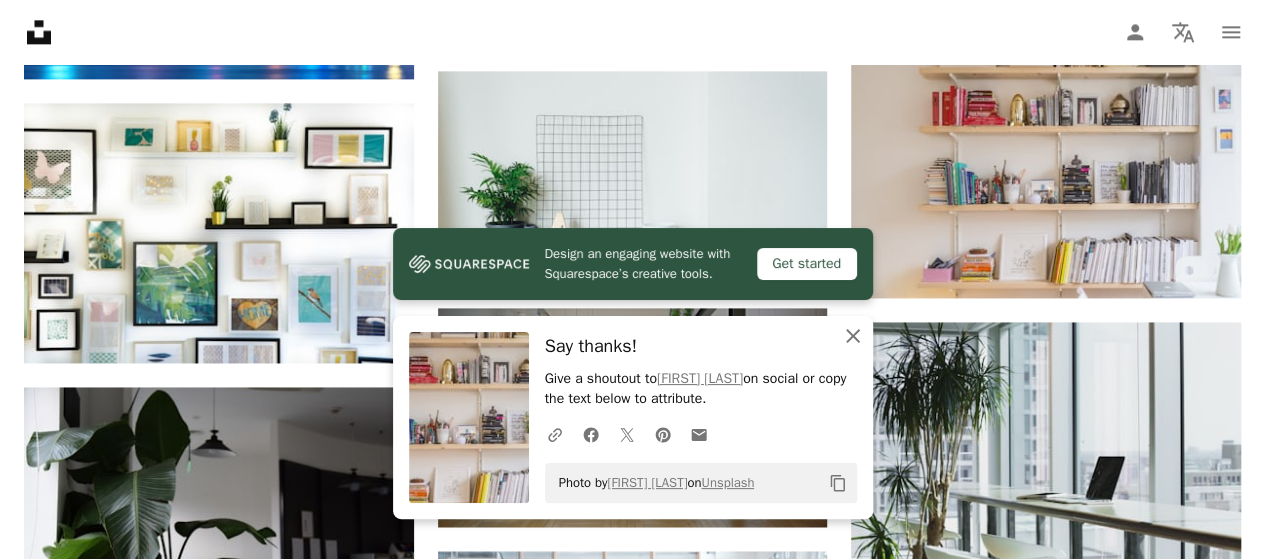 click on "An X shape" 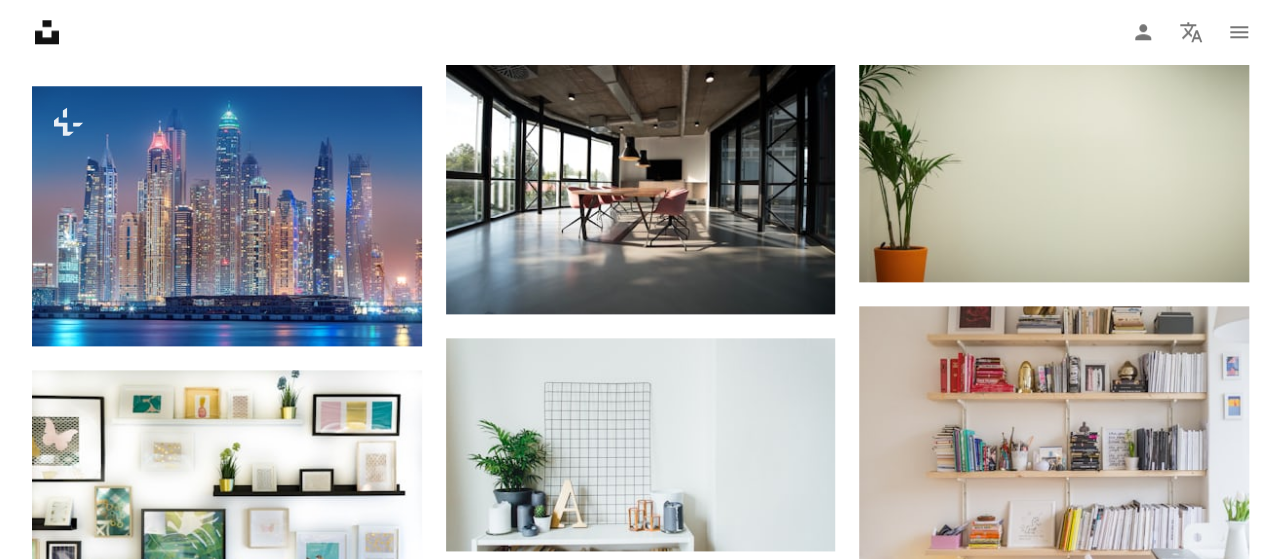 scroll, scrollTop: 1200, scrollLeft: 0, axis: vertical 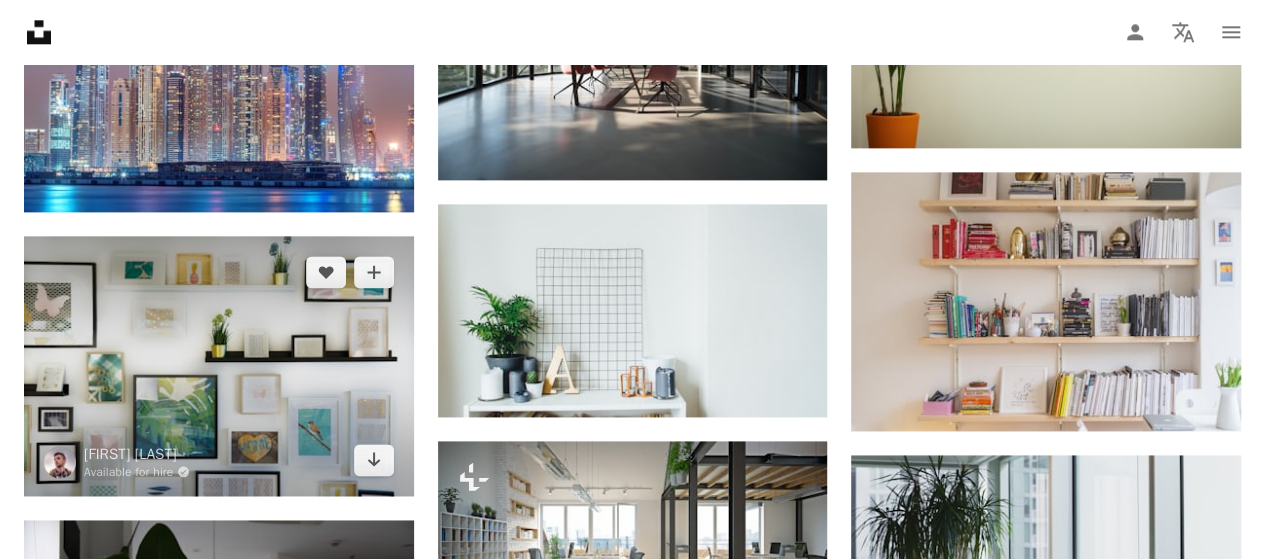 click at bounding box center [219, 366] 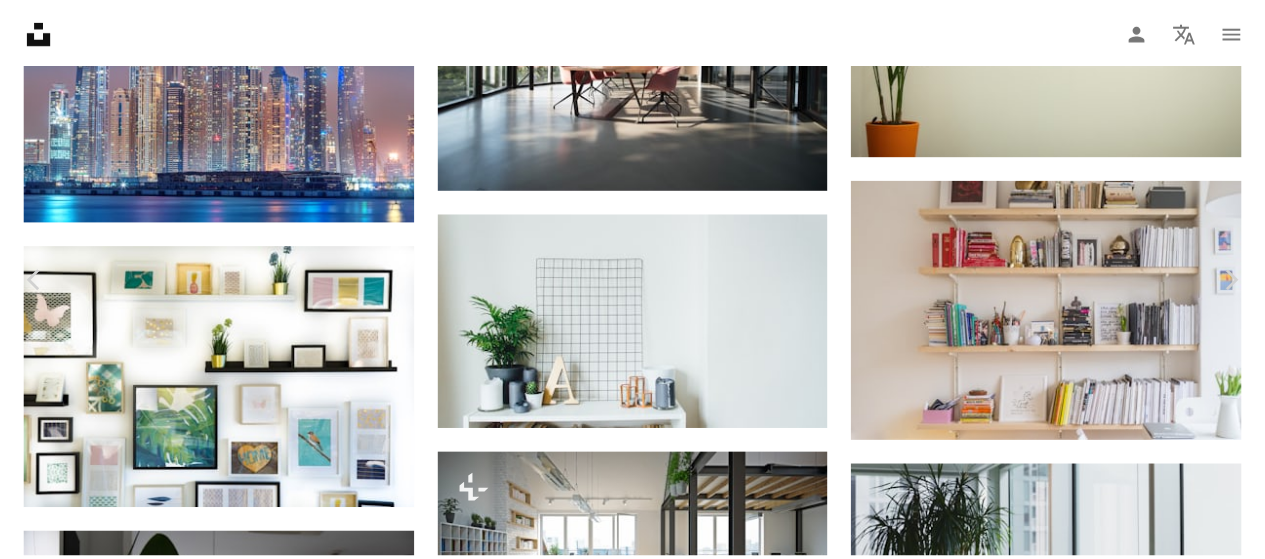 scroll, scrollTop: 0, scrollLeft: 0, axis: both 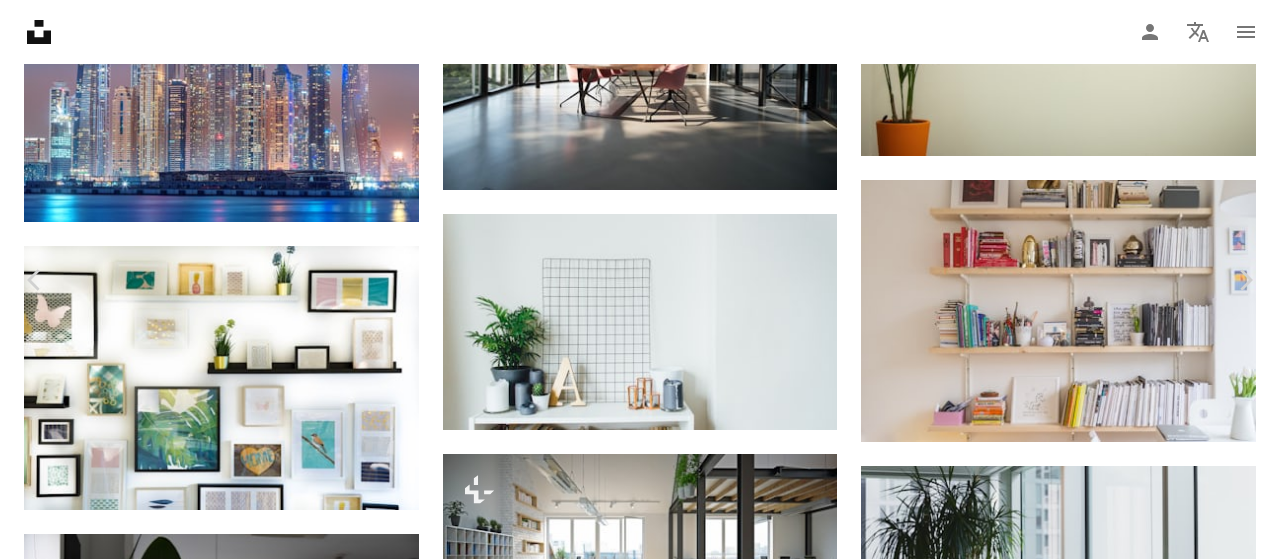 click on "Chevron down" 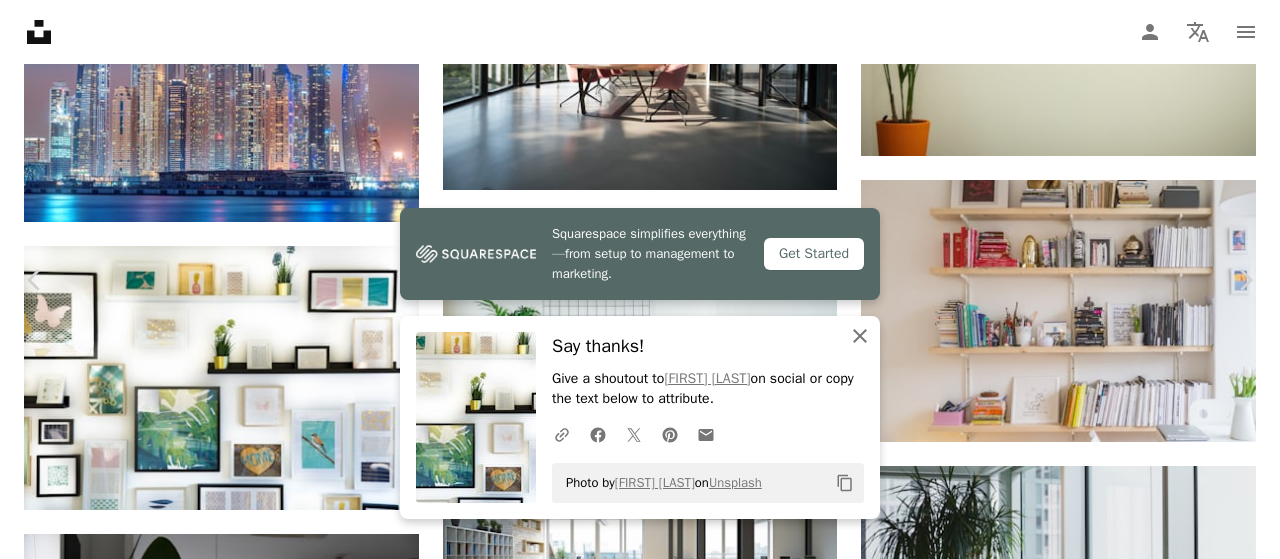 click 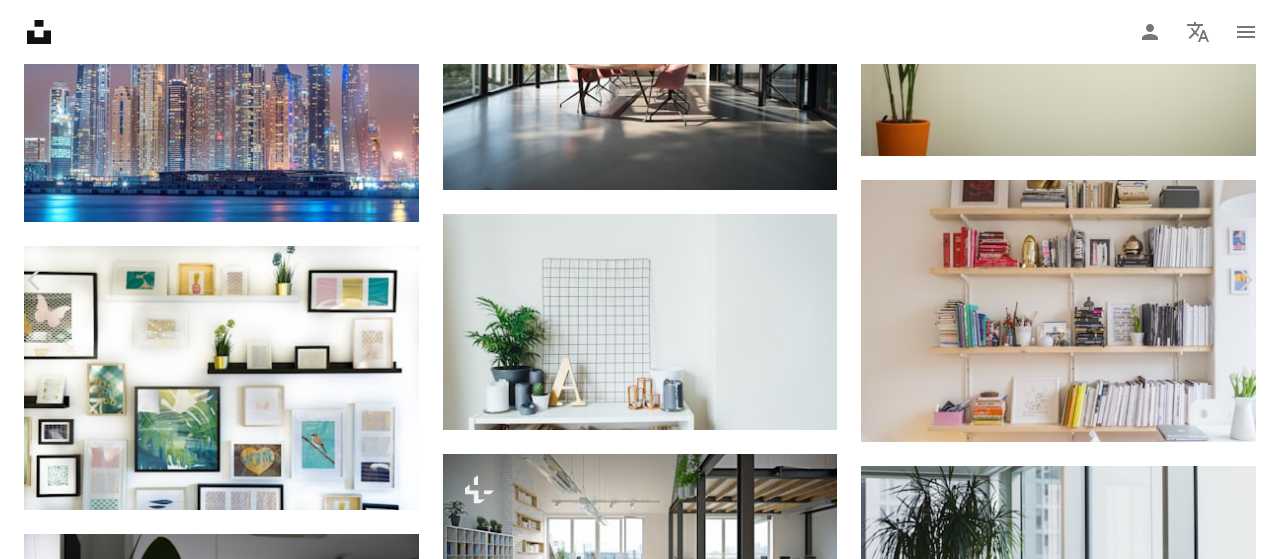 click on "Chevron down" 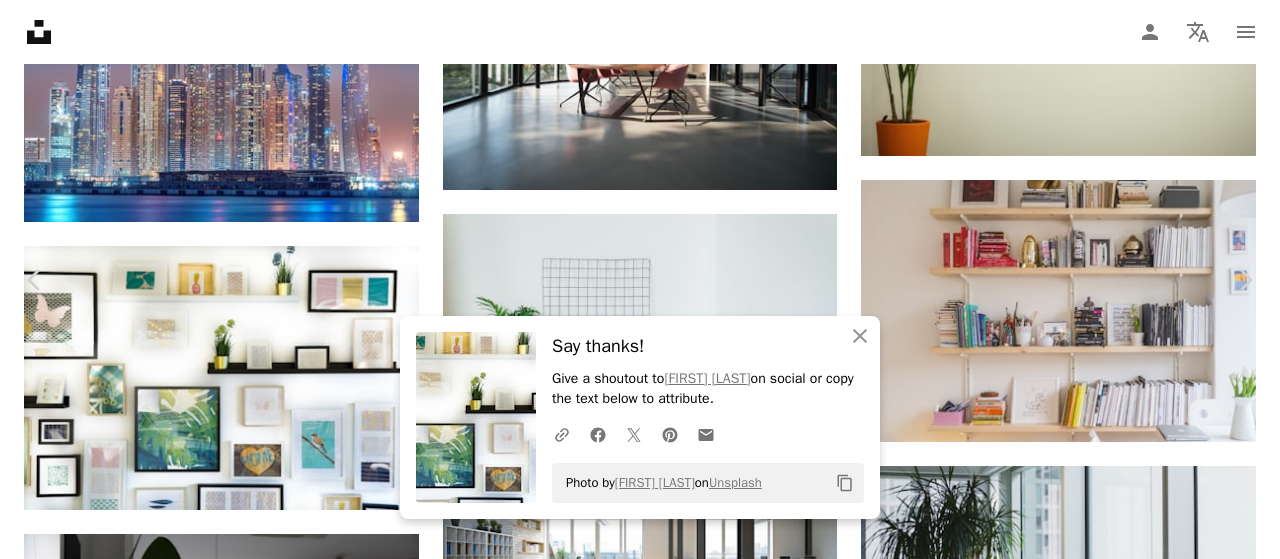 click on "An X shape Chevron left Chevron right [FIRST] [LAST] Available for hire A checkmark inside of a circle A heart A plus sign Download free Chevron down" at bounding box center [632, 2858] 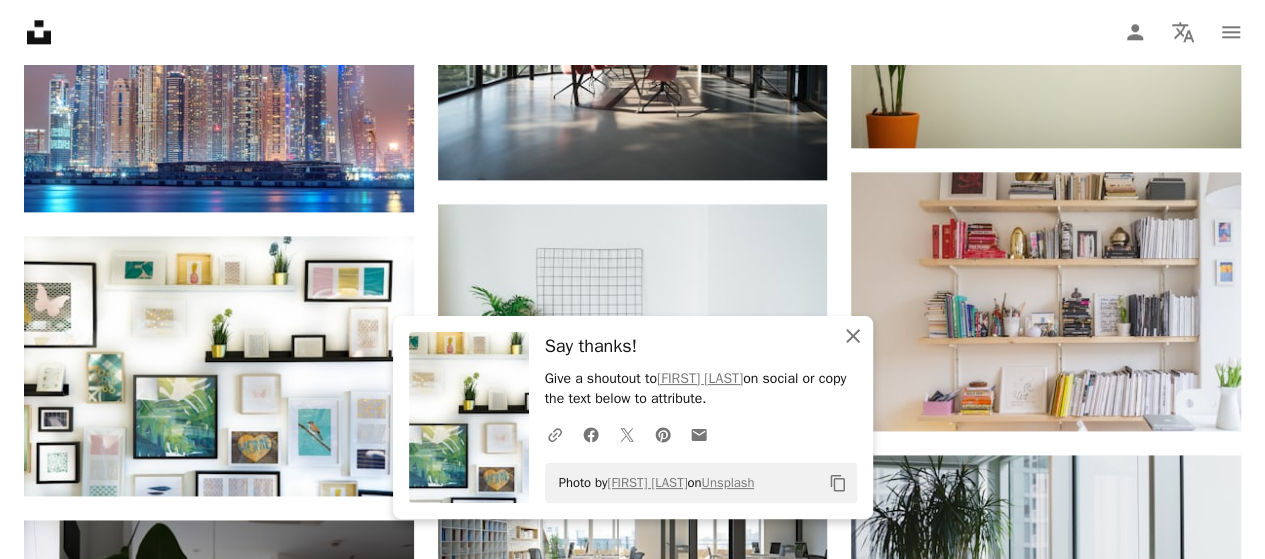click on "An X shape" 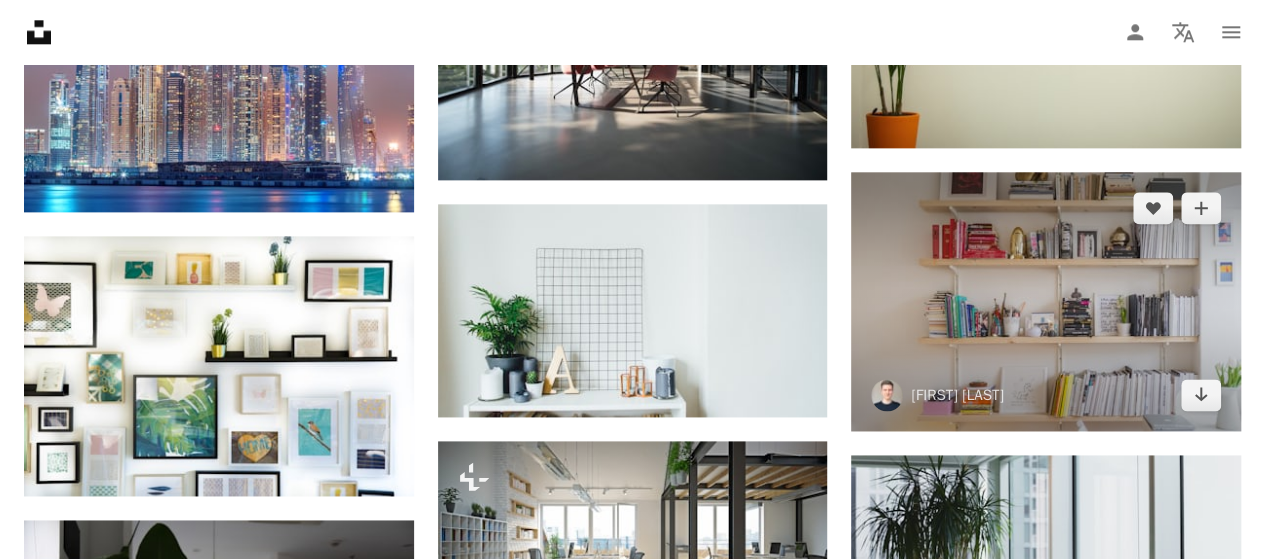 click at bounding box center (1046, 301) 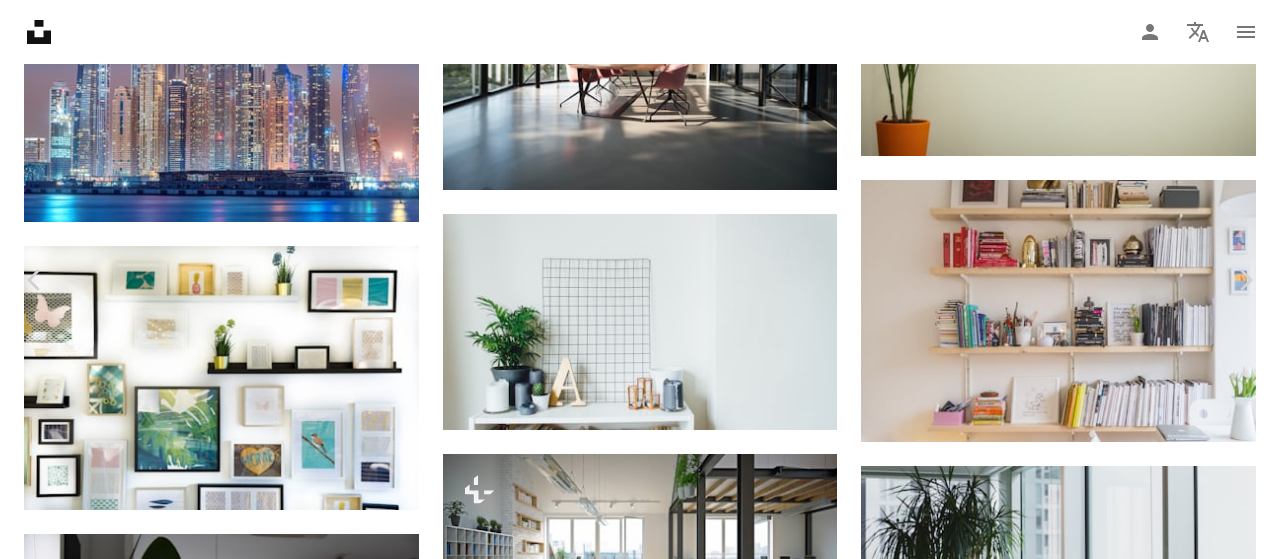click on "Chevron down" 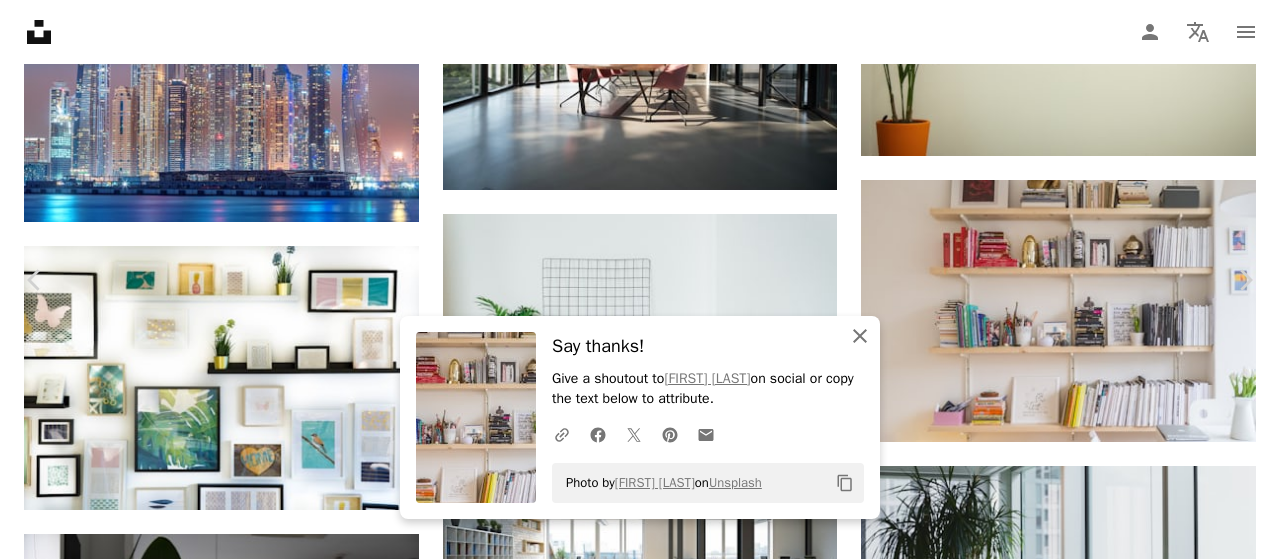 click 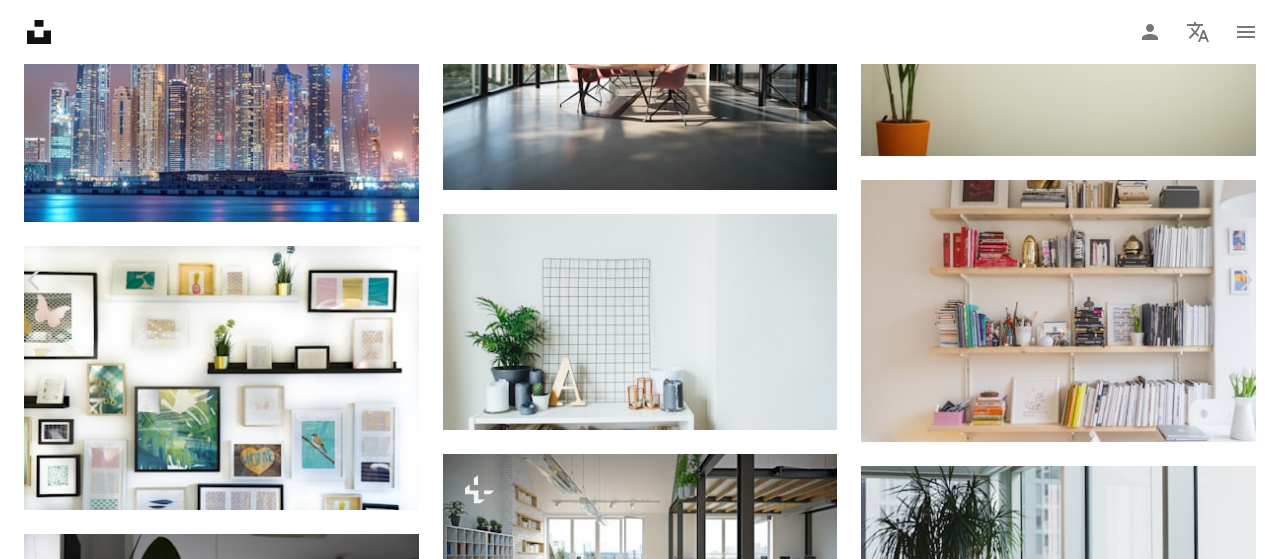 click on "An X shape" at bounding box center (20, 20) 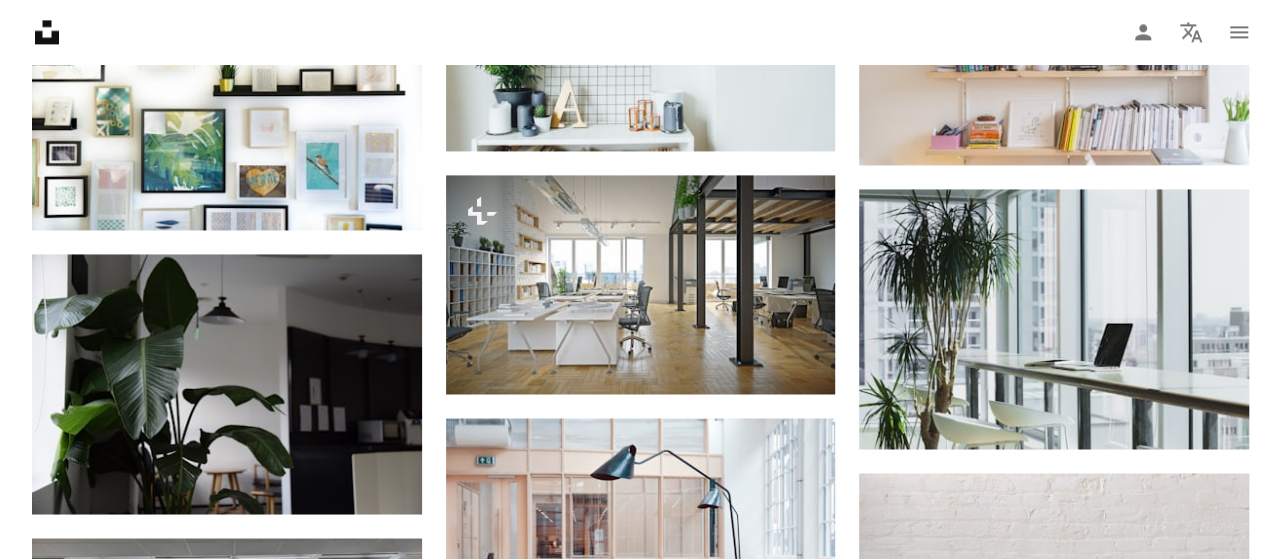 scroll, scrollTop: 1600, scrollLeft: 0, axis: vertical 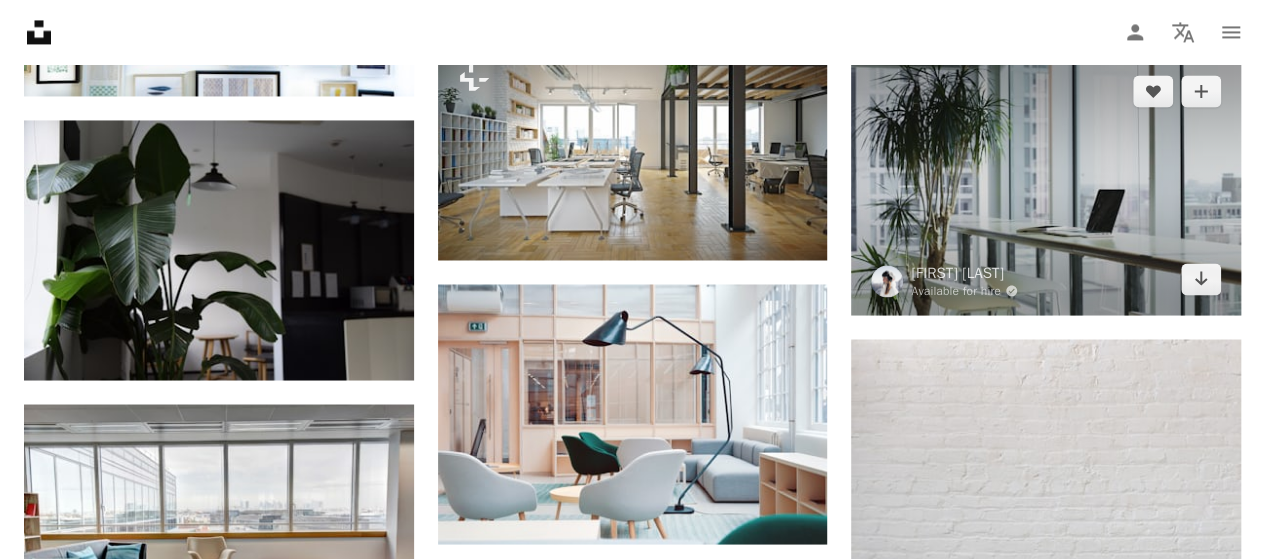 click at bounding box center [1046, 185] 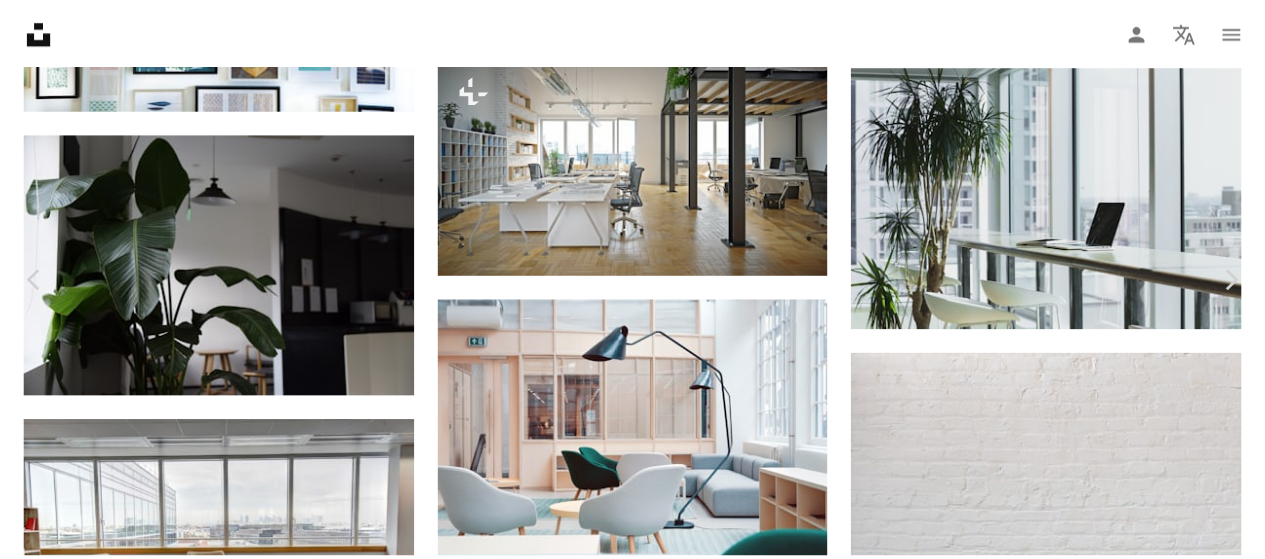 scroll, scrollTop: 0, scrollLeft: 0, axis: both 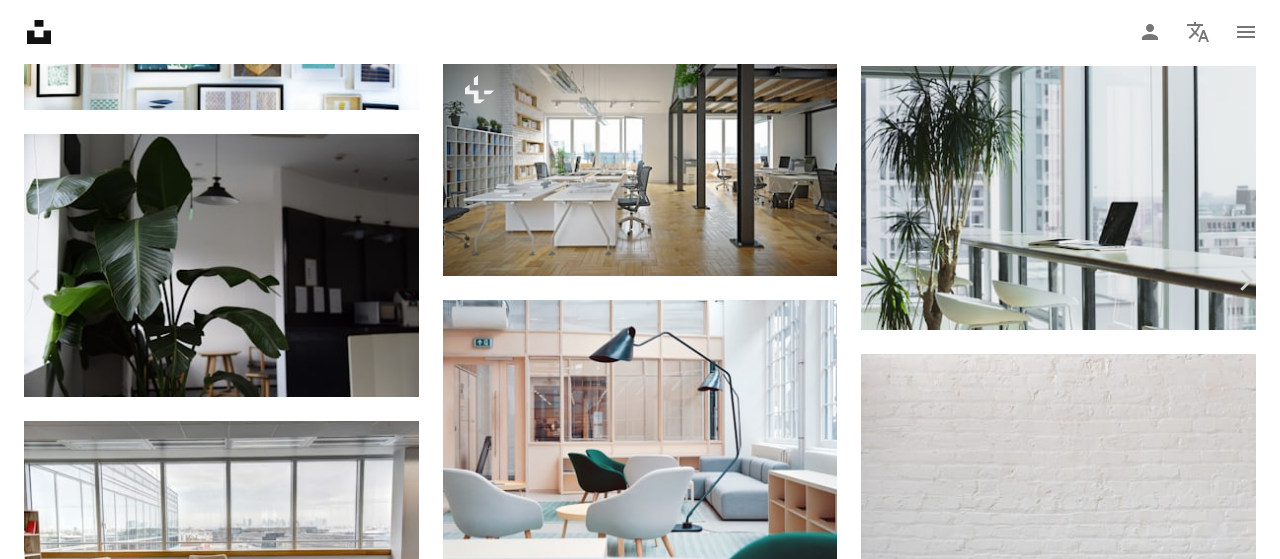 click on "Chevron down" 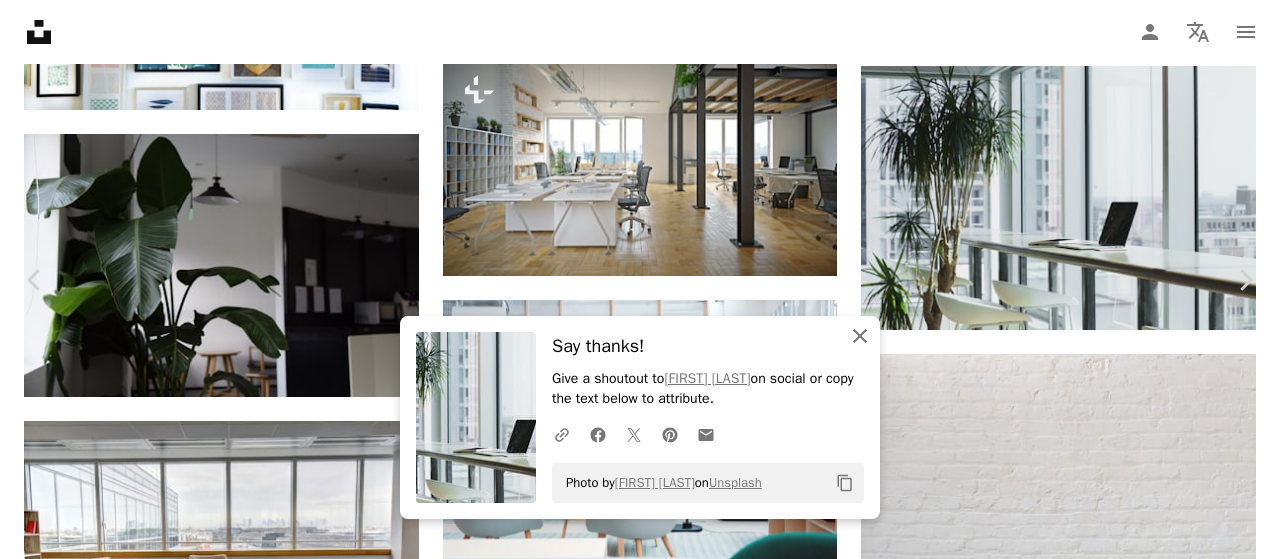 click 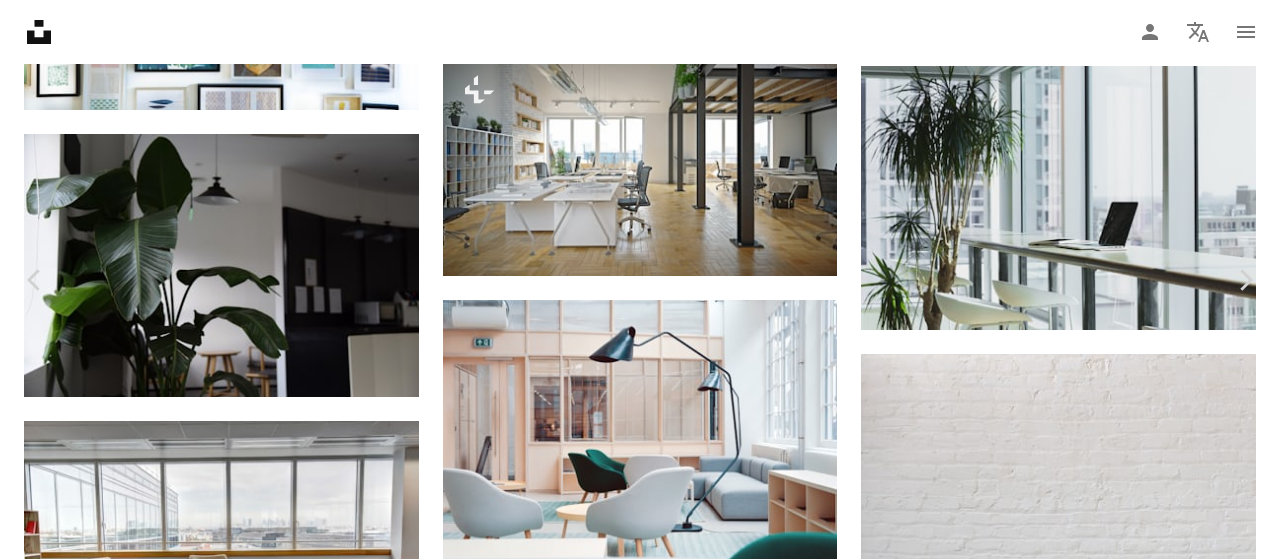 click on "An X shape" at bounding box center [20, 20] 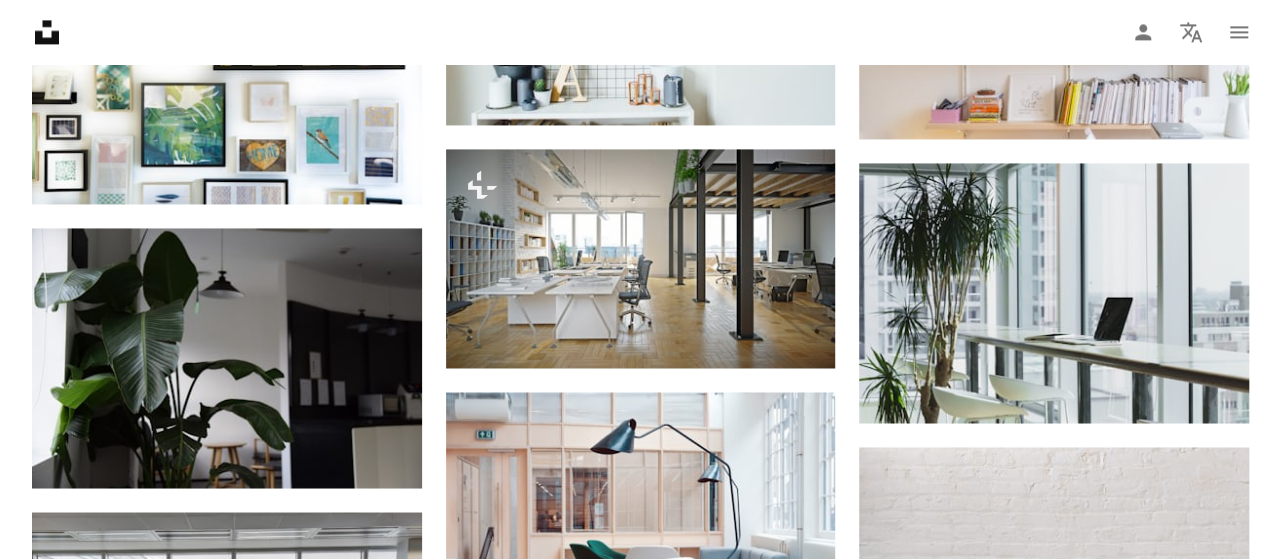 scroll, scrollTop: 1466, scrollLeft: 0, axis: vertical 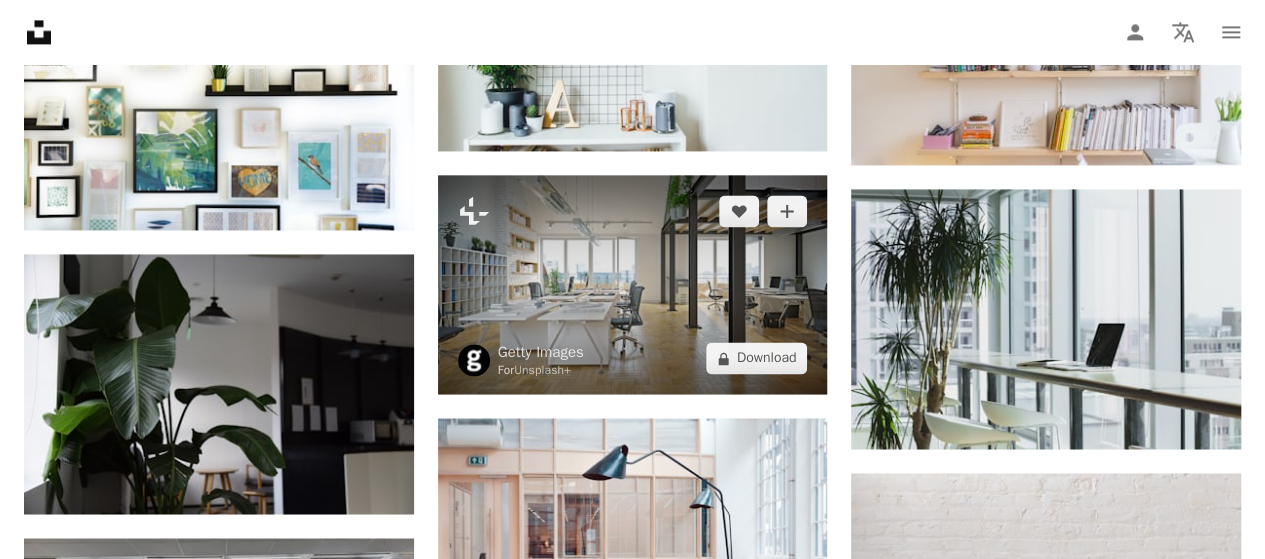 click at bounding box center [633, 284] 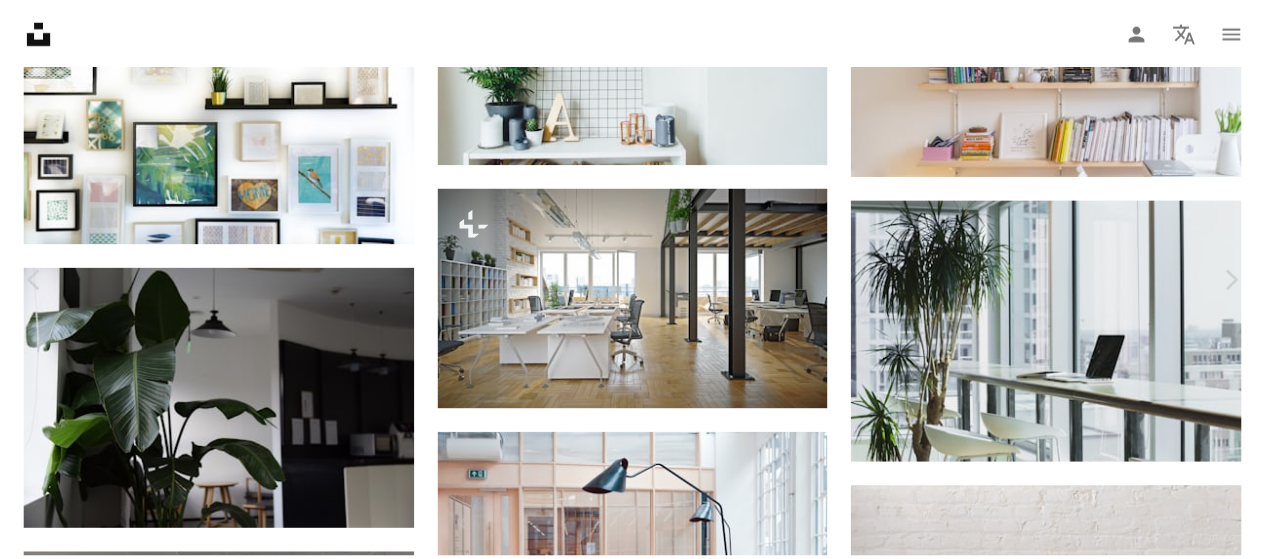 scroll, scrollTop: 0, scrollLeft: 0, axis: both 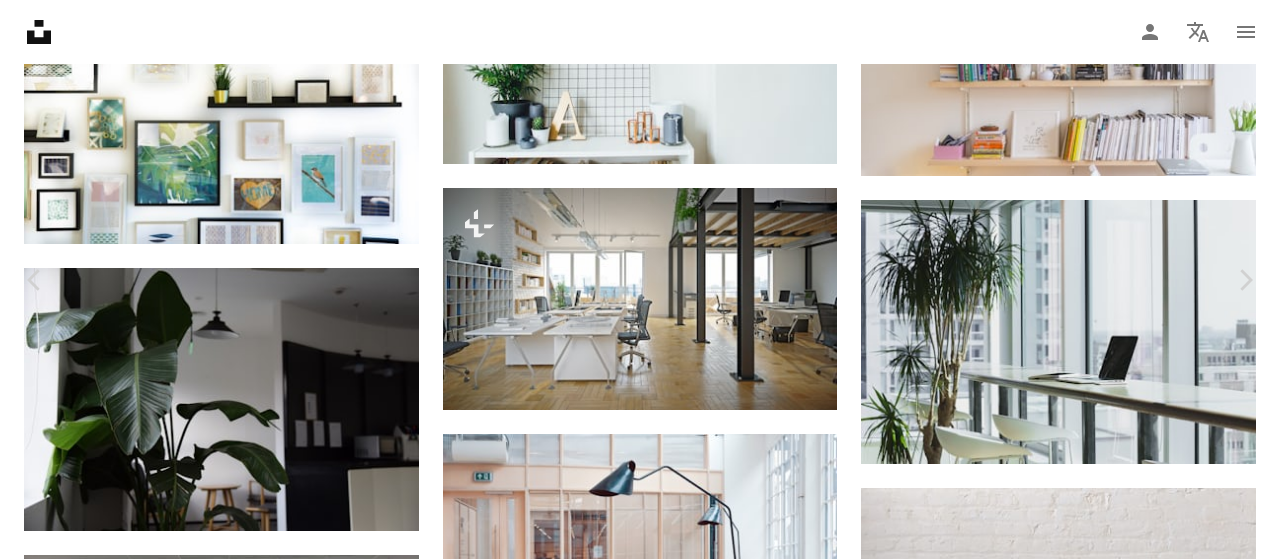click on "An X shape" at bounding box center [20, 20] 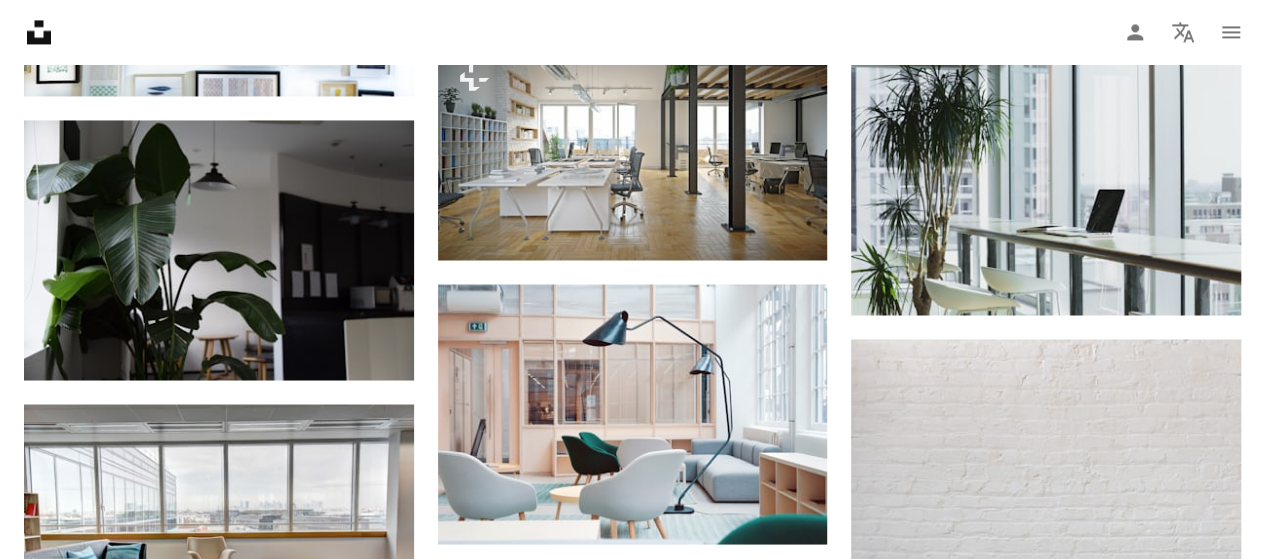scroll, scrollTop: 1733, scrollLeft: 0, axis: vertical 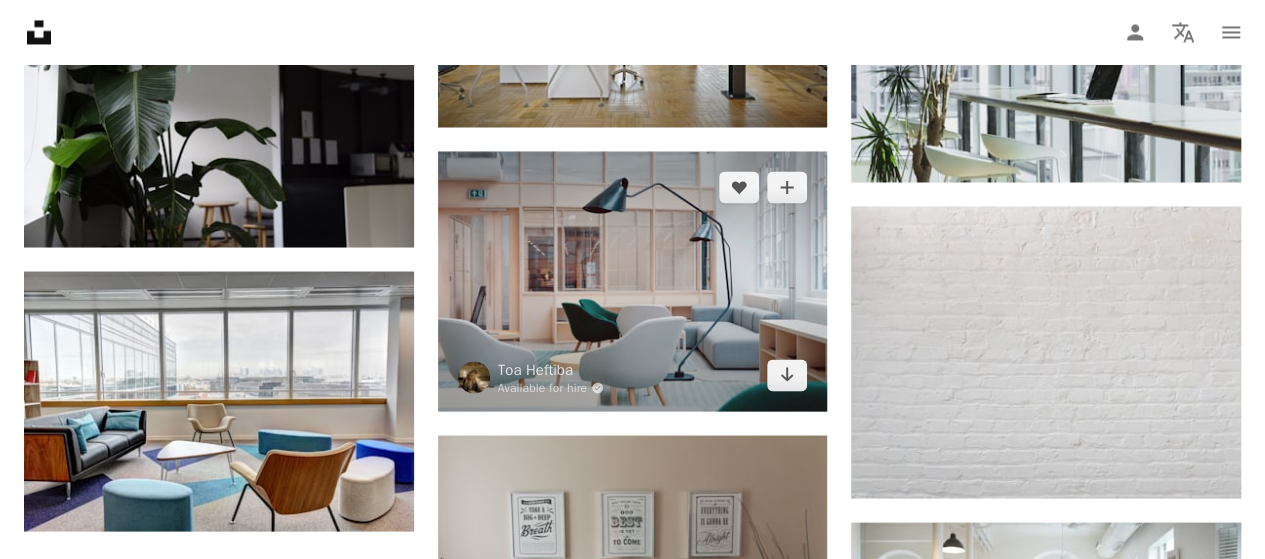 click at bounding box center [633, 281] 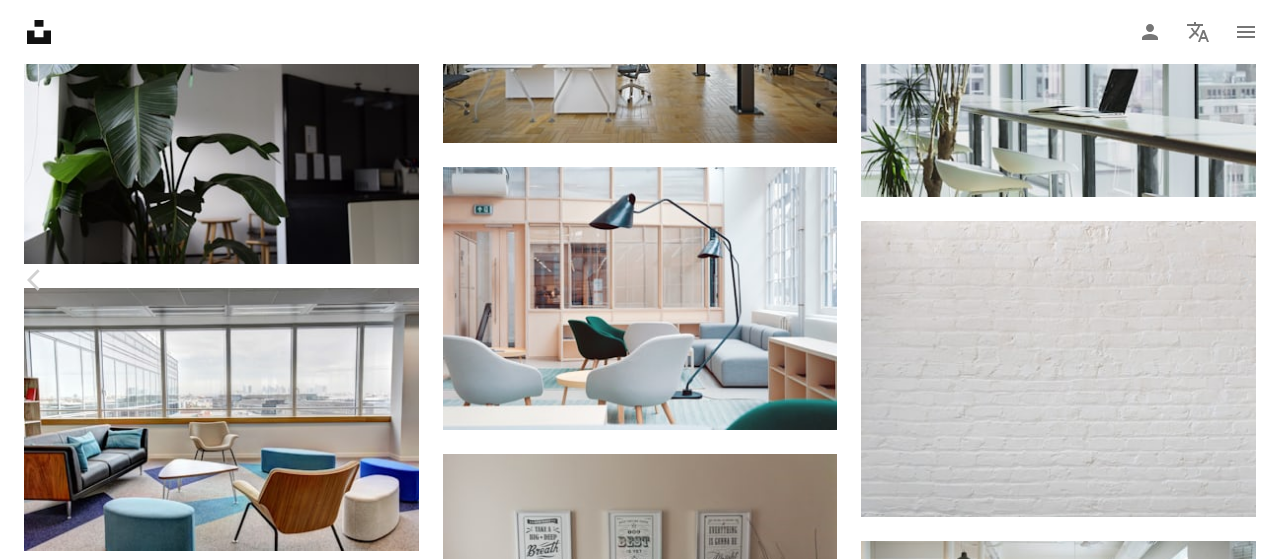 click on "Chevron down" 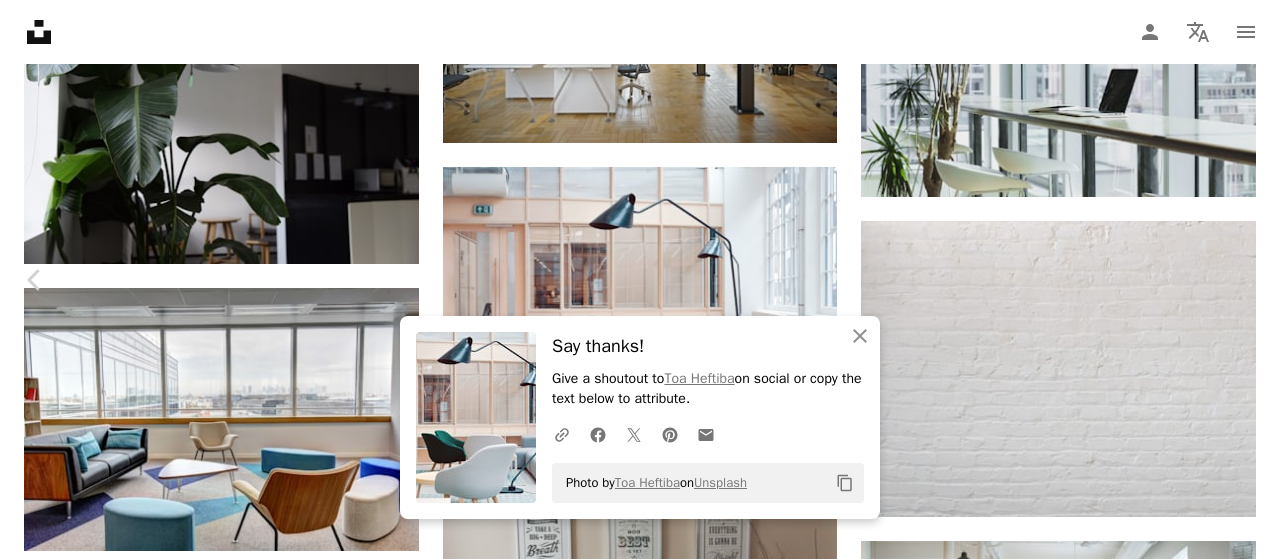 click on "Zoom in" at bounding box center [632, 4666] 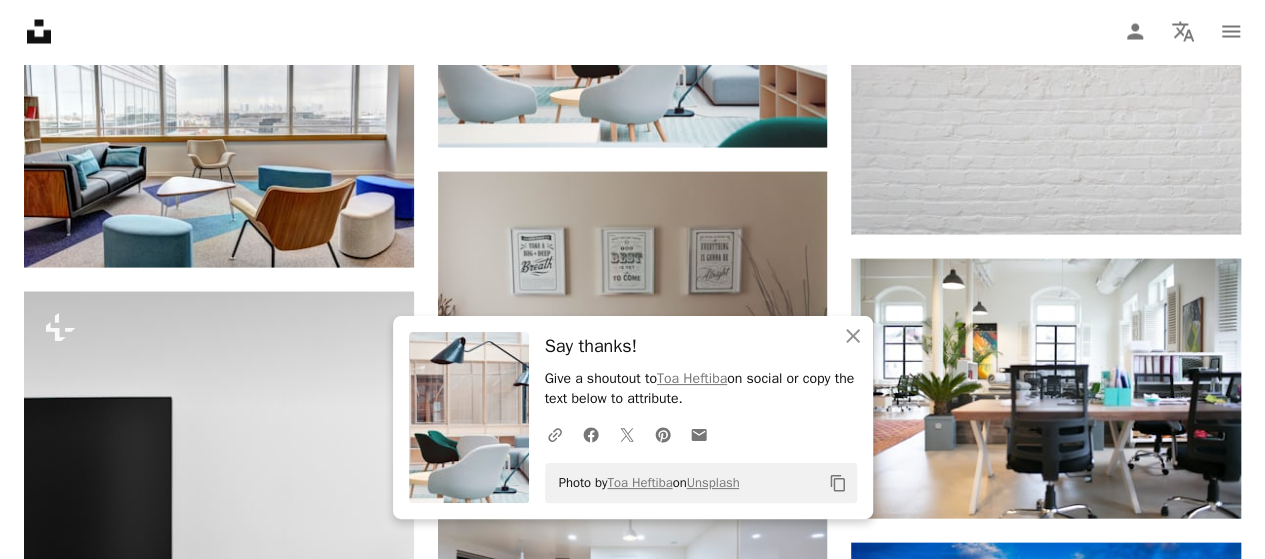 scroll, scrollTop: 2000, scrollLeft: 0, axis: vertical 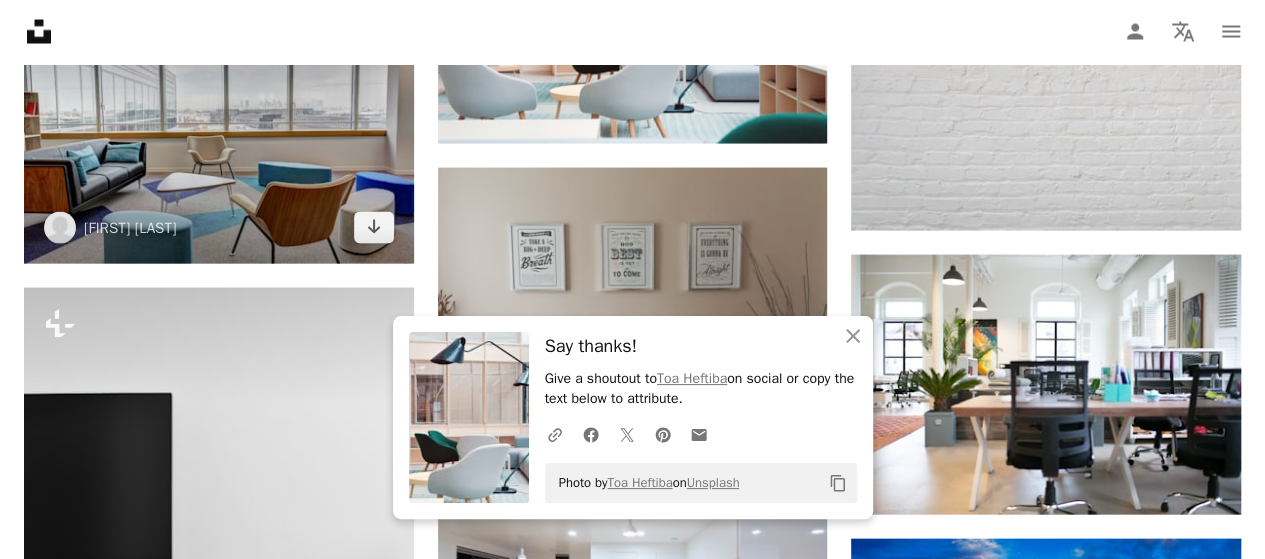 click at bounding box center [219, 134] 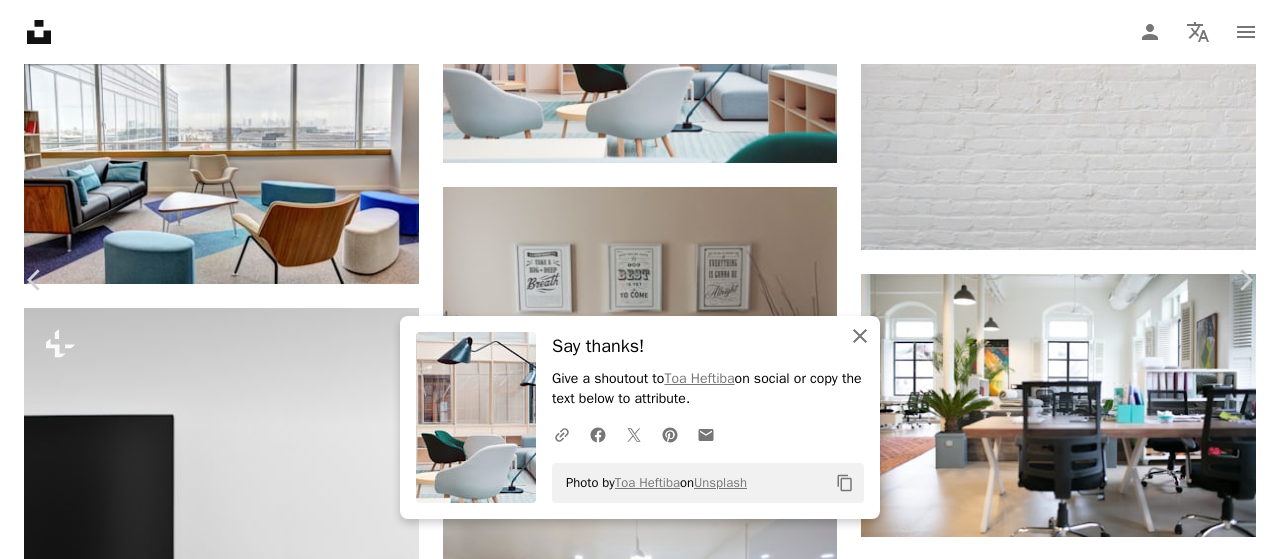 click 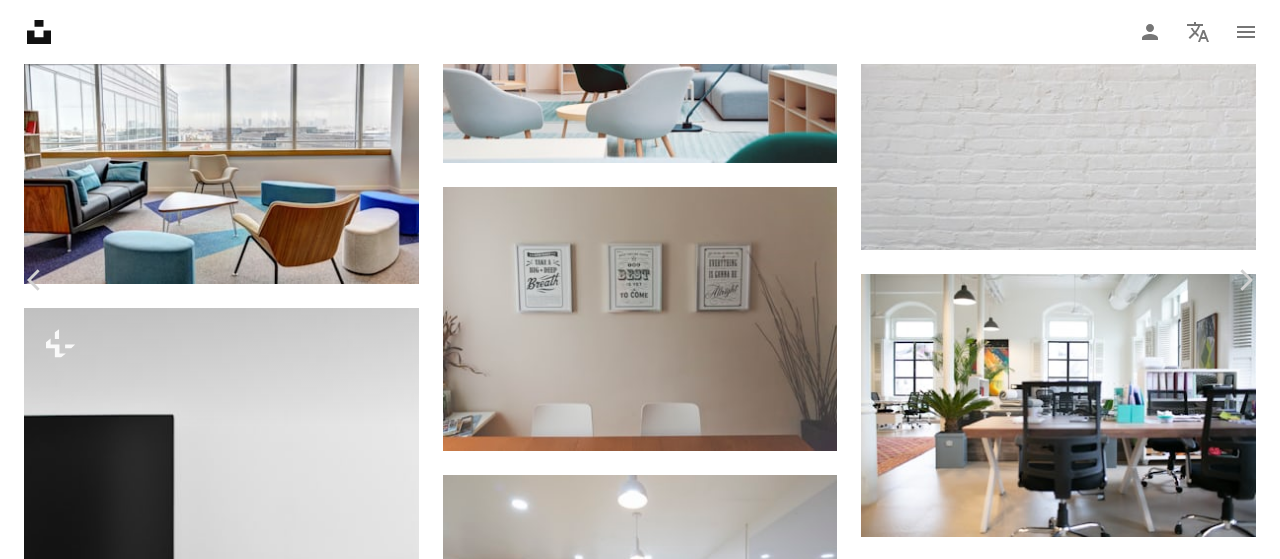 click 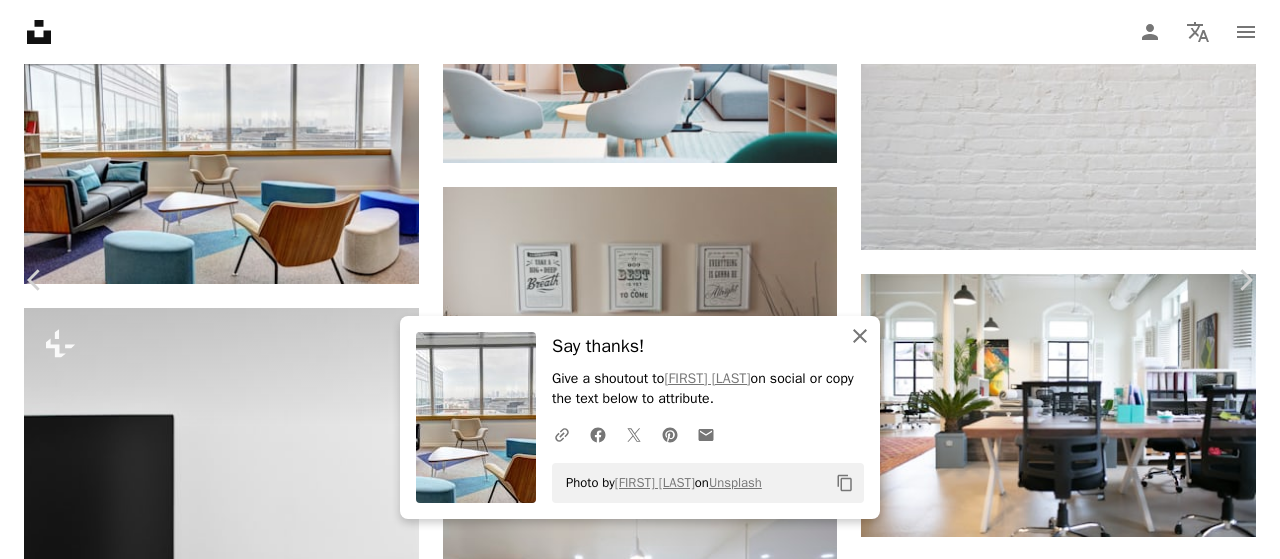 drag, startPoint x: 851, startPoint y: 339, endPoint x: 840, endPoint y: 310, distance: 31.016125 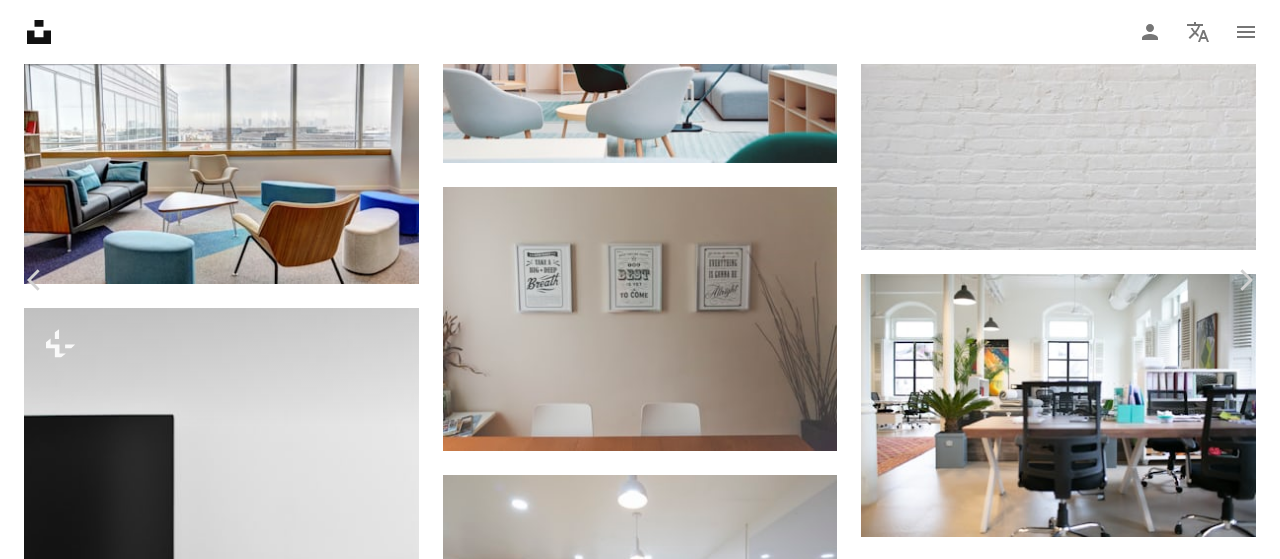 click on "An X shape" at bounding box center (20, 20) 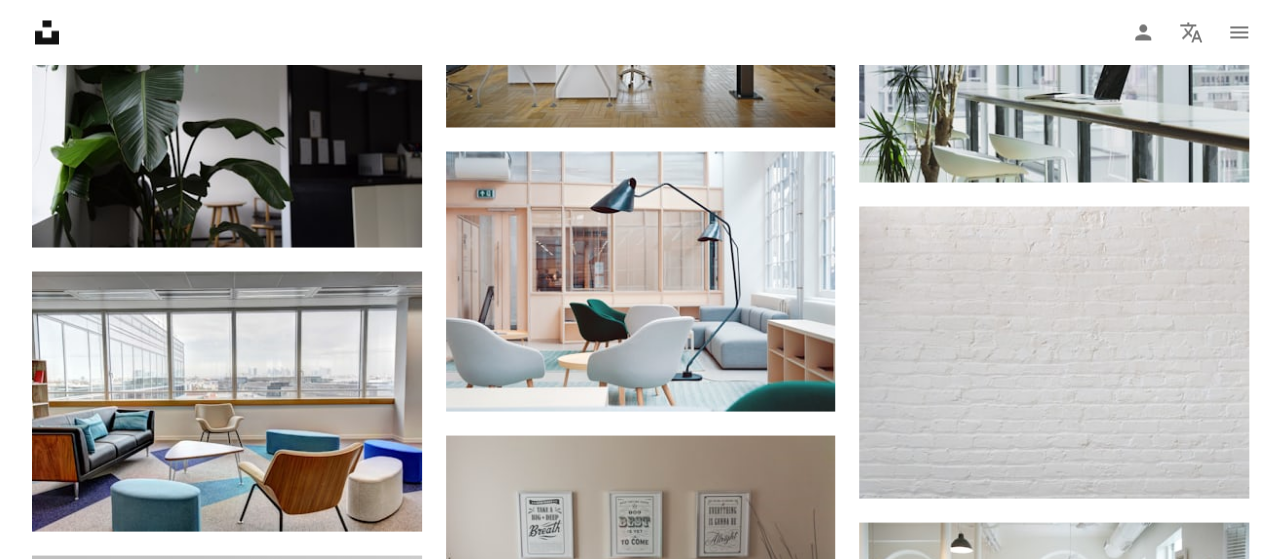 scroll, scrollTop: 2000, scrollLeft: 0, axis: vertical 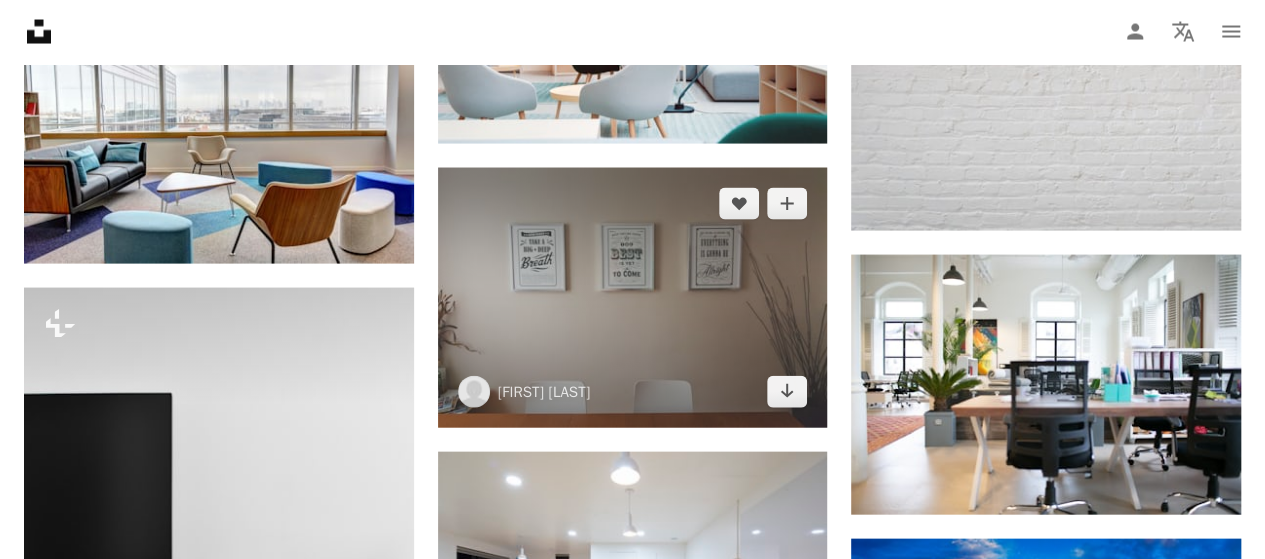 click at bounding box center [633, 298] 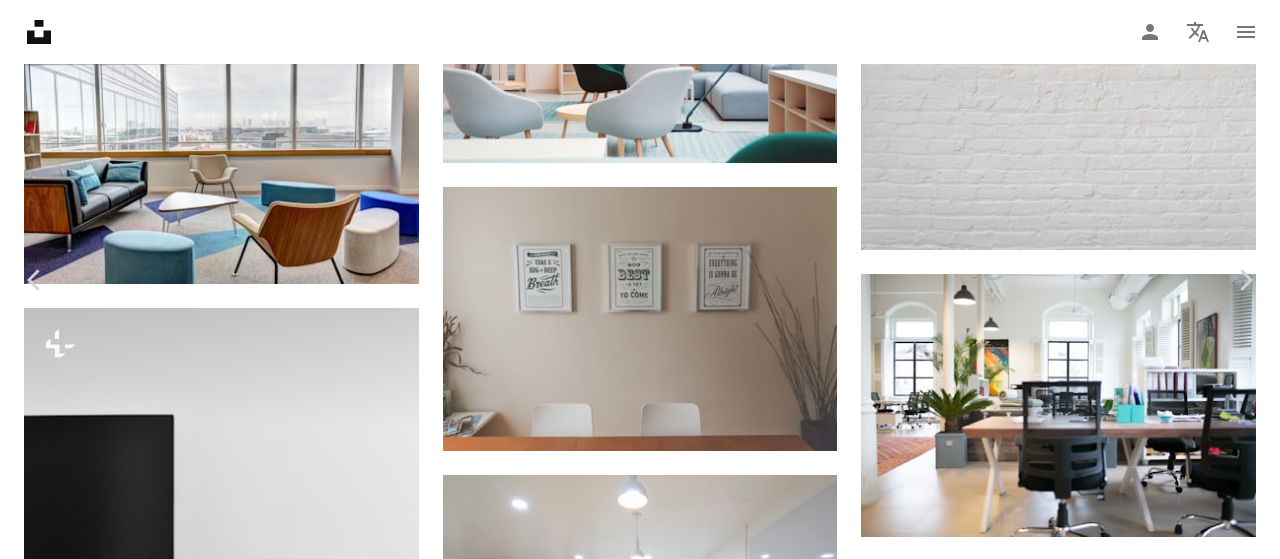 scroll, scrollTop: 0, scrollLeft: 0, axis: both 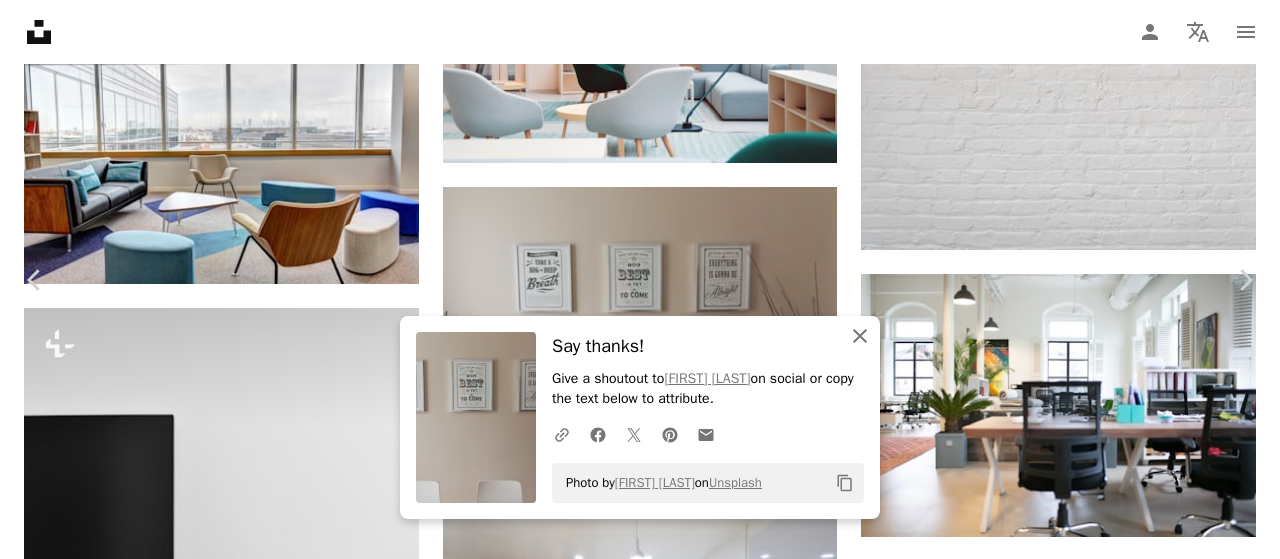 click on "An X shape" 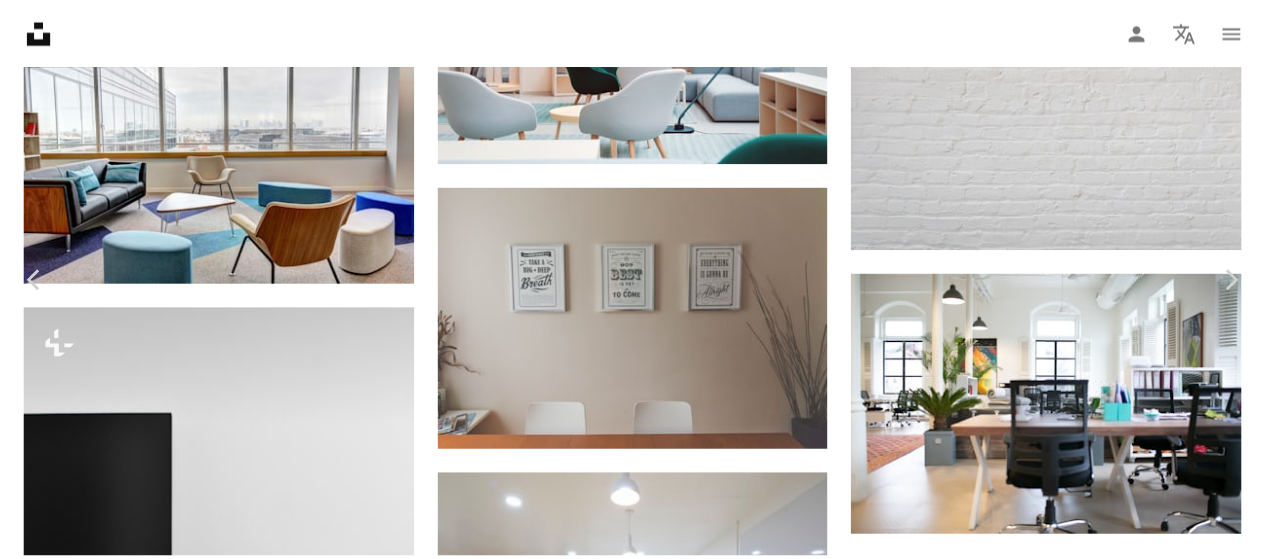 scroll, scrollTop: 0, scrollLeft: 0, axis: both 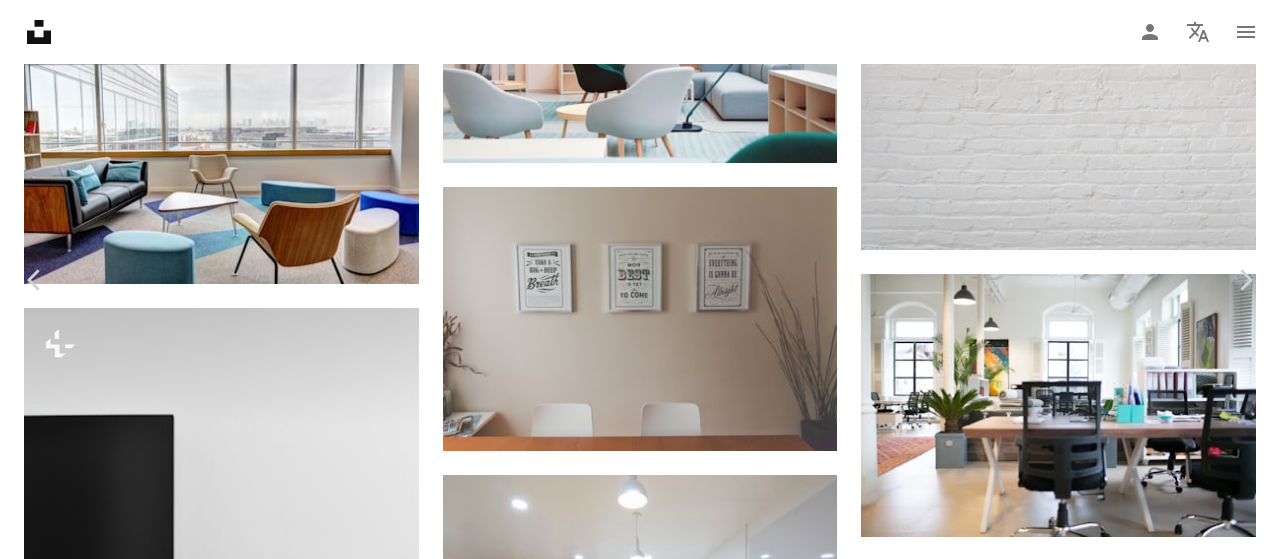 click on "An X shape" at bounding box center [20, 20] 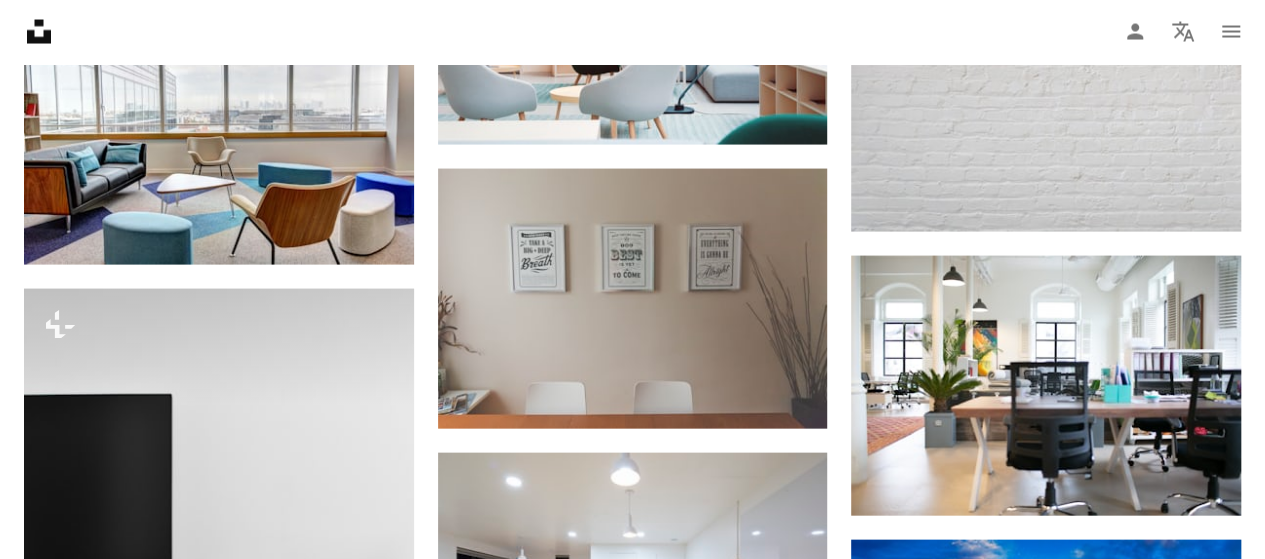 scroll, scrollTop: 2000, scrollLeft: 0, axis: vertical 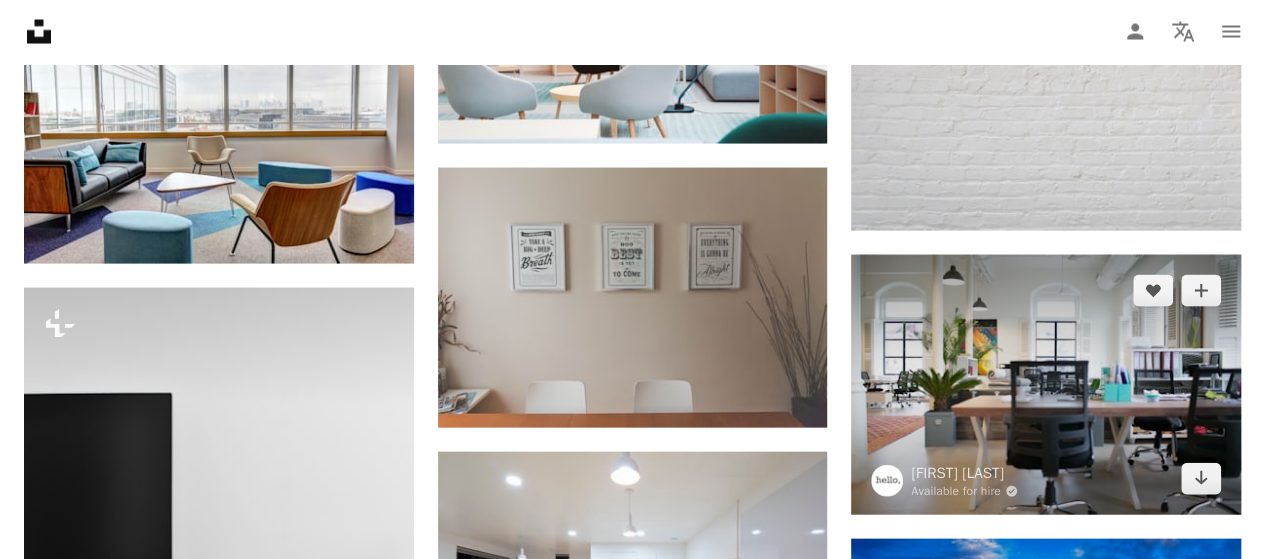 click at bounding box center [1046, 385] 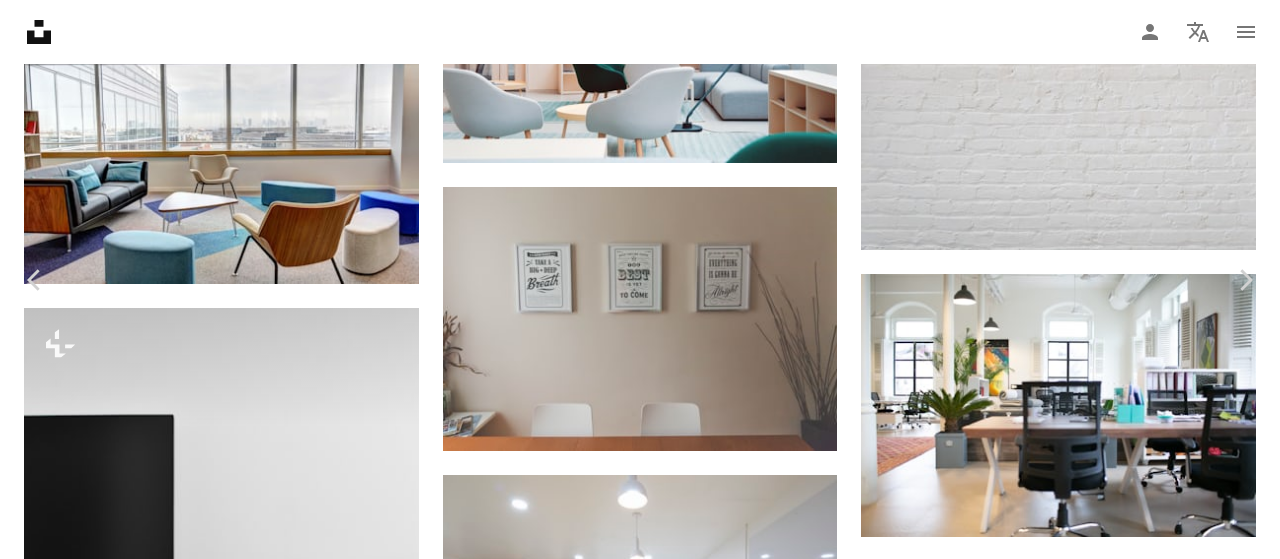 click on "Chevron down" 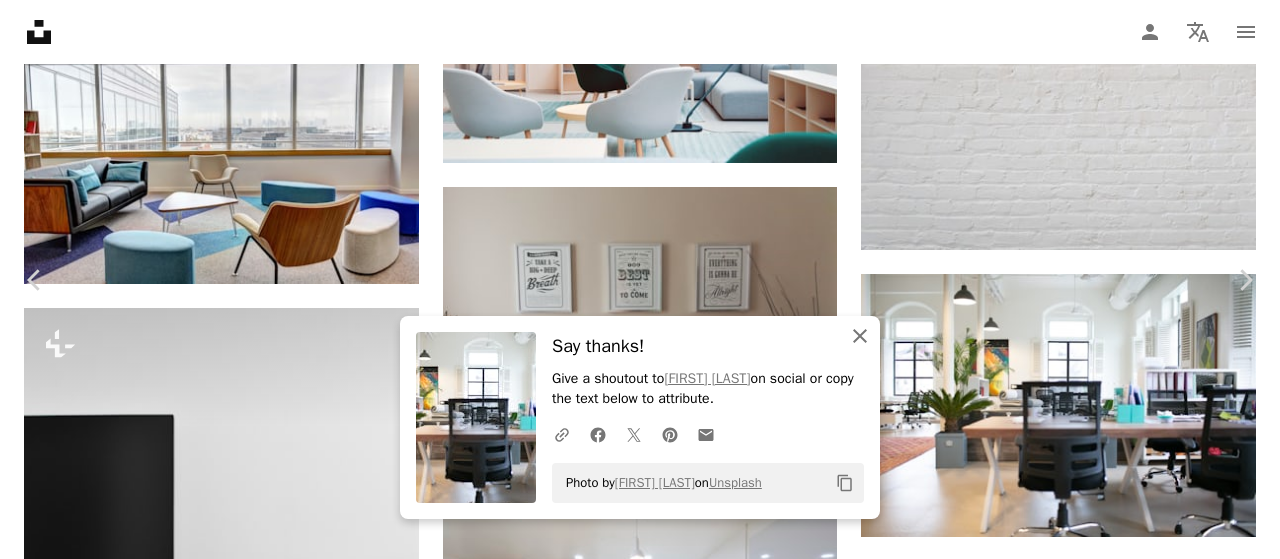 click 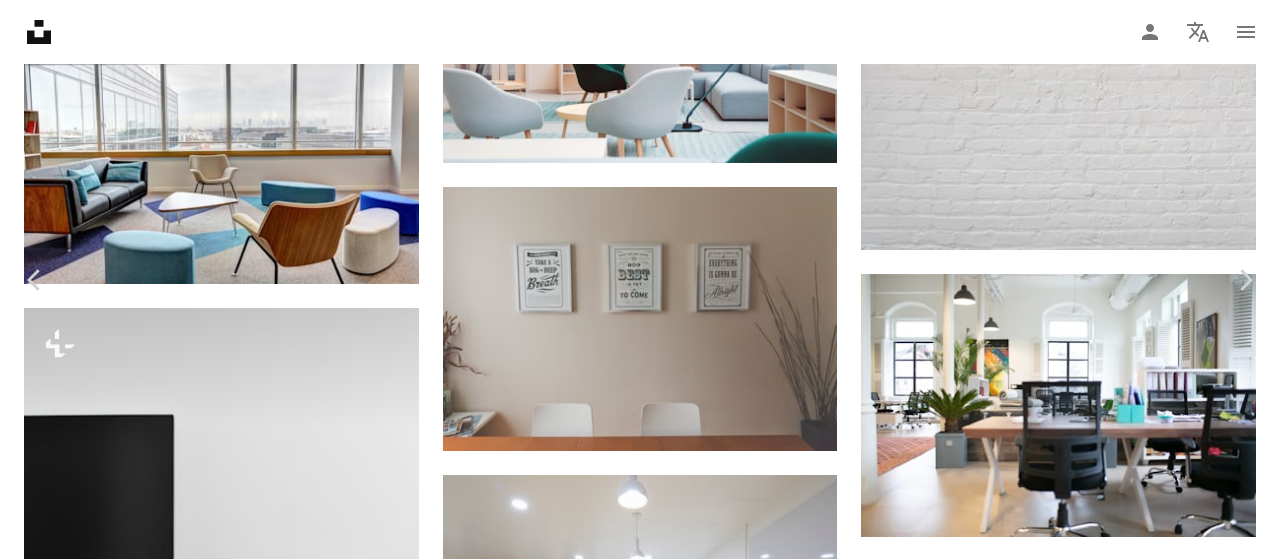 click on "An X shape" at bounding box center (20, 20) 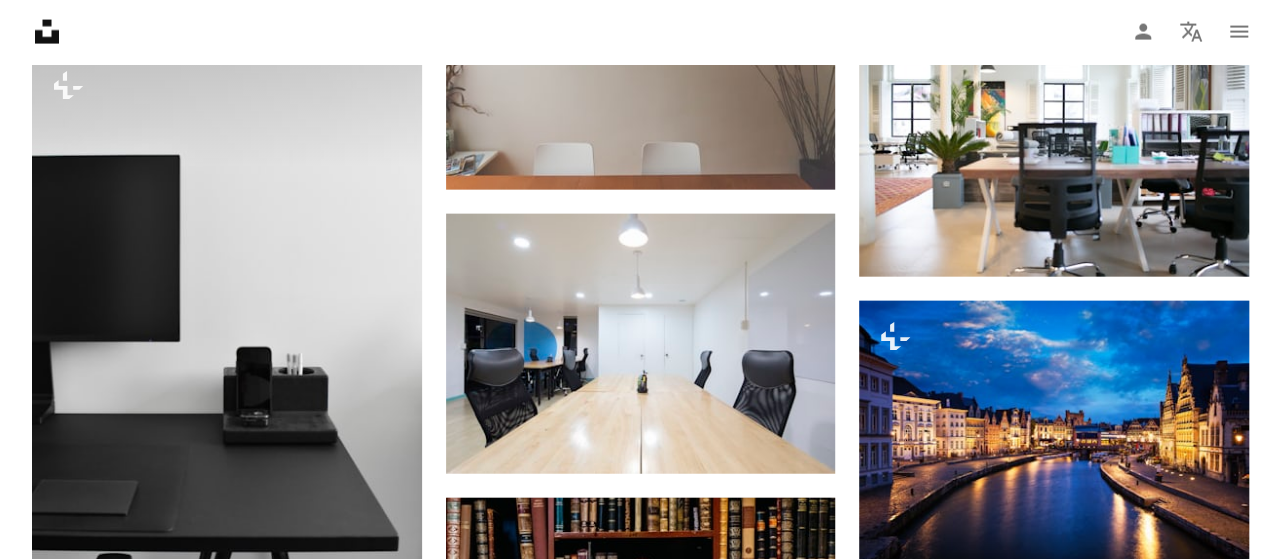 scroll, scrollTop: 2266, scrollLeft: 0, axis: vertical 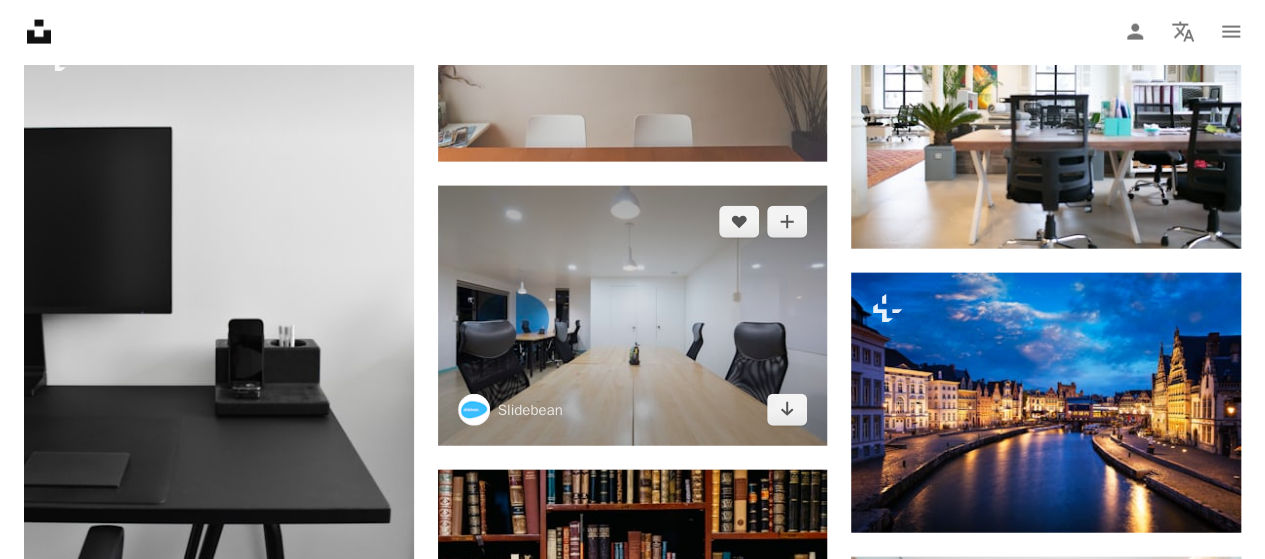 click at bounding box center (633, 316) 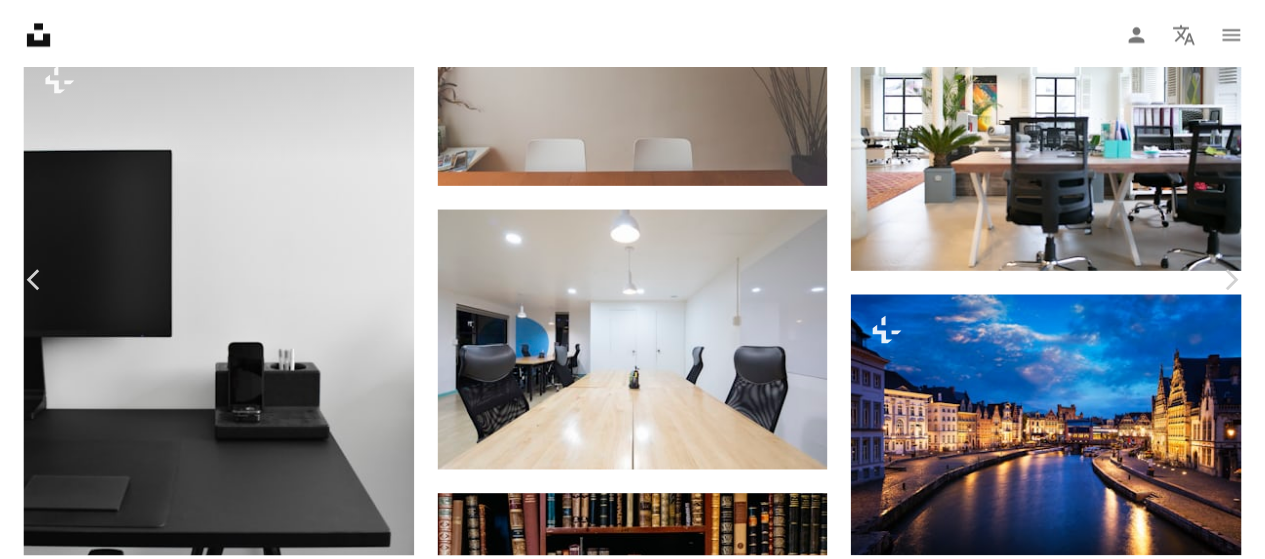 scroll, scrollTop: 133, scrollLeft: 0, axis: vertical 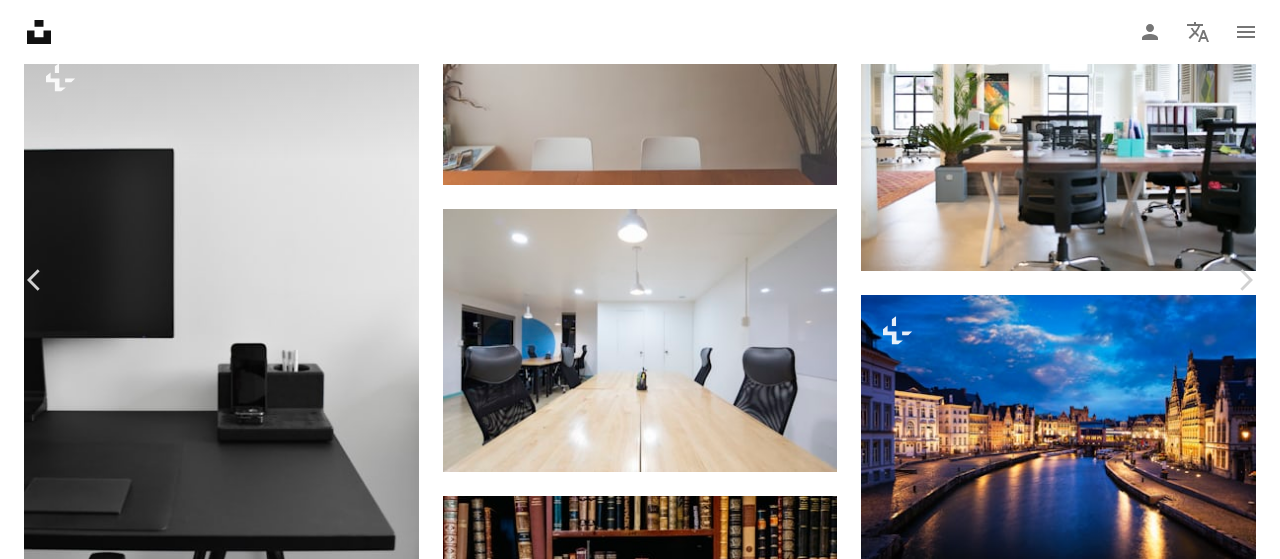 click on "Chevron down" 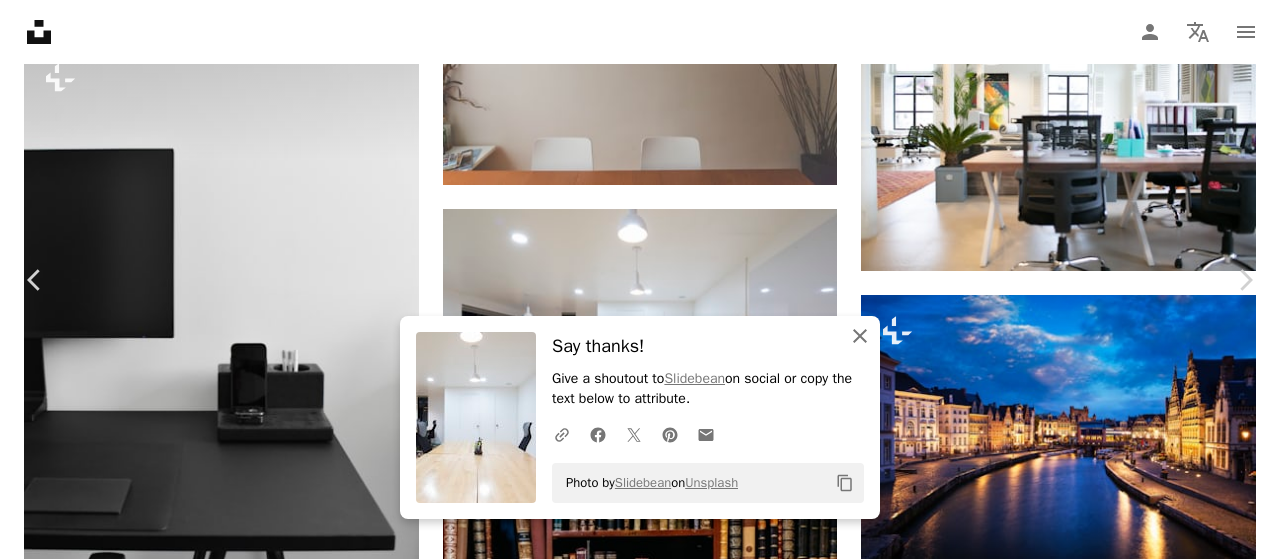 click 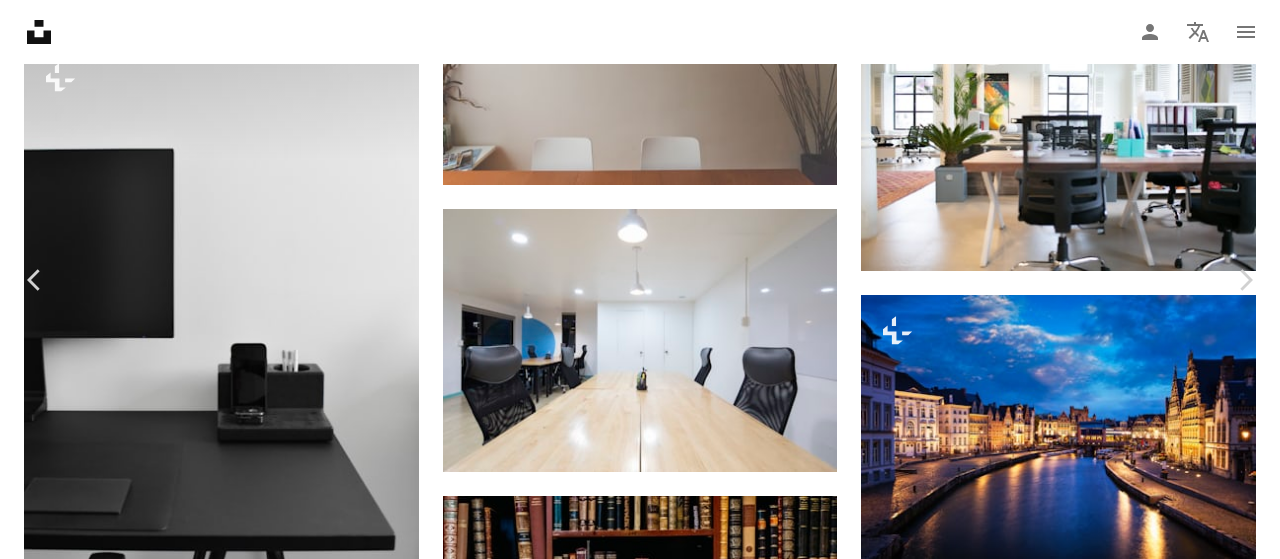 click on "An X shape" at bounding box center [20, 20] 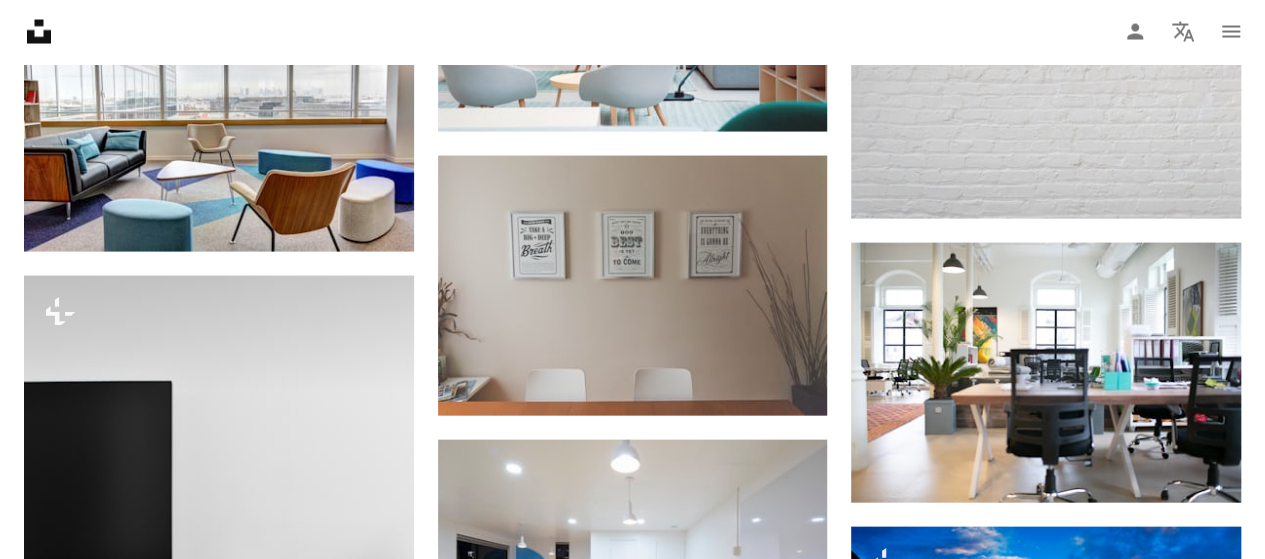 scroll, scrollTop: 2000, scrollLeft: 0, axis: vertical 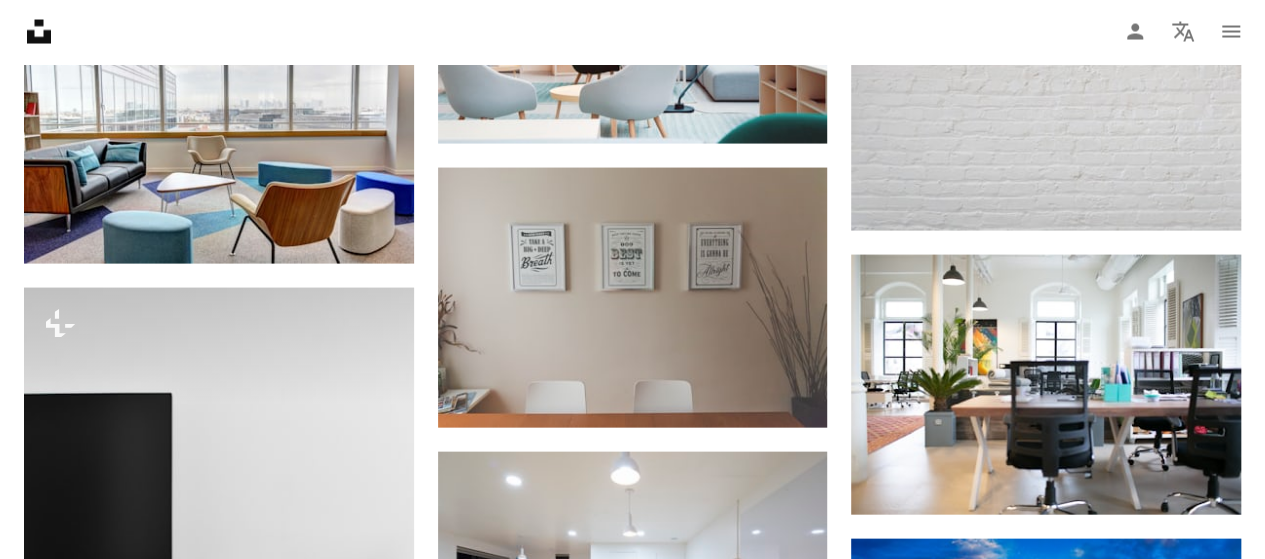 click on "Unsplash logo Unsplash Home A photo Pen Tool A compass A stack of folders Download Person Localization icon navigation menu" at bounding box center (632, 32) 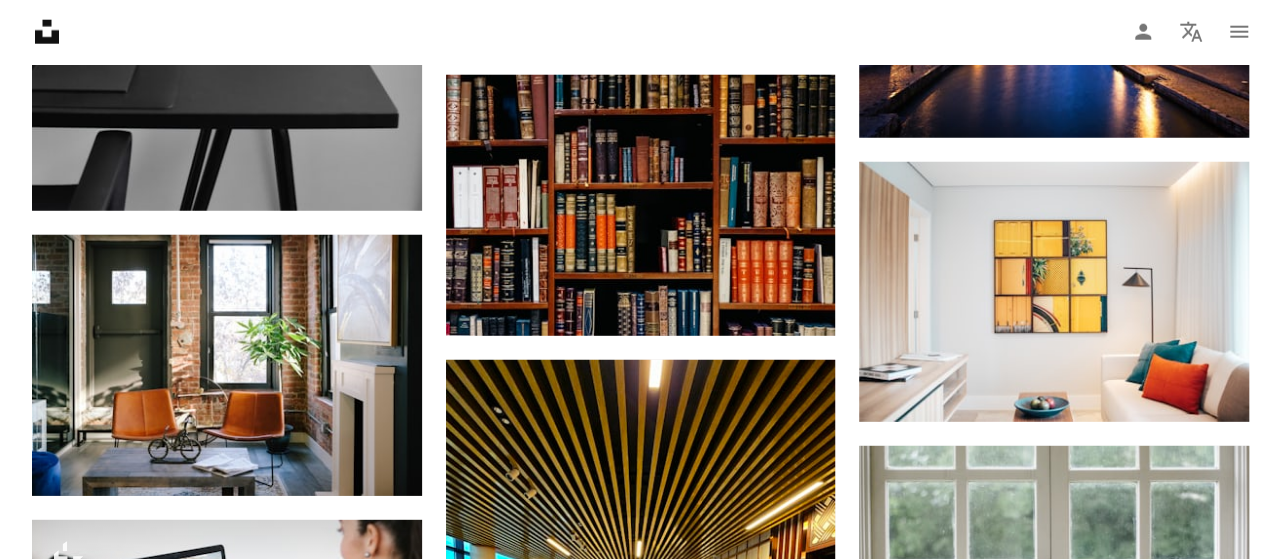 scroll, scrollTop: 2666, scrollLeft: 0, axis: vertical 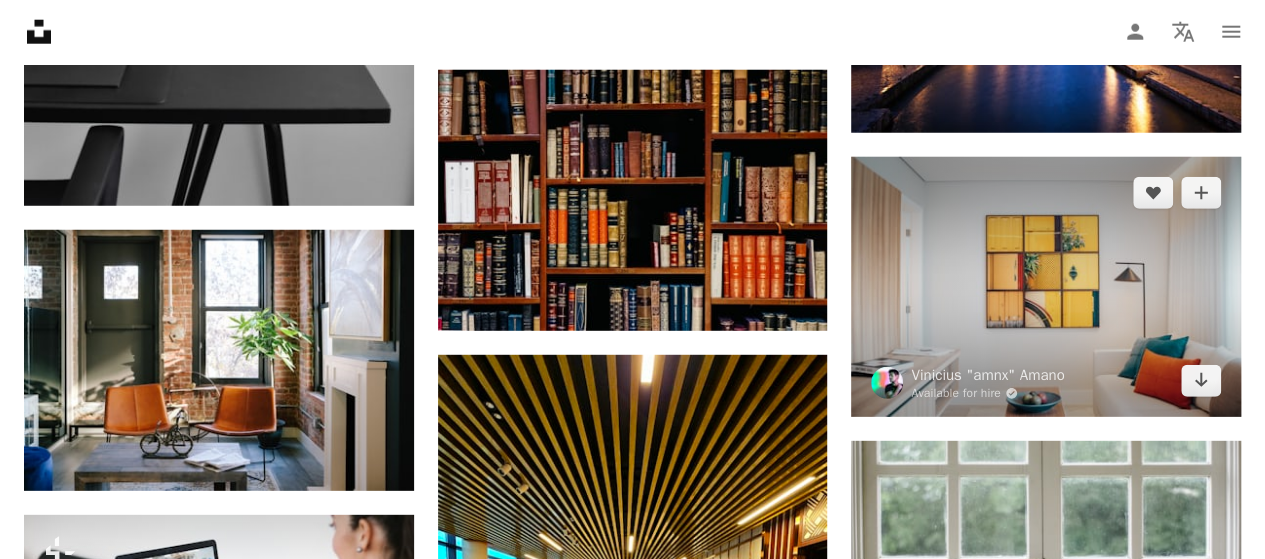 click at bounding box center [1046, 287] 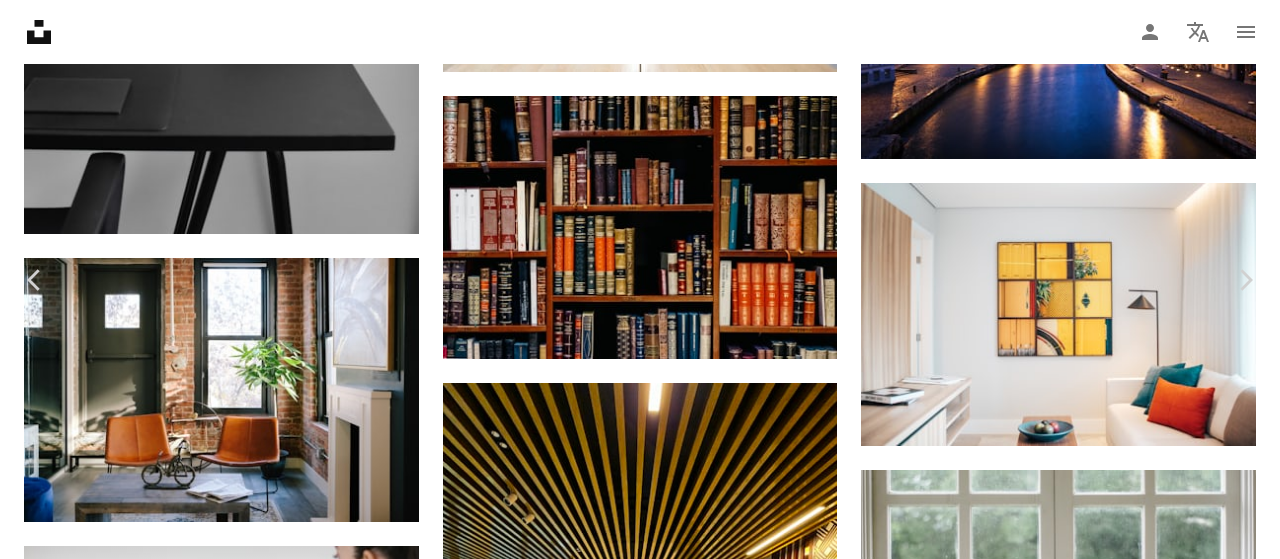 click on "Chevron down" 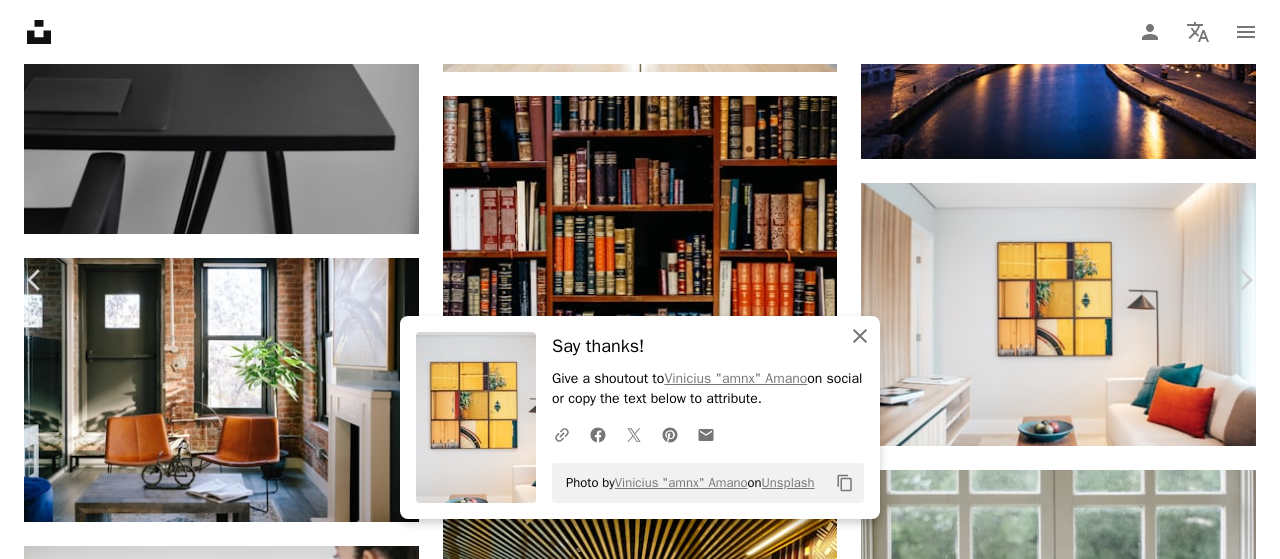 click 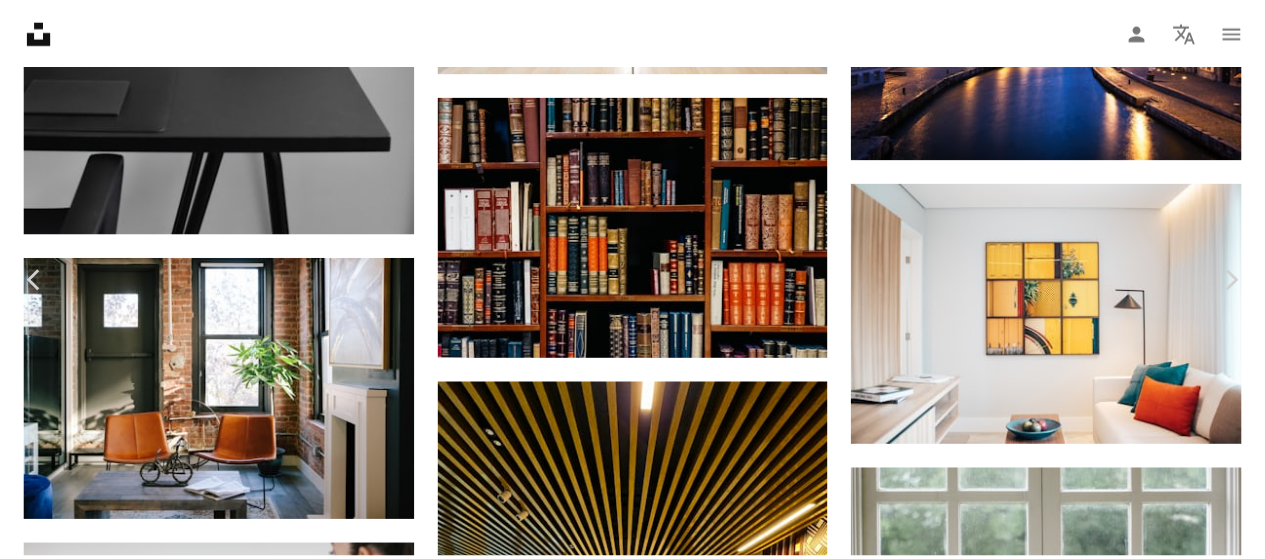 scroll, scrollTop: 0, scrollLeft: 0, axis: both 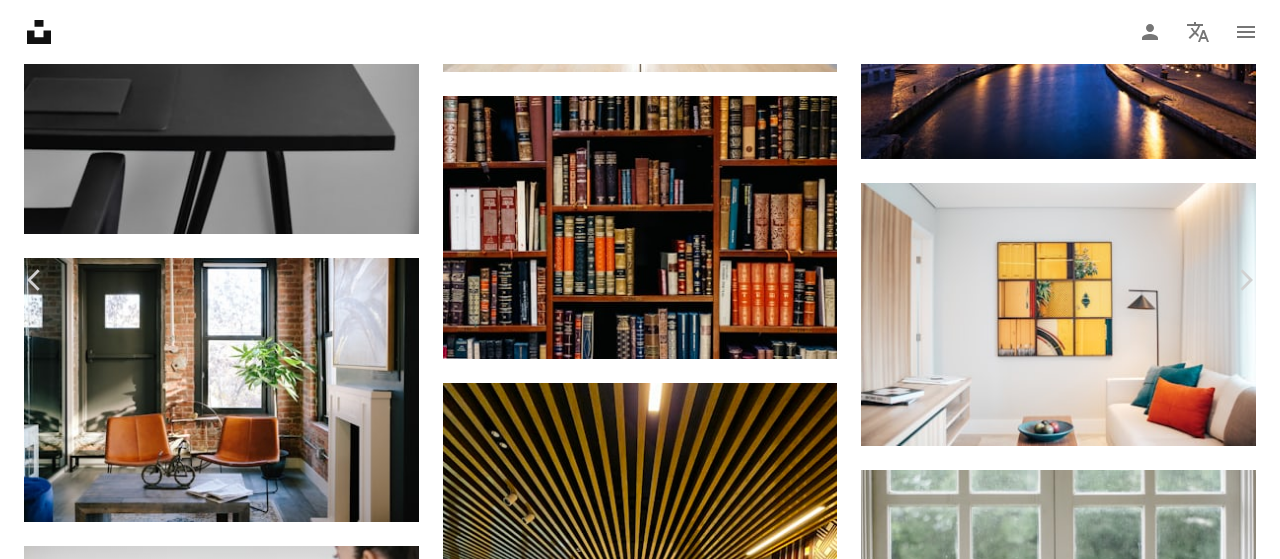 click on "An X shape" at bounding box center (20, 20) 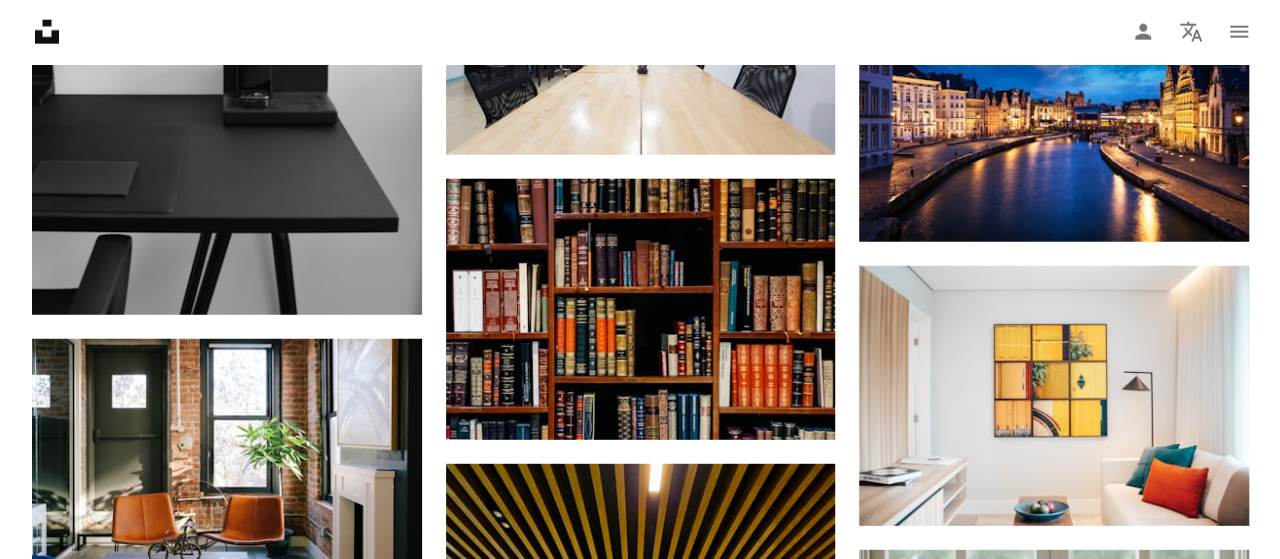 scroll, scrollTop: 2666, scrollLeft: 0, axis: vertical 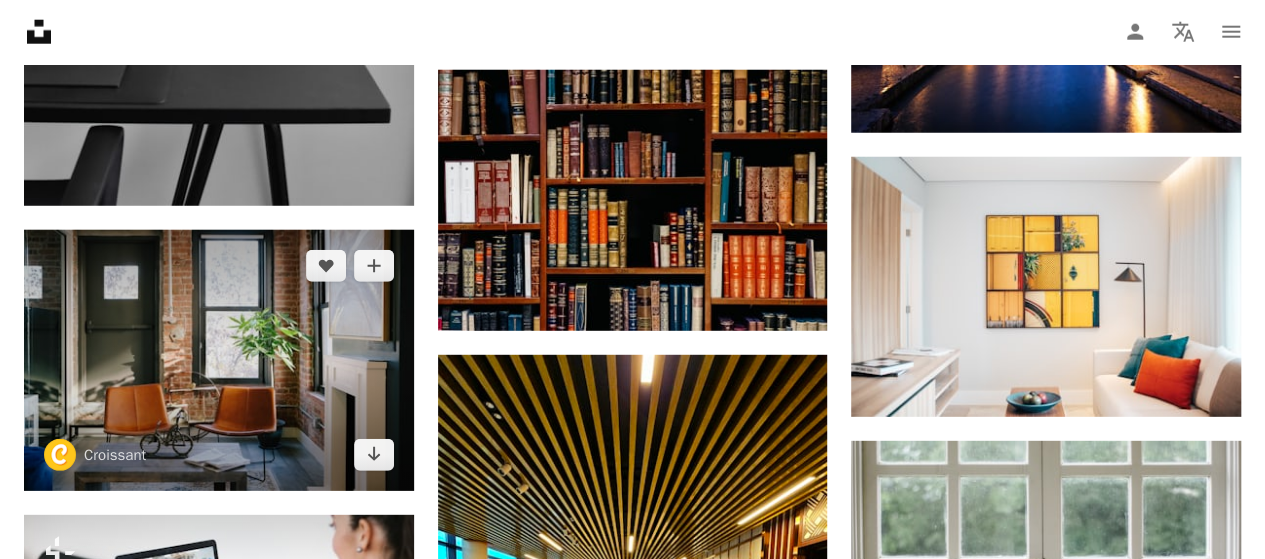 click at bounding box center (219, 360) 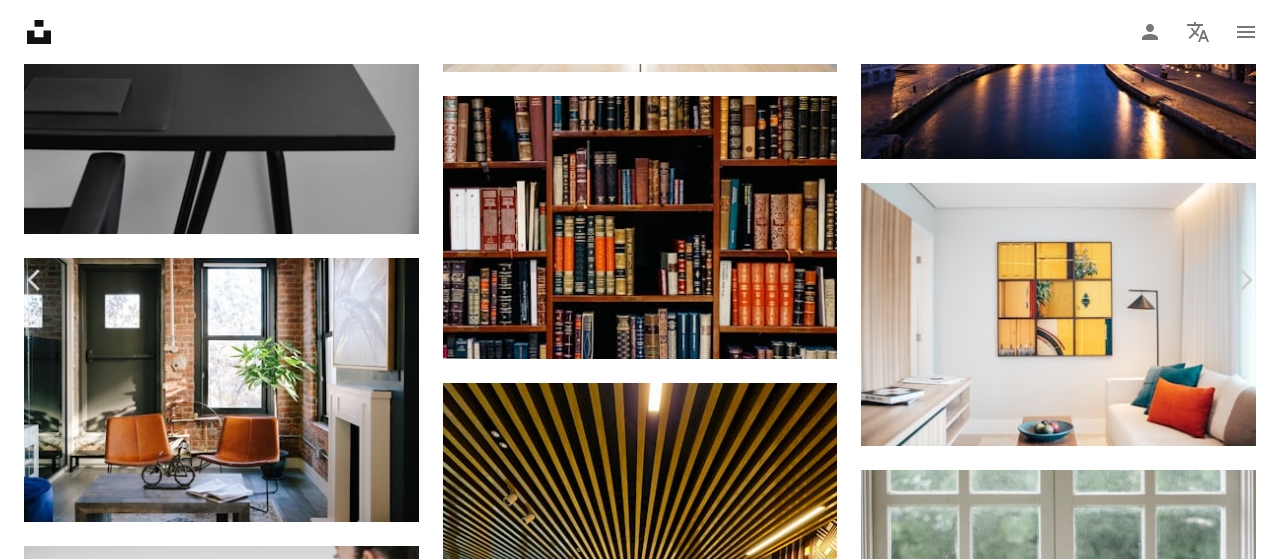 scroll, scrollTop: 0, scrollLeft: 0, axis: both 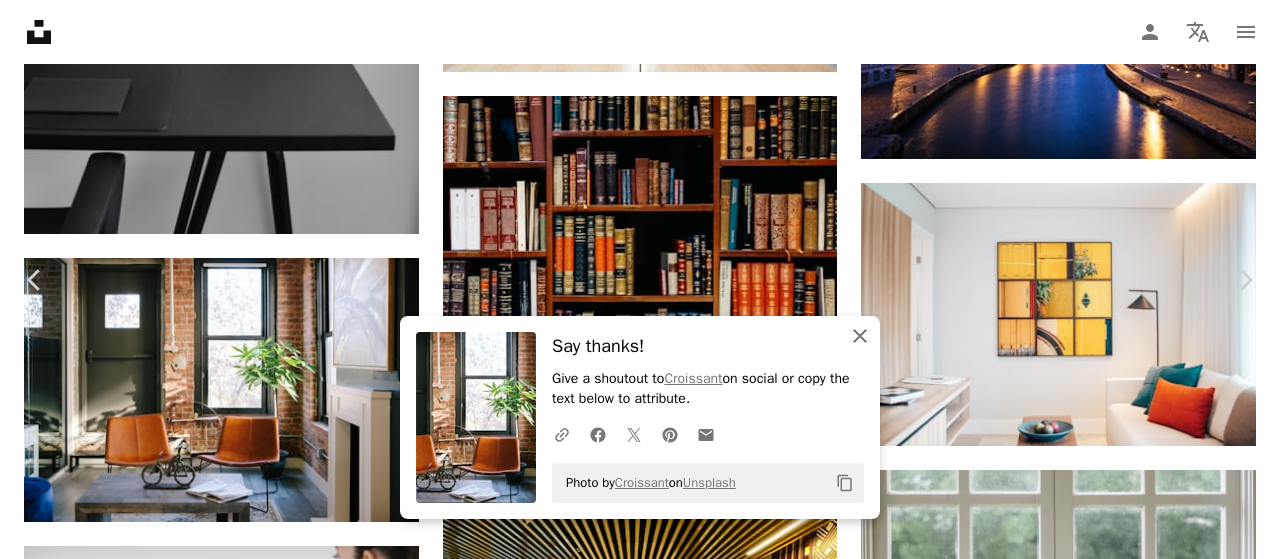 click on "An X shape" 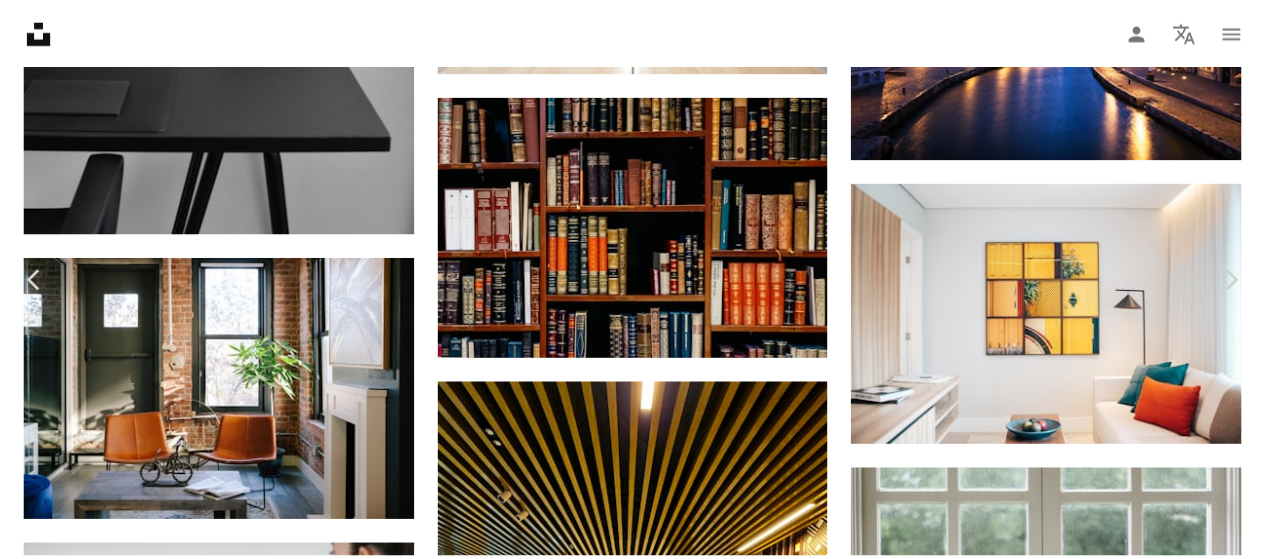scroll, scrollTop: 0, scrollLeft: 0, axis: both 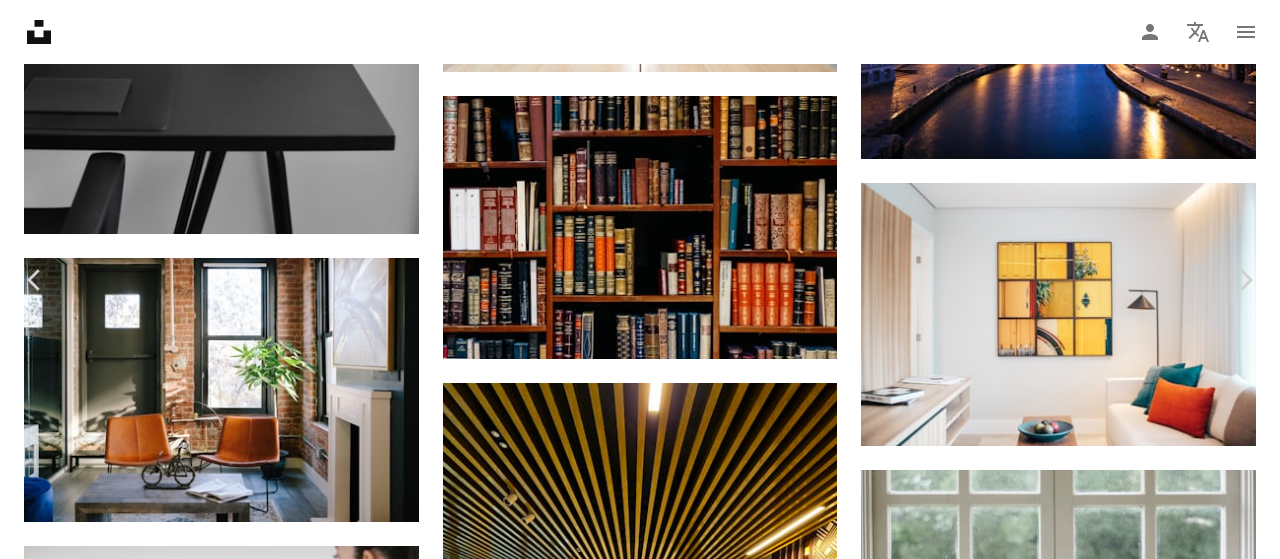 click on "Chevron down" 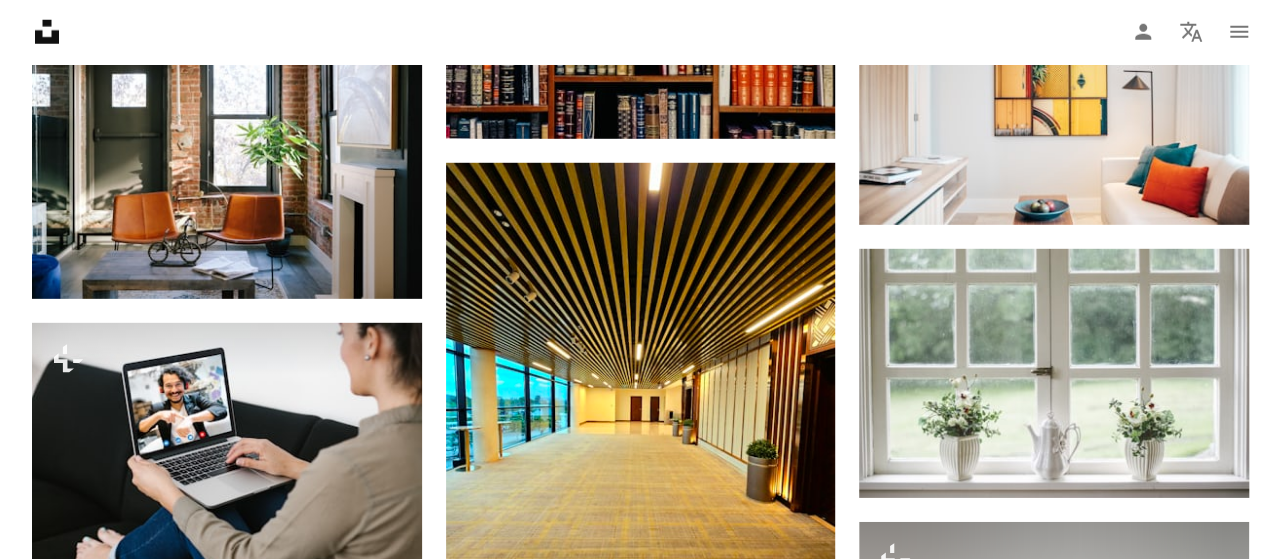 scroll, scrollTop: 2933, scrollLeft: 0, axis: vertical 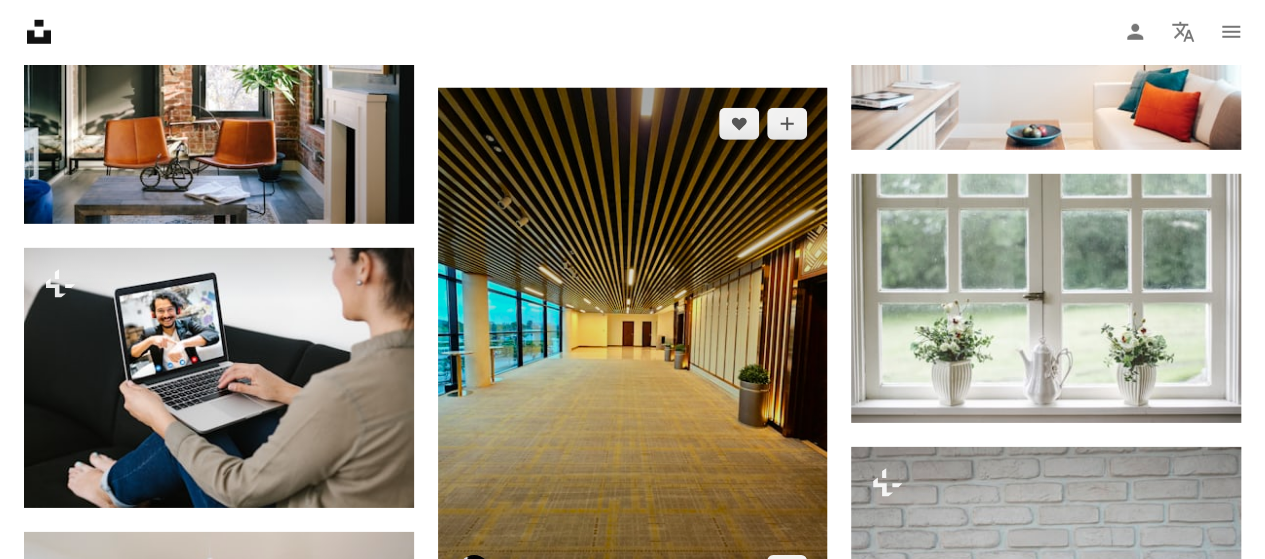 click at bounding box center (633, 347) 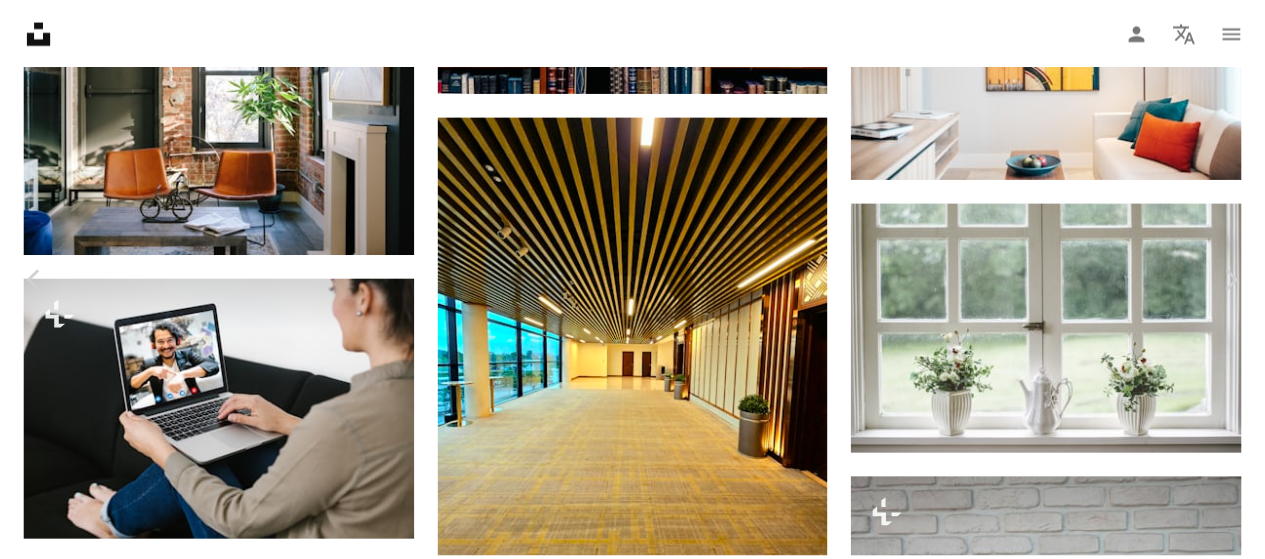 scroll, scrollTop: 0, scrollLeft: 0, axis: both 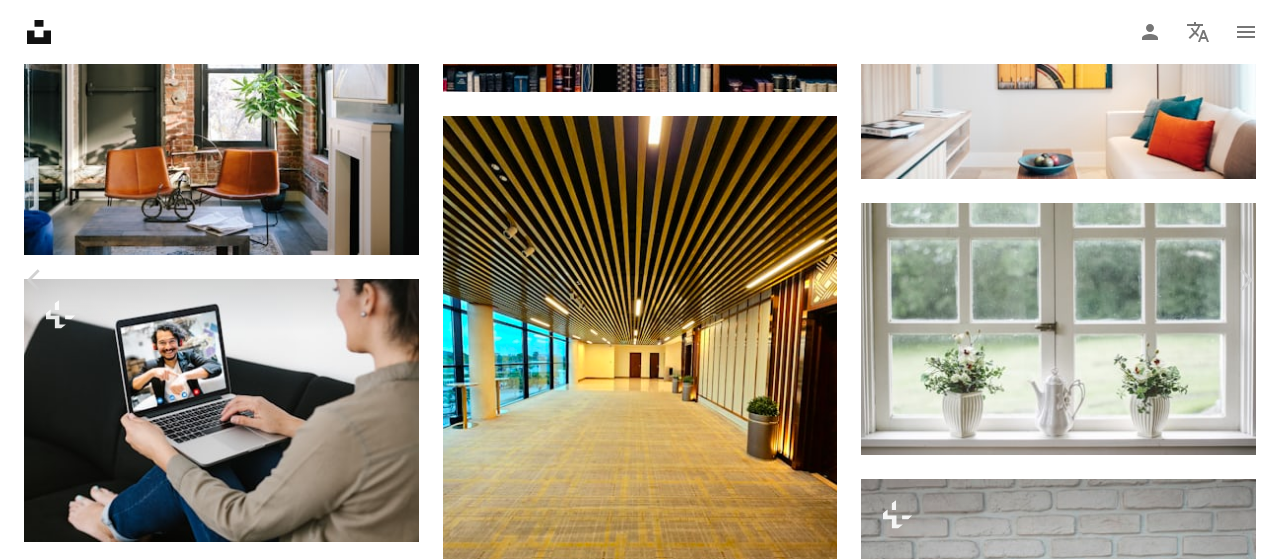 click on "Chevron down" 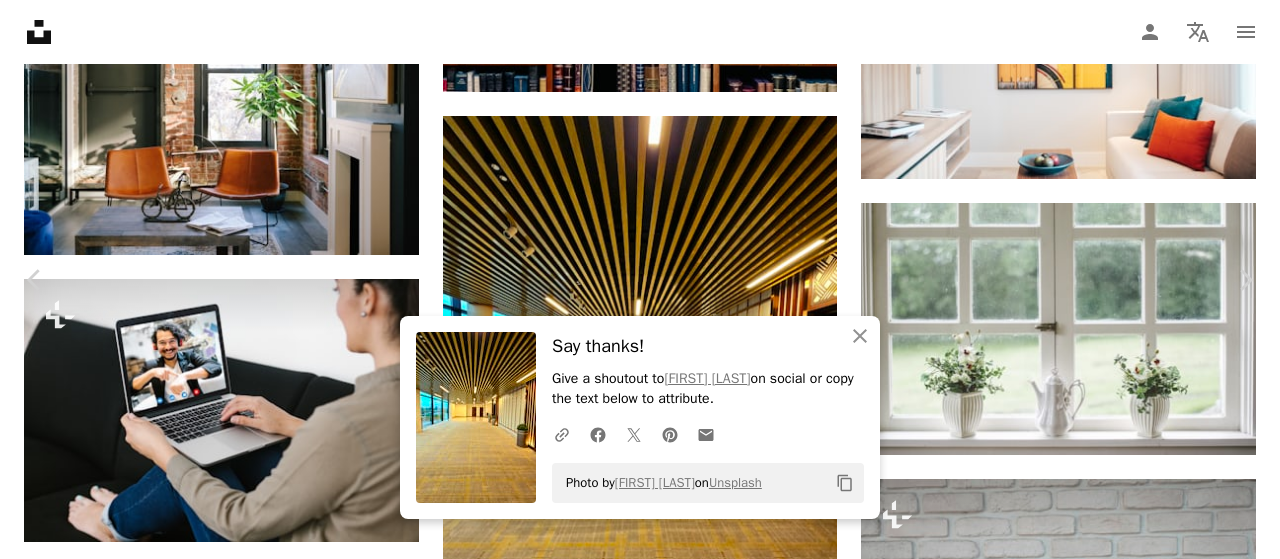 click on "An X shape" at bounding box center (20, 20) 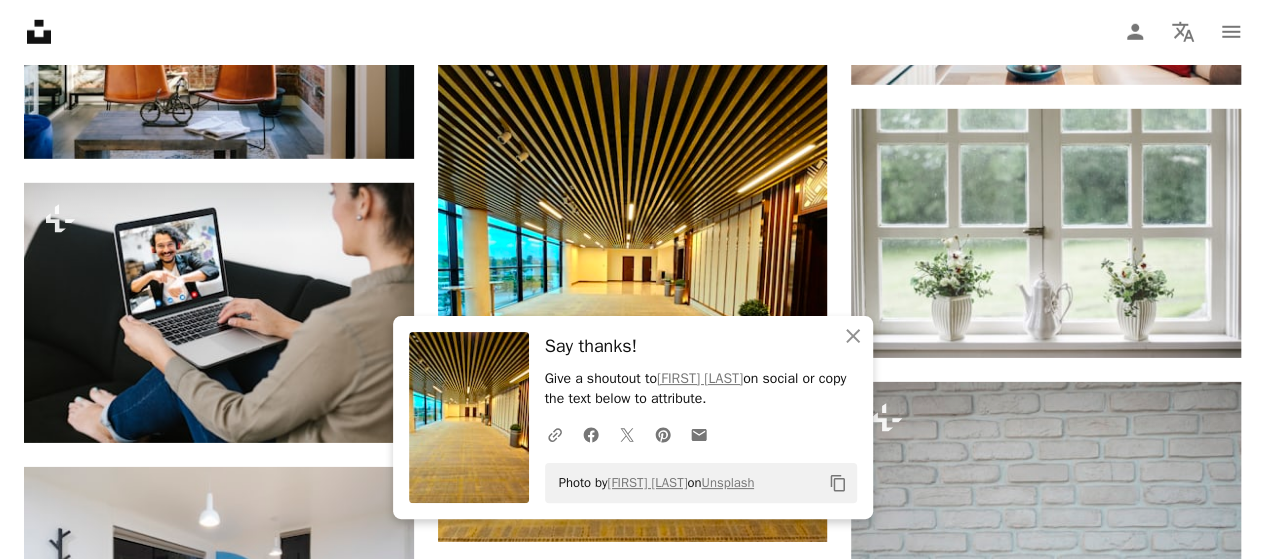 scroll, scrollTop: 3066, scrollLeft: 0, axis: vertical 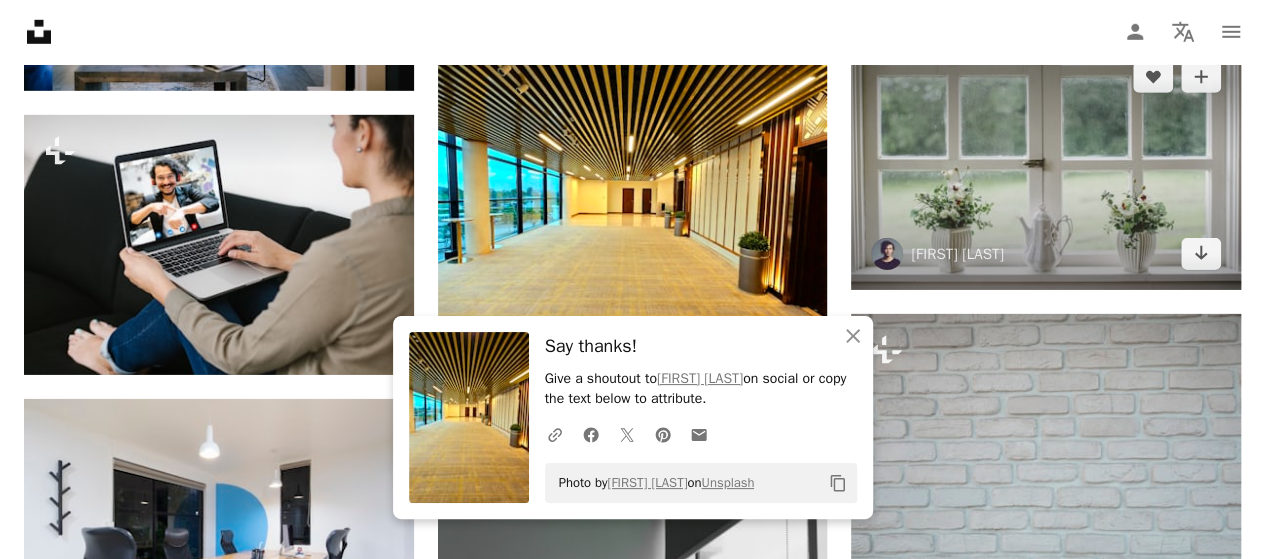 click at bounding box center (1046, 165) 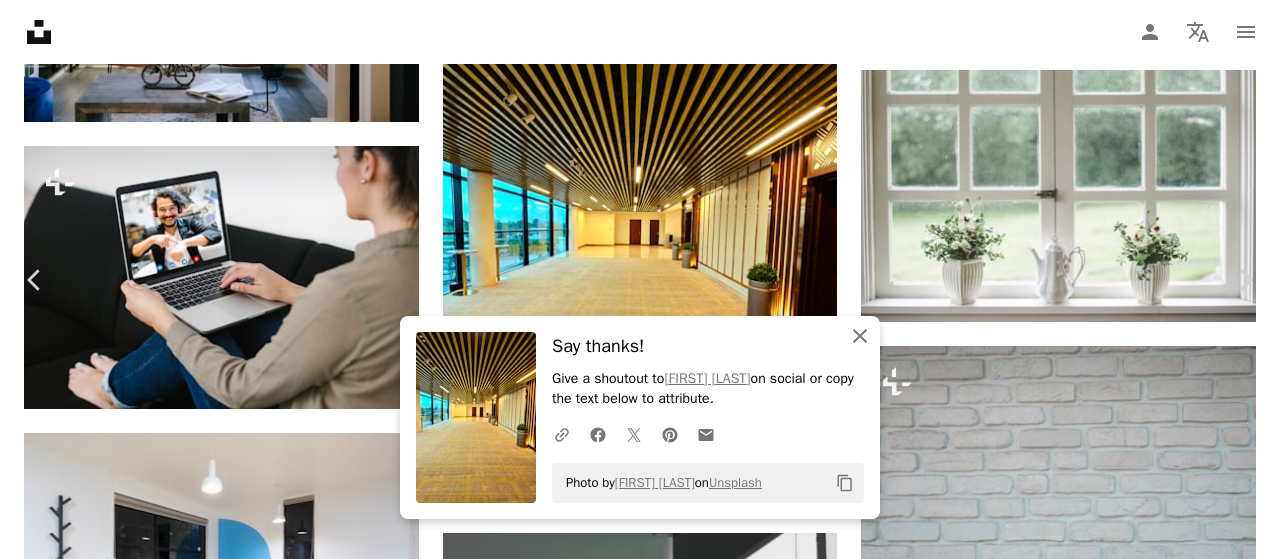 click on "An X shape" 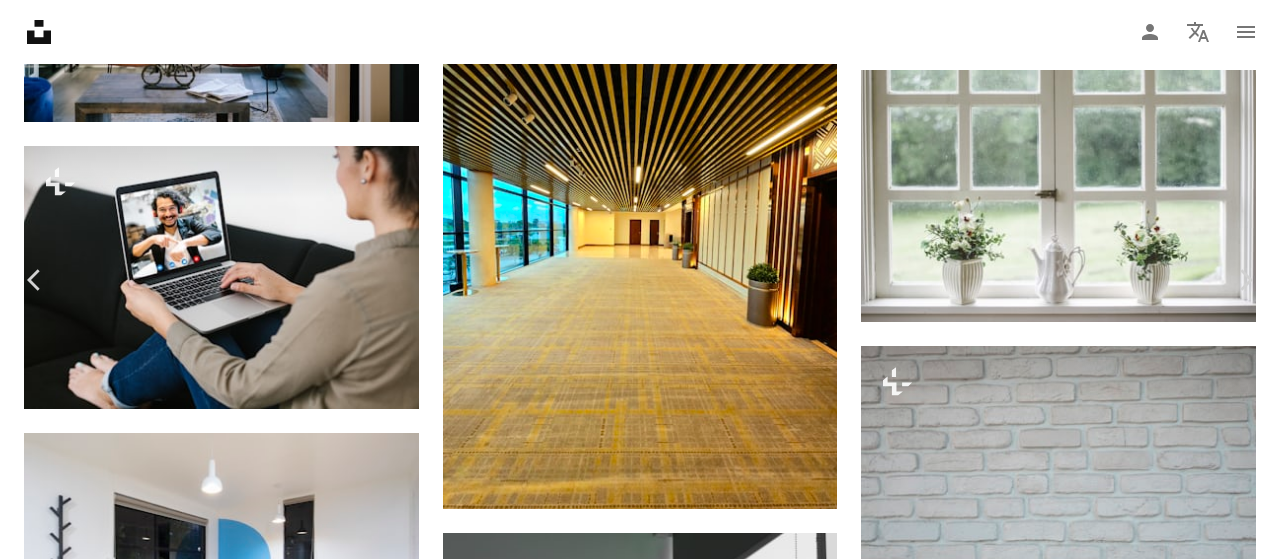 click on "Chevron down" 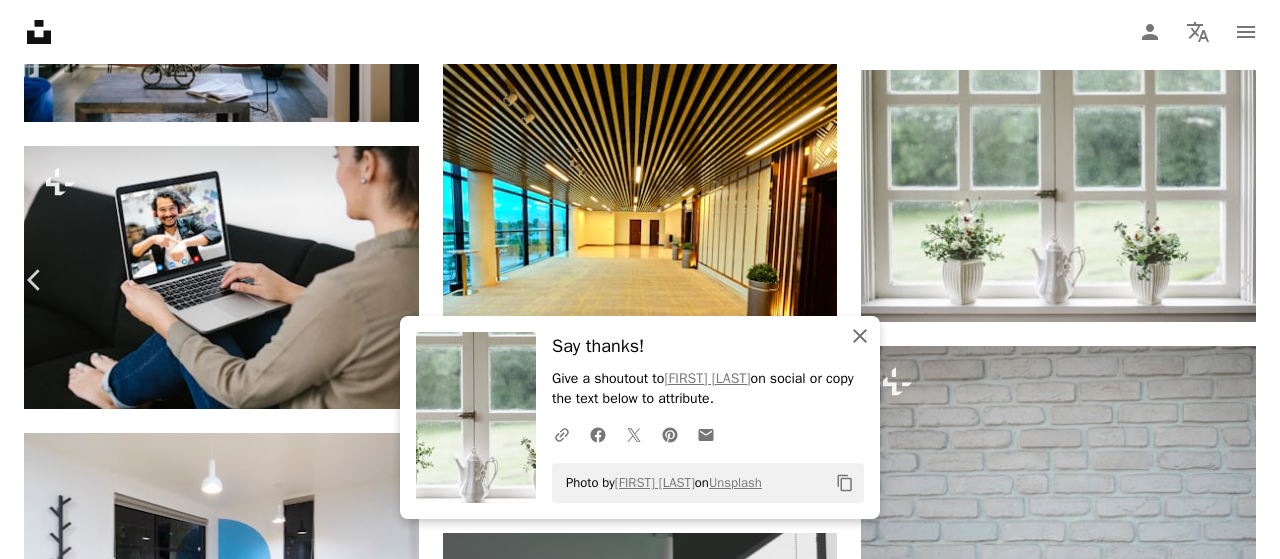 click 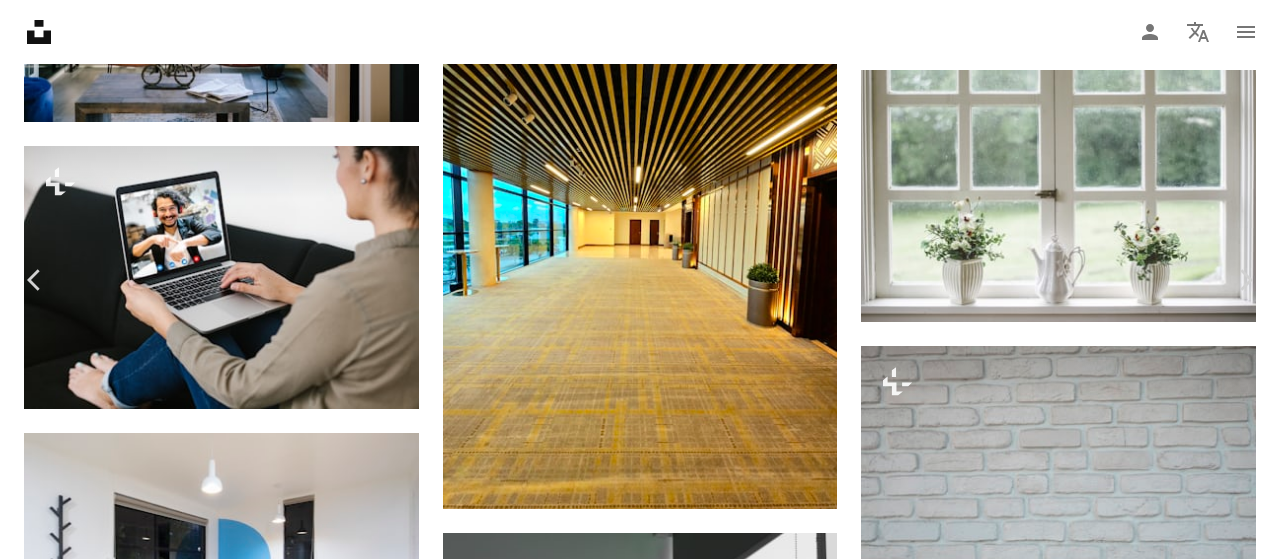 click on "An X shape" at bounding box center [20, 20] 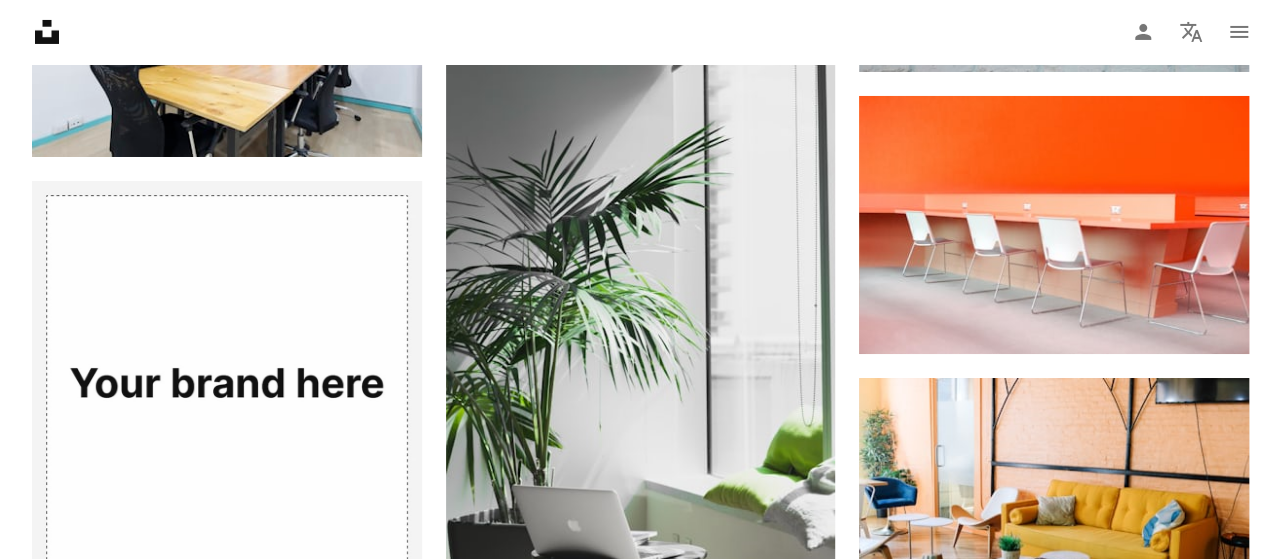 scroll, scrollTop: 3600, scrollLeft: 0, axis: vertical 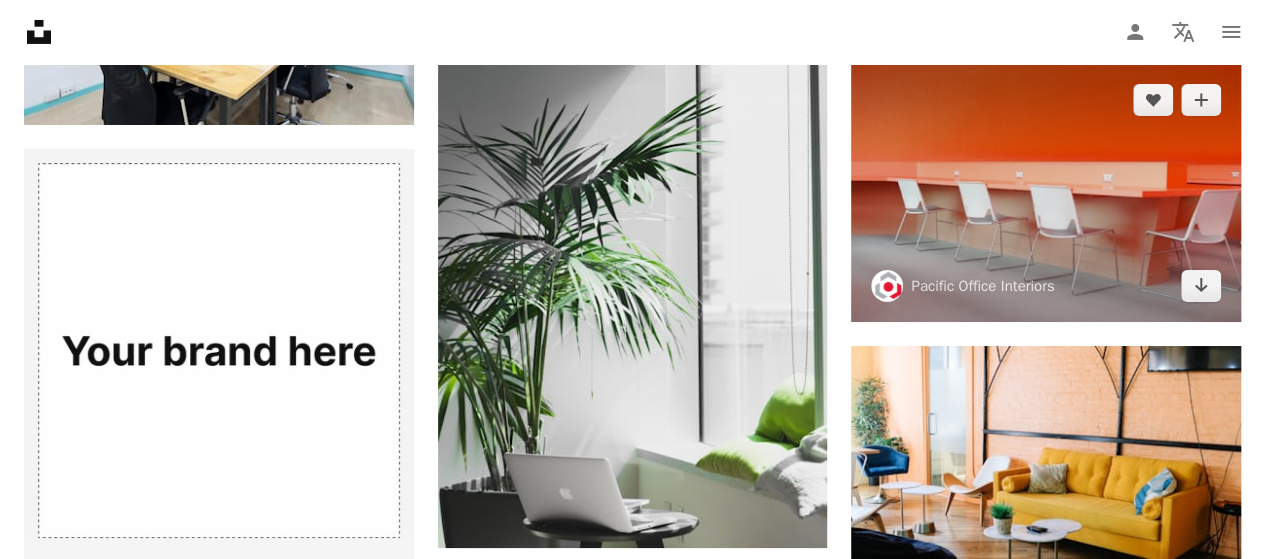 click at bounding box center (1046, 193) 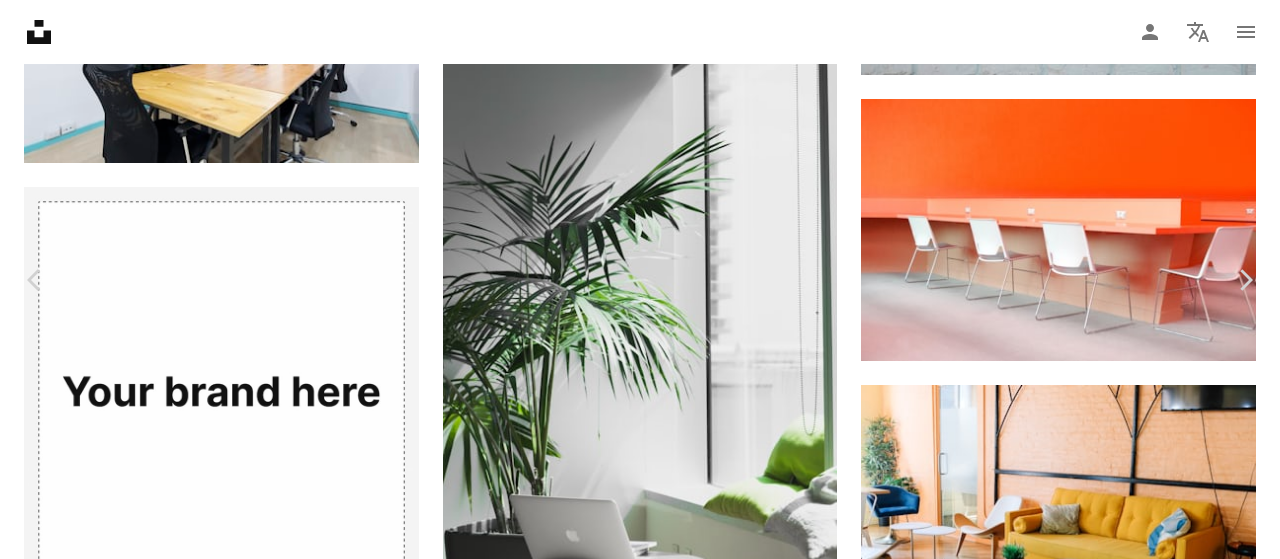 scroll, scrollTop: 0, scrollLeft: 0, axis: both 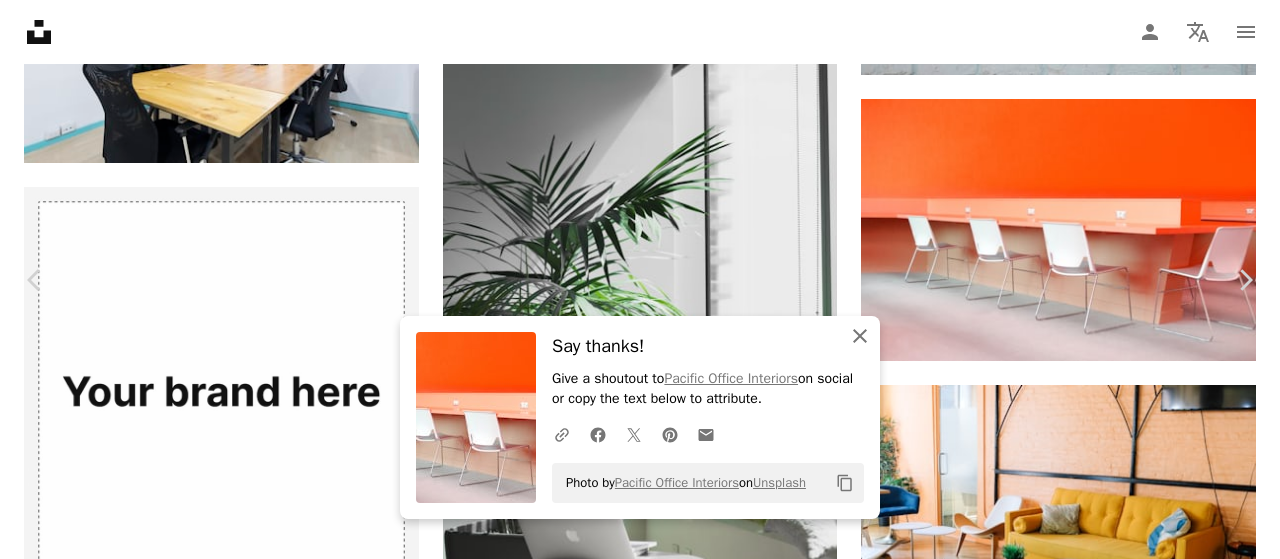 click on "An X shape" 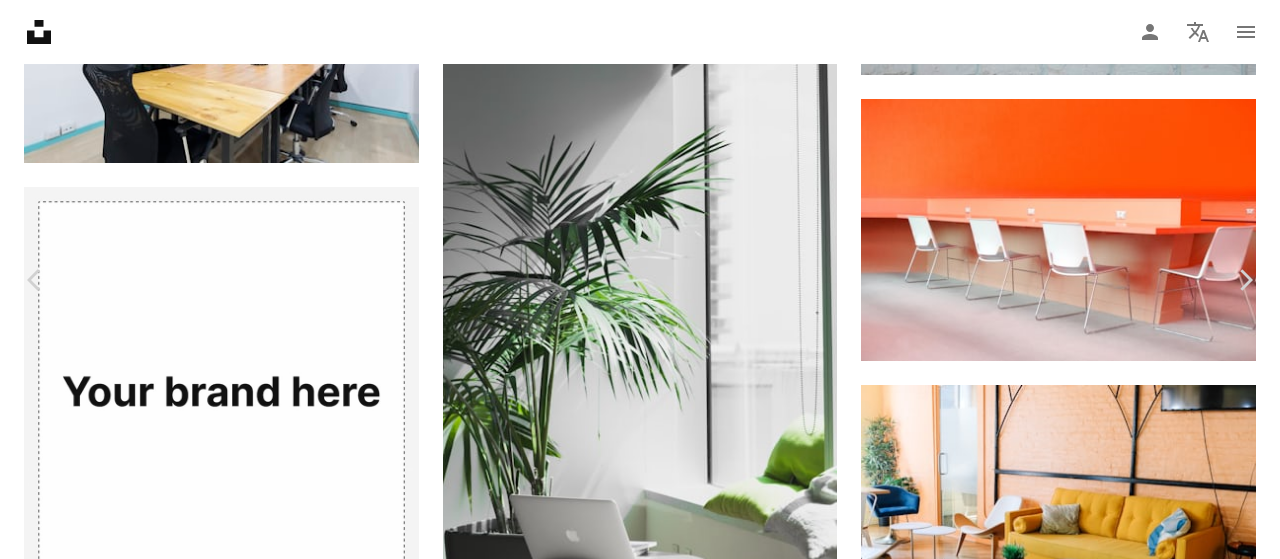 scroll, scrollTop: 2000, scrollLeft: 0, axis: vertical 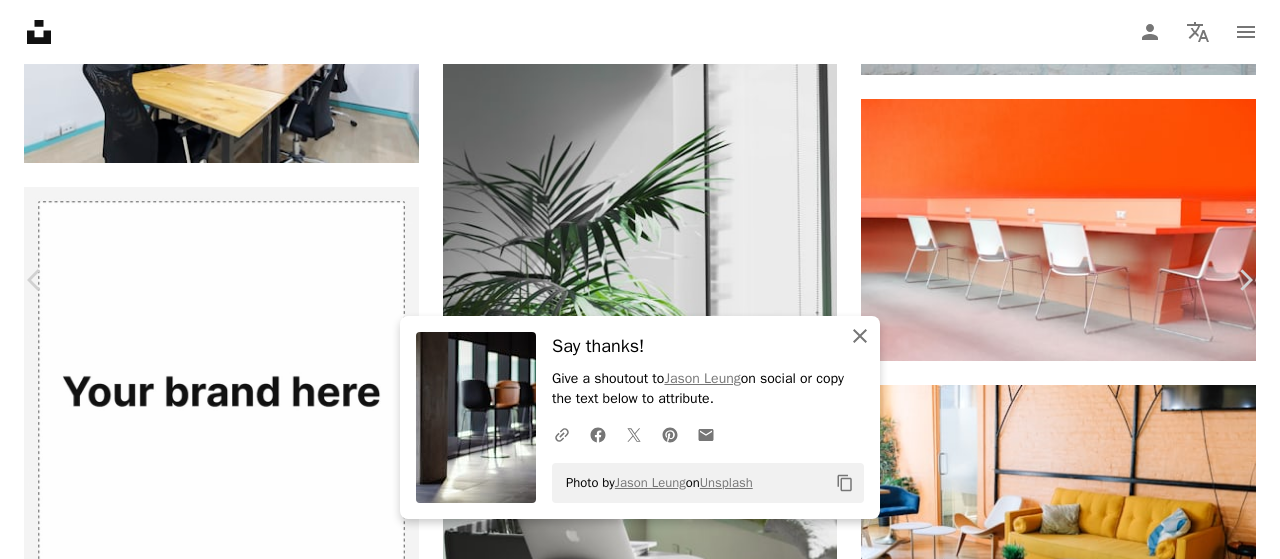 click on "An X shape" 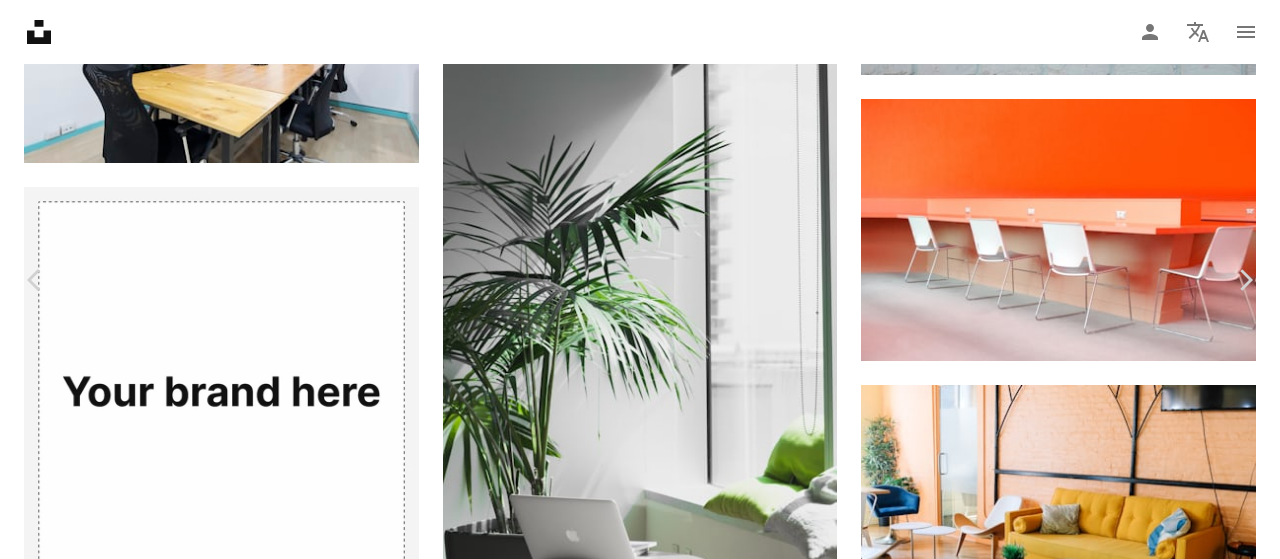 click on "An X shape" at bounding box center (20, 20) 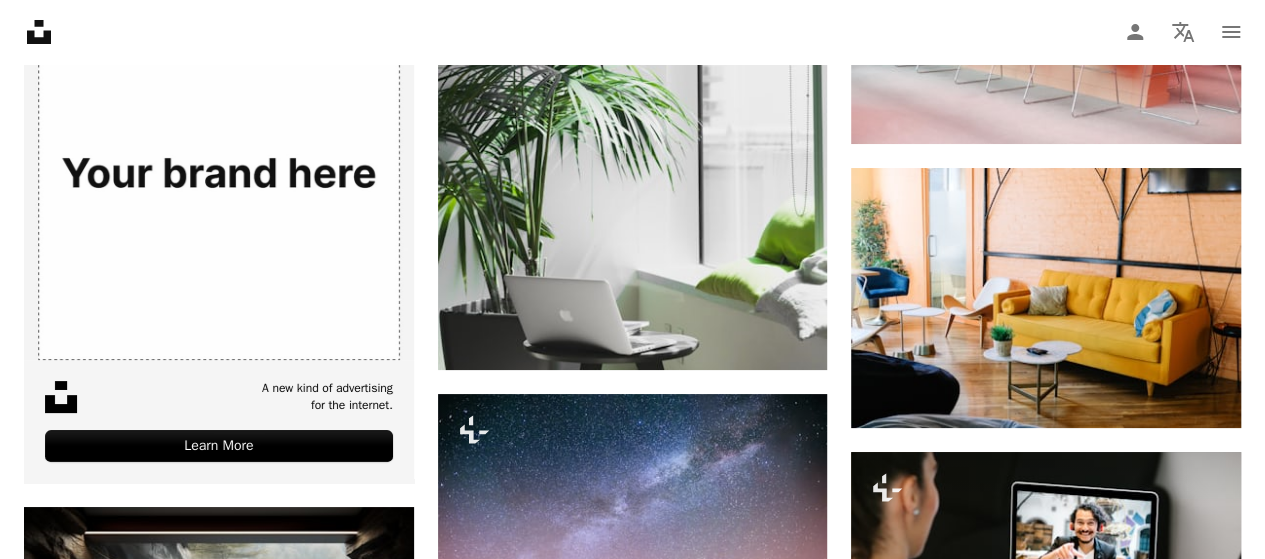 scroll, scrollTop: 4000, scrollLeft: 0, axis: vertical 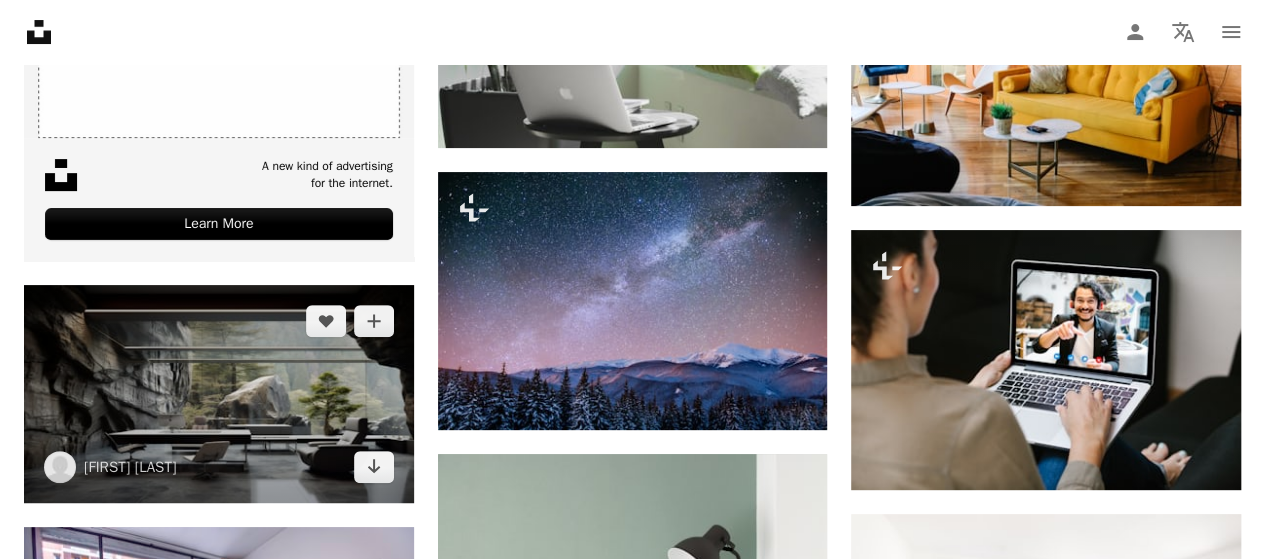 click at bounding box center [219, 394] 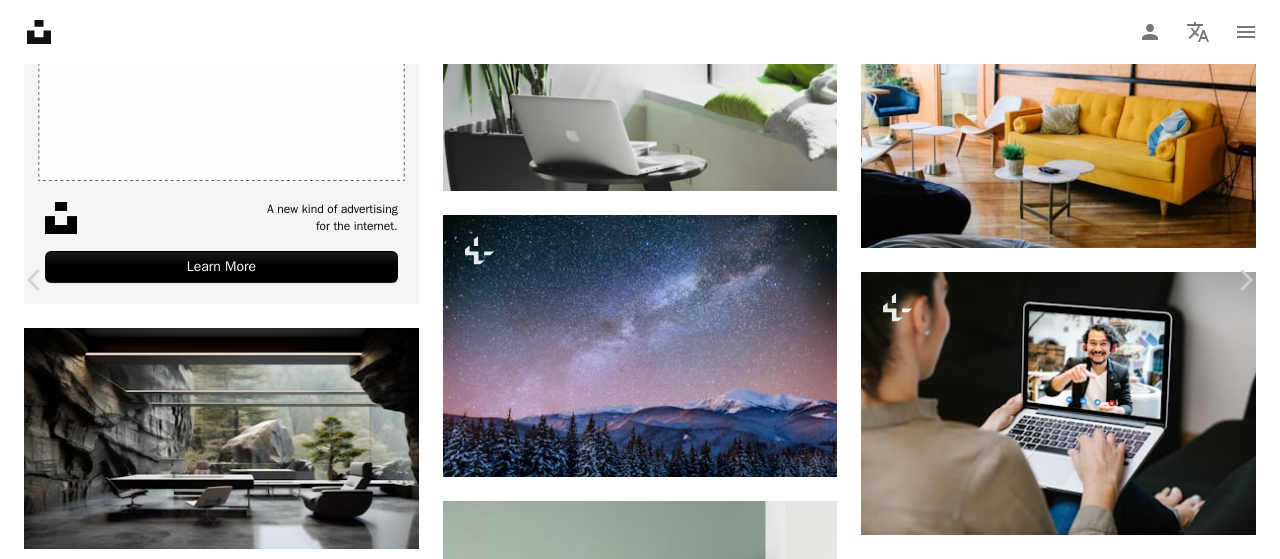 click on "Chevron down" 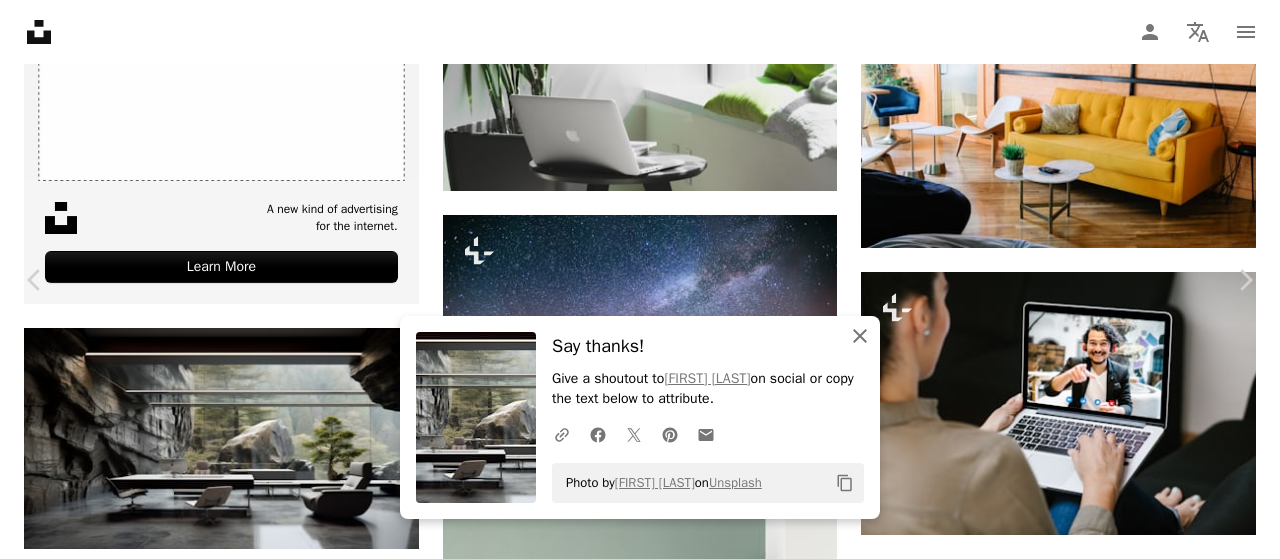 click on "An X shape" 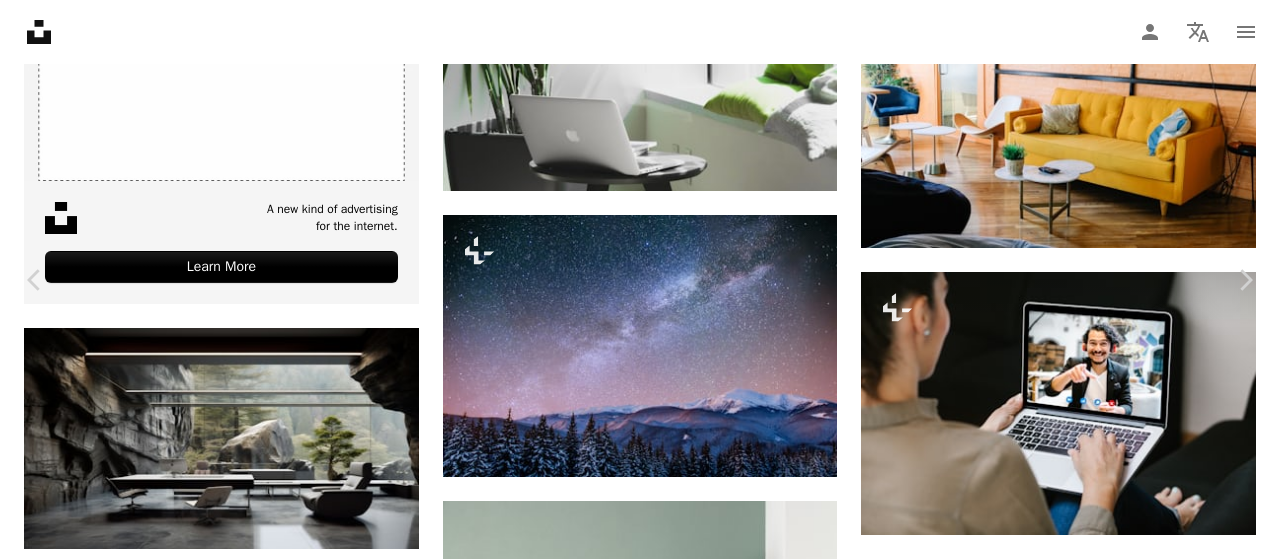 click on "An X shape" at bounding box center (20, 20) 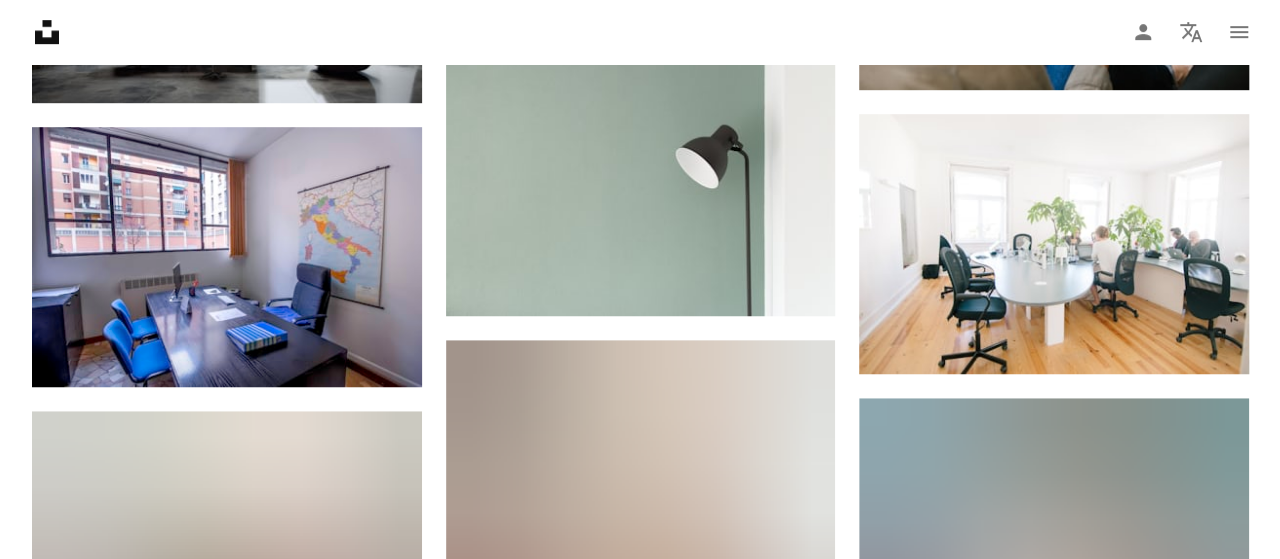 scroll, scrollTop: 4533, scrollLeft: 0, axis: vertical 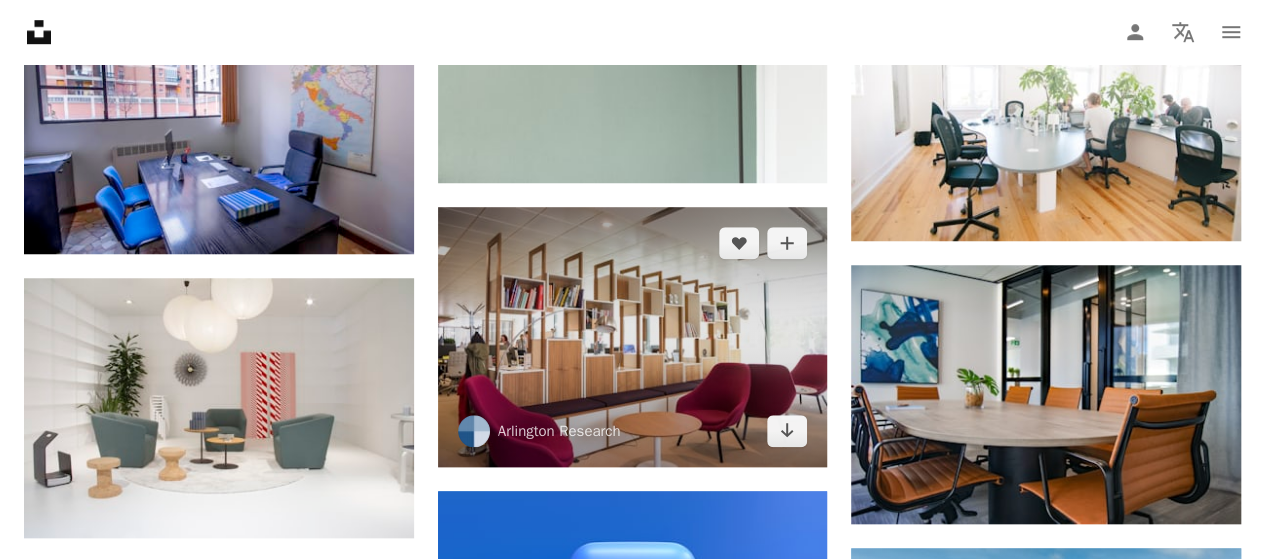 click at bounding box center (633, 337) 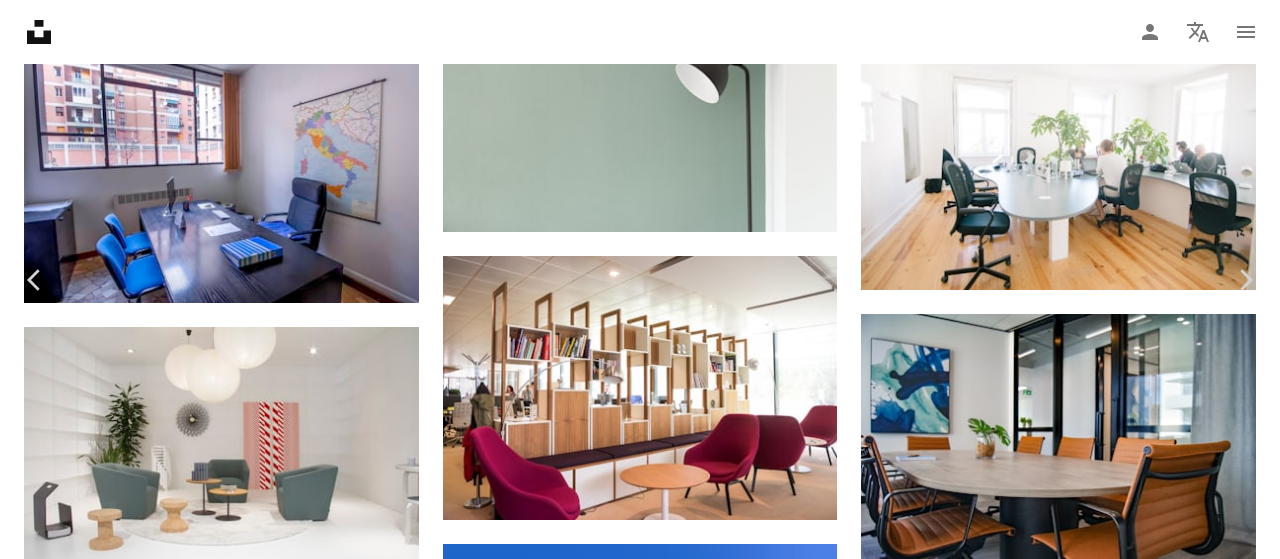 click on "Chevron down" 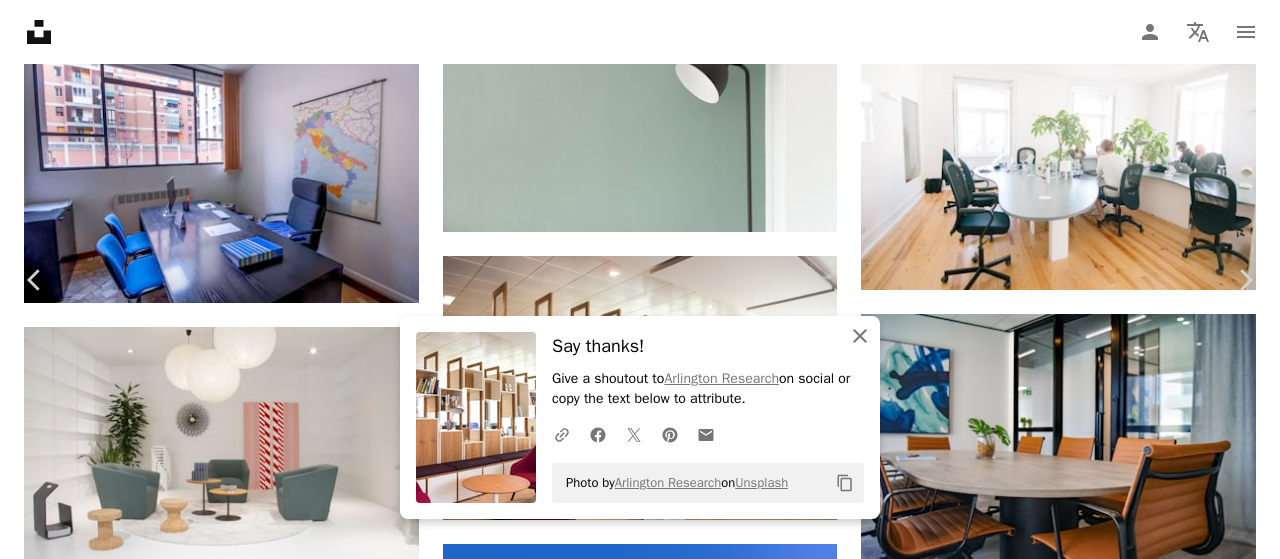 click on "An X shape" 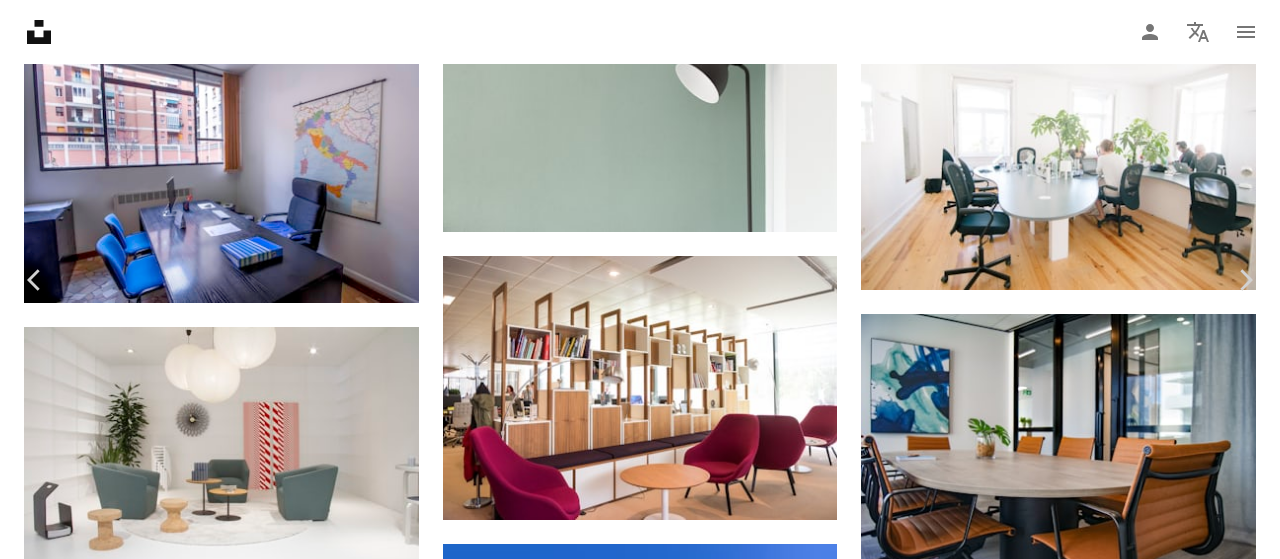 click on "An X shape" at bounding box center [20, 20] 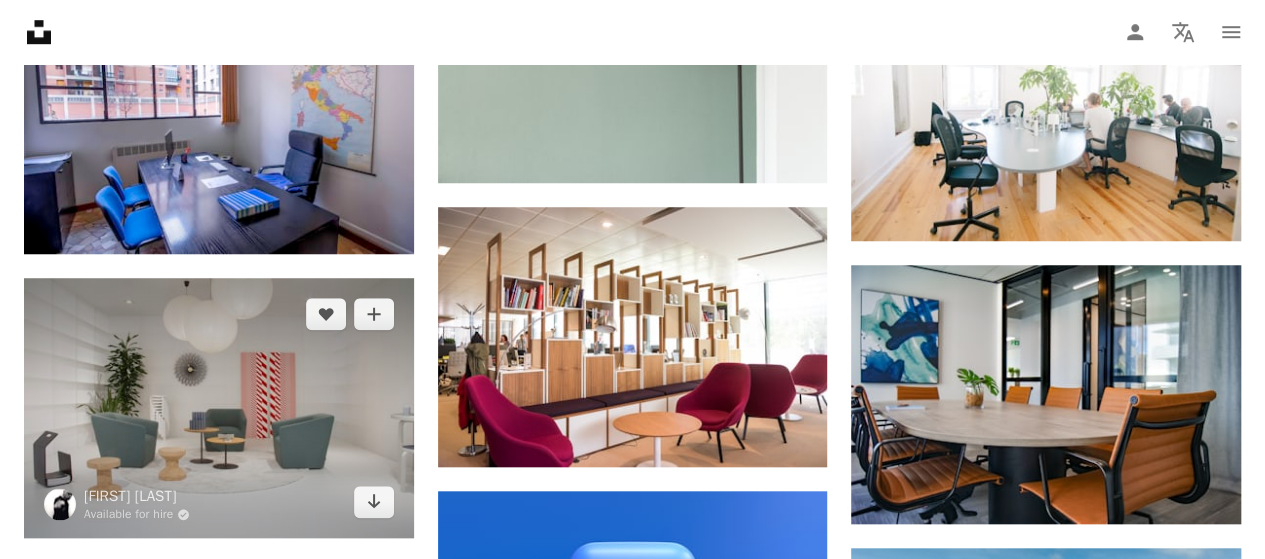 click at bounding box center [219, 408] 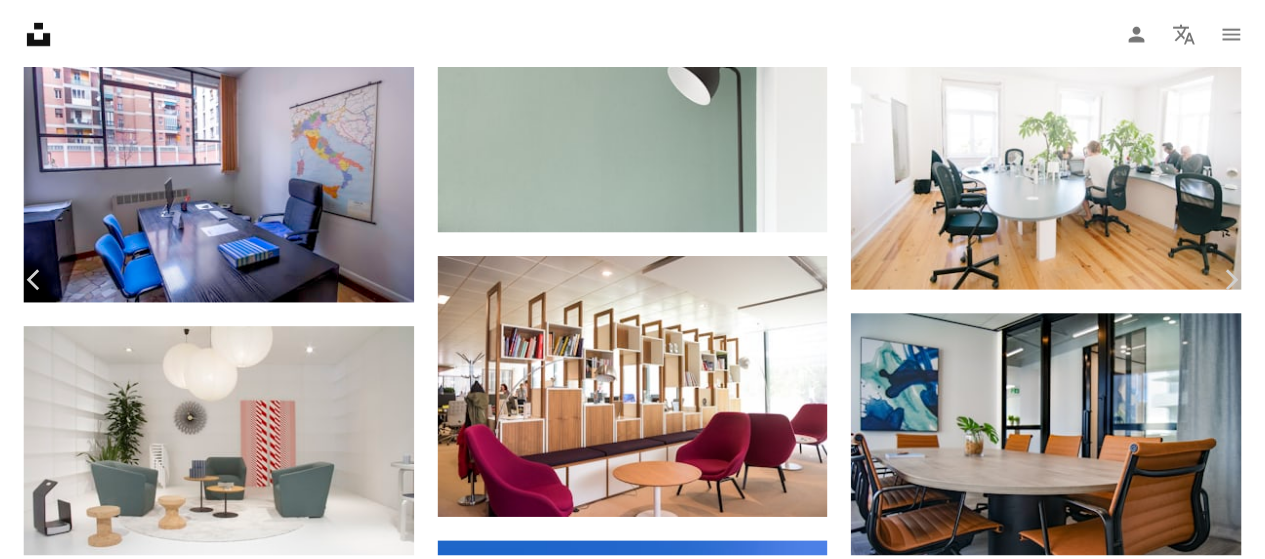 scroll, scrollTop: 133, scrollLeft: 0, axis: vertical 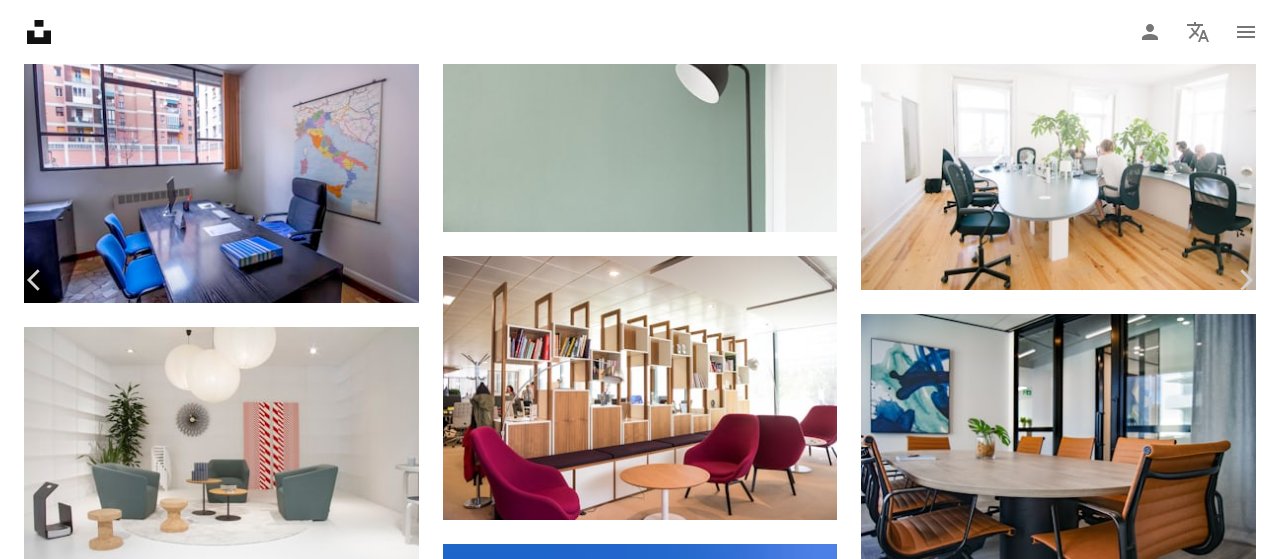 click 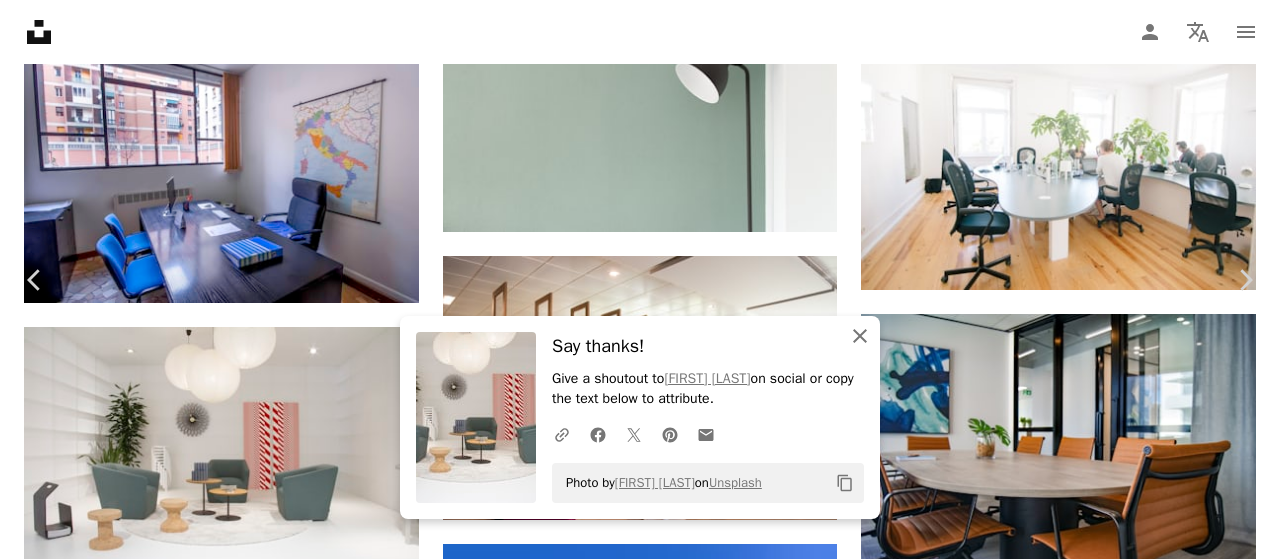 click 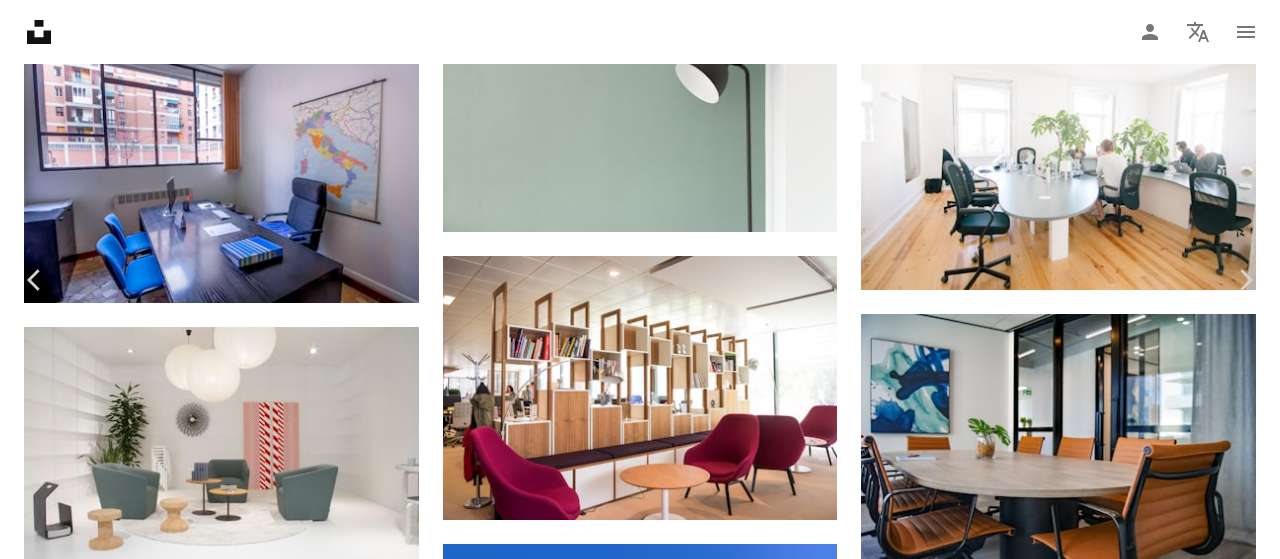 click on "An X shape" at bounding box center (20, 20) 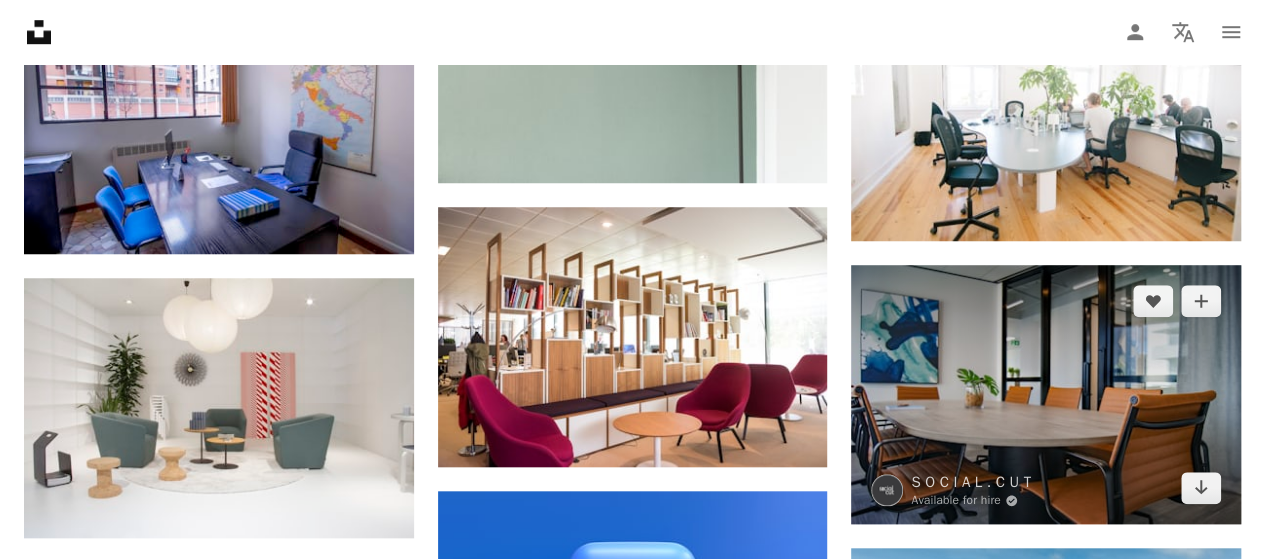 click at bounding box center [1046, 394] 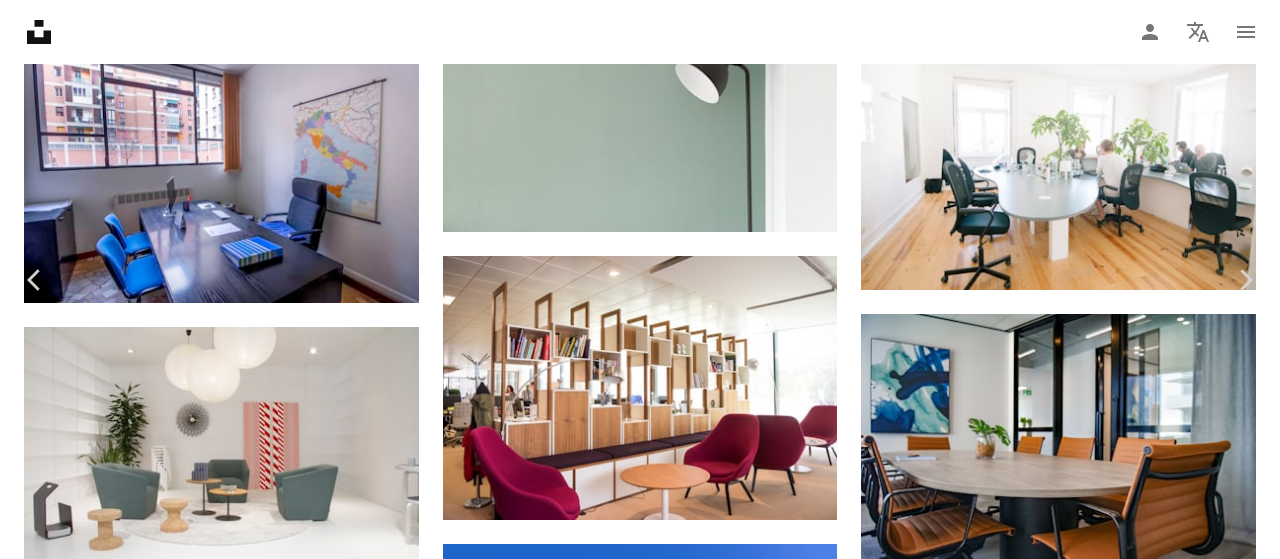 click on "Chevron down" 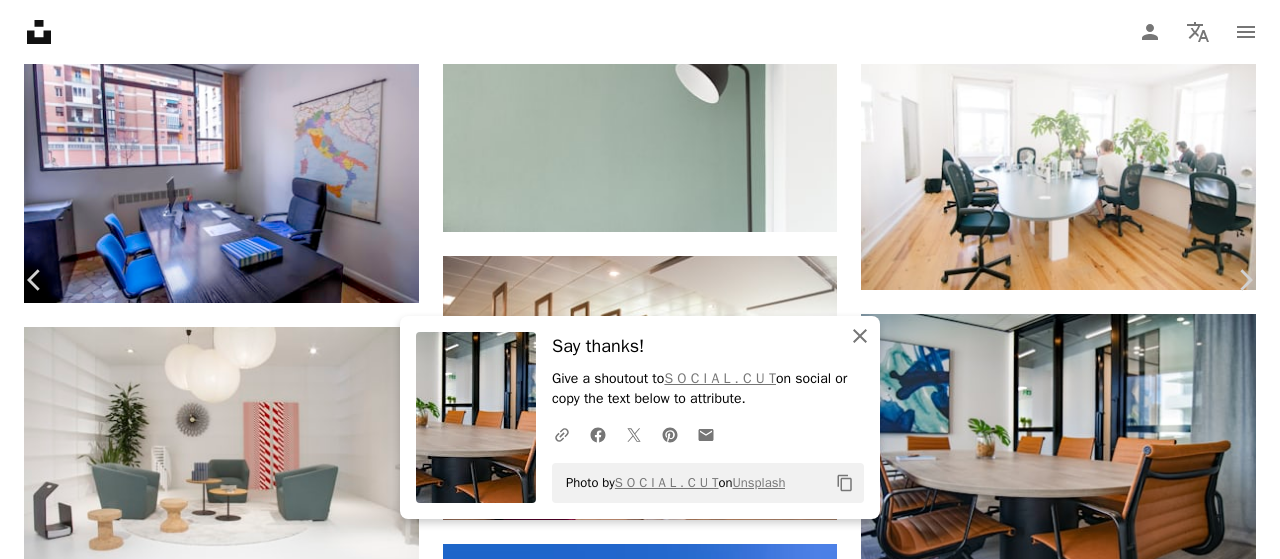 drag, startPoint x: 852, startPoint y: 340, endPoint x: 54, endPoint y: 7, distance: 864.69244 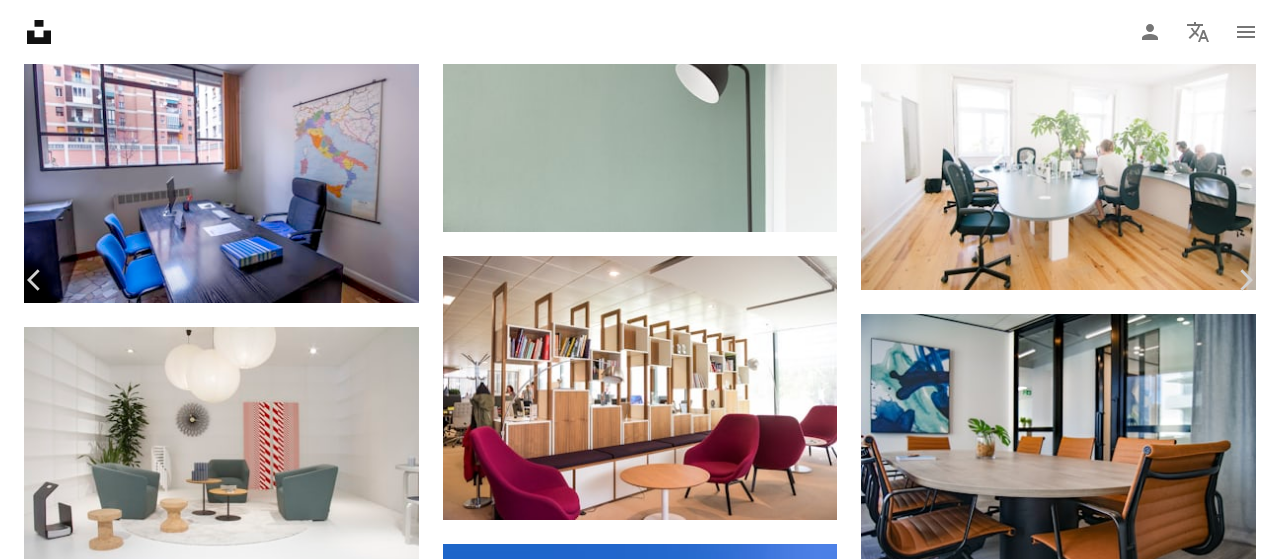 click on "An X shape" at bounding box center [20, 20] 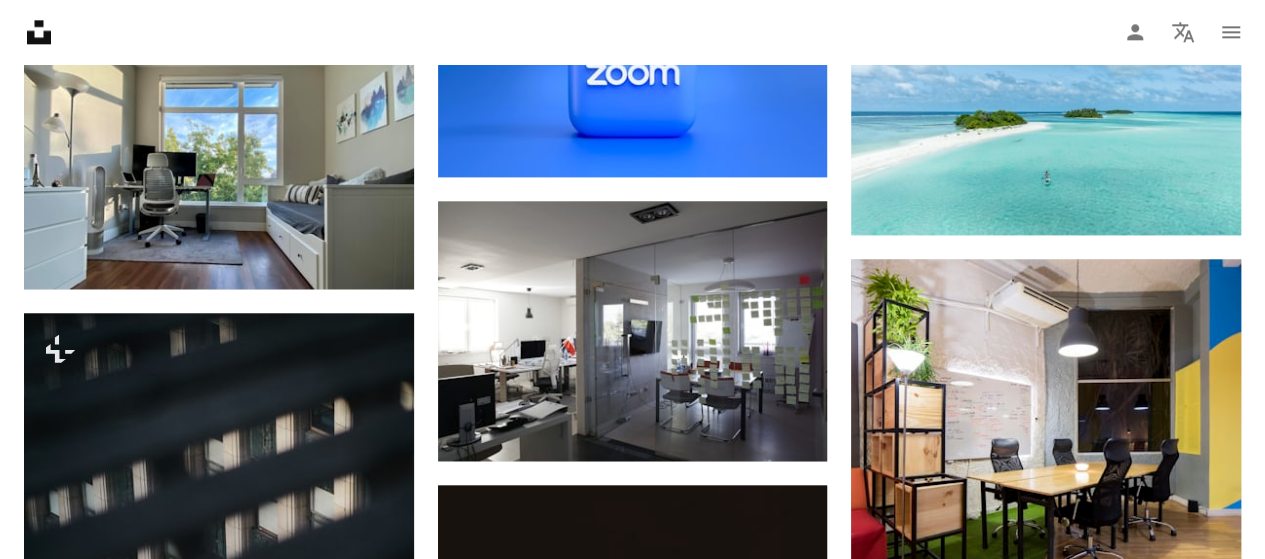 scroll, scrollTop: 4933, scrollLeft: 0, axis: vertical 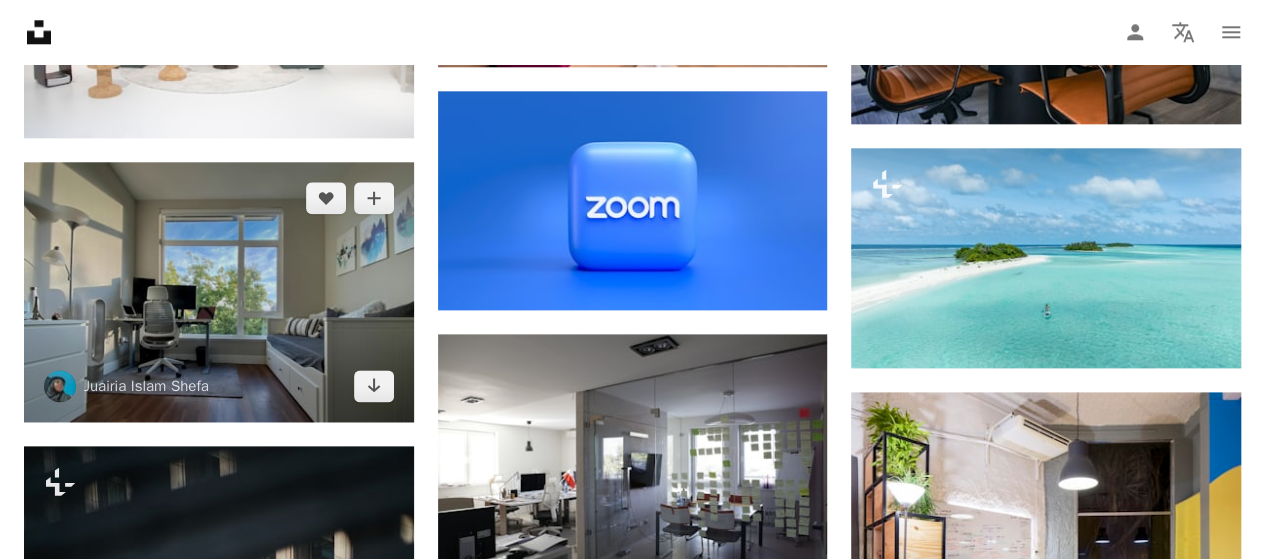 click at bounding box center [219, 292] 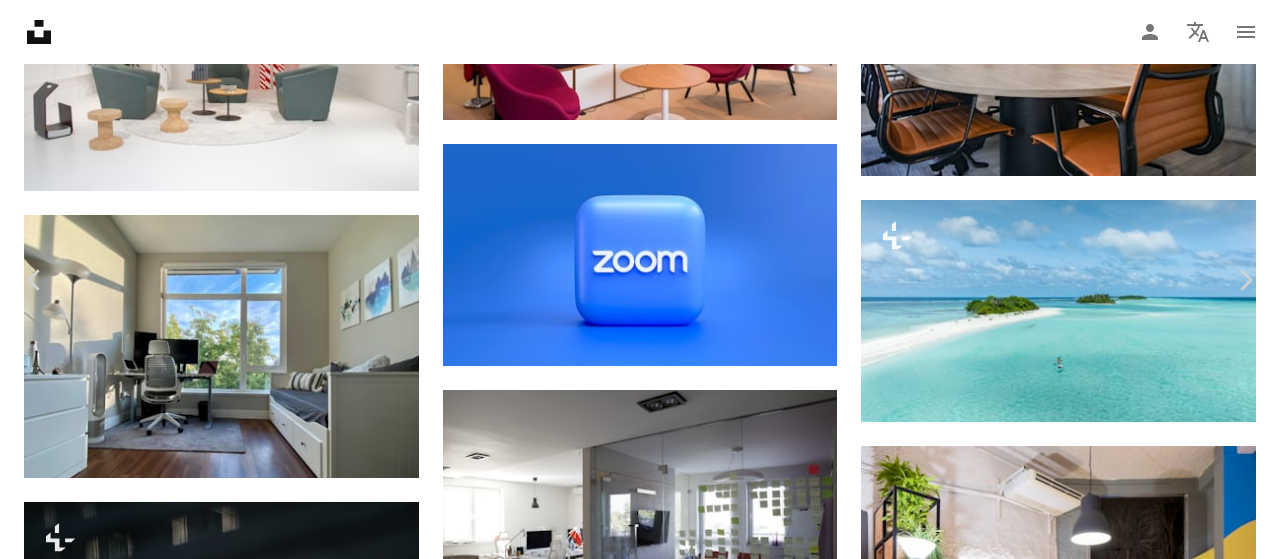 click on "Chevron down" 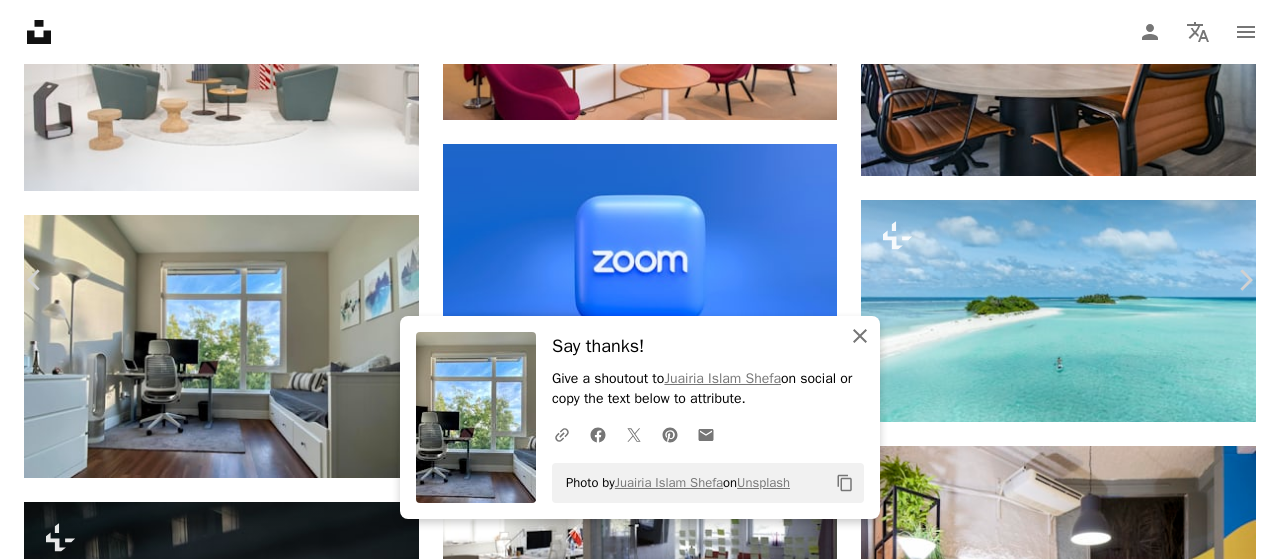 drag, startPoint x: 854, startPoint y: 336, endPoint x: 248, endPoint y: 16, distance: 685.2999 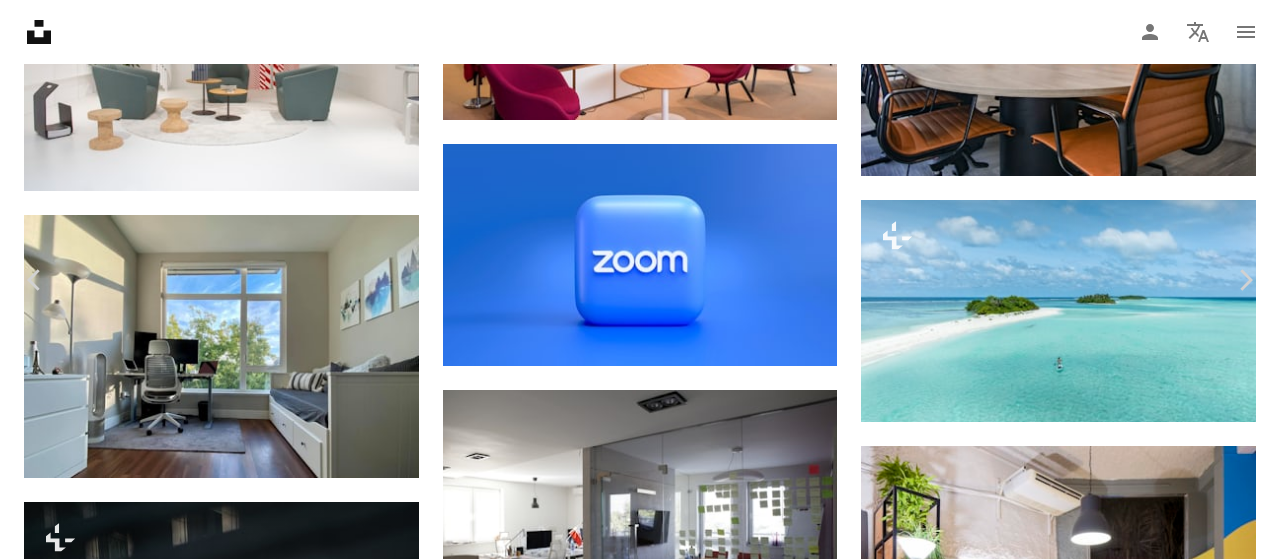 click on "An X shape" at bounding box center [20, 20] 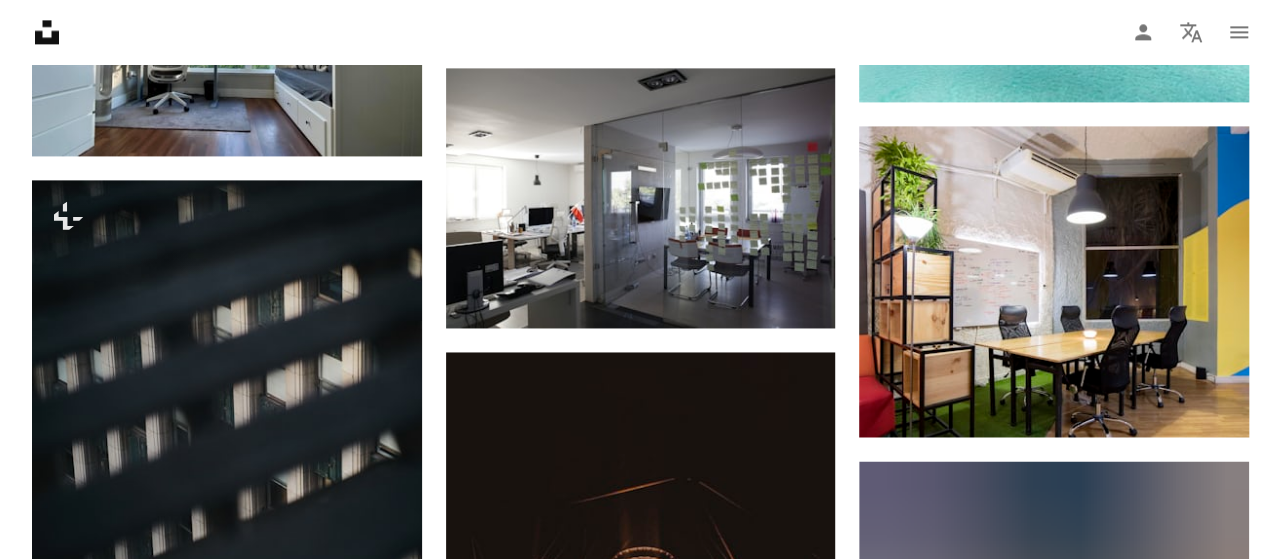scroll, scrollTop: 5200, scrollLeft: 0, axis: vertical 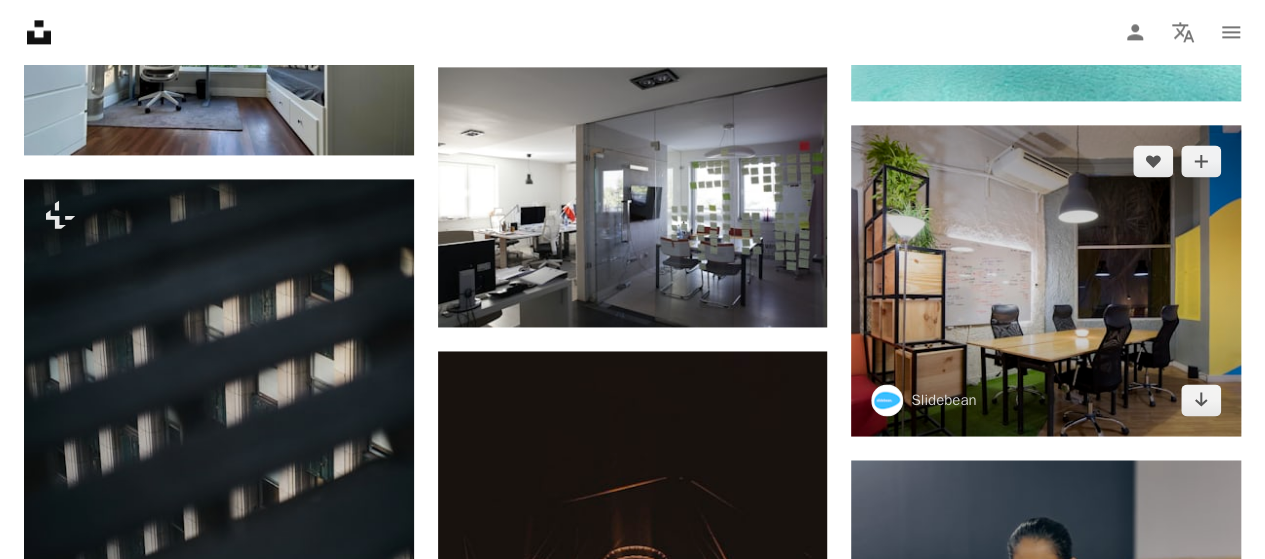 click at bounding box center (1046, 281) 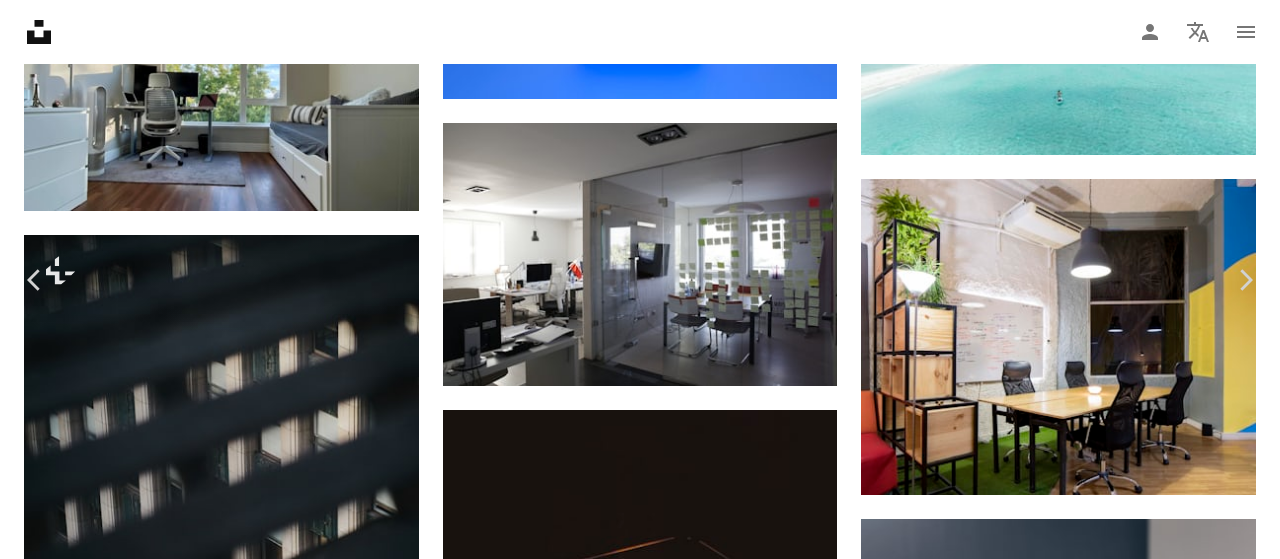 click on "Chevron down" 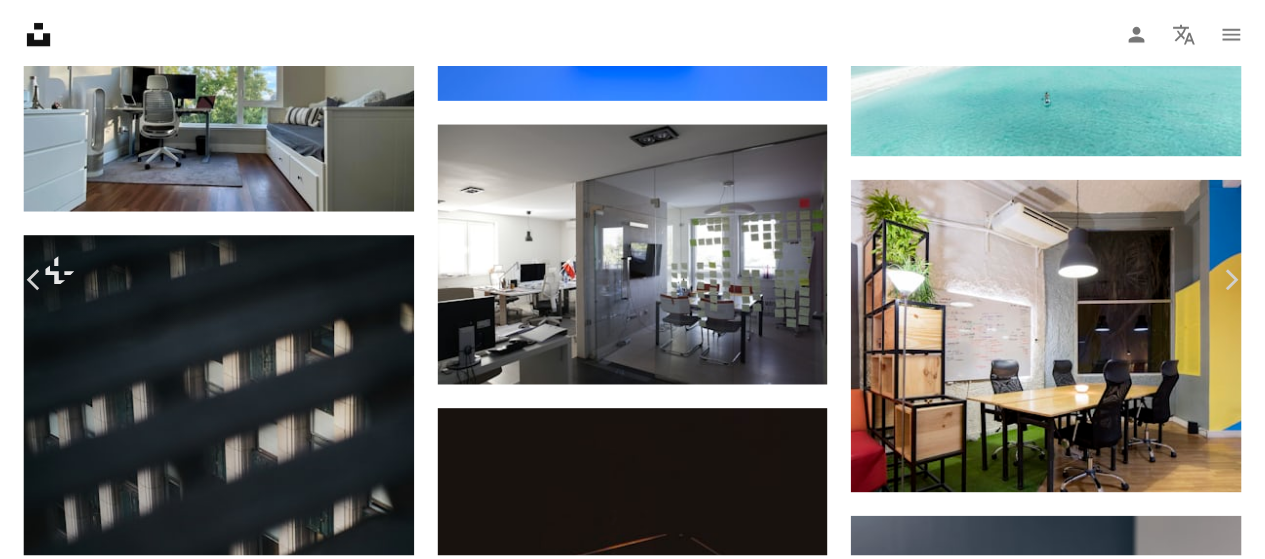 scroll, scrollTop: 133, scrollLeft: 0, axis: vertical 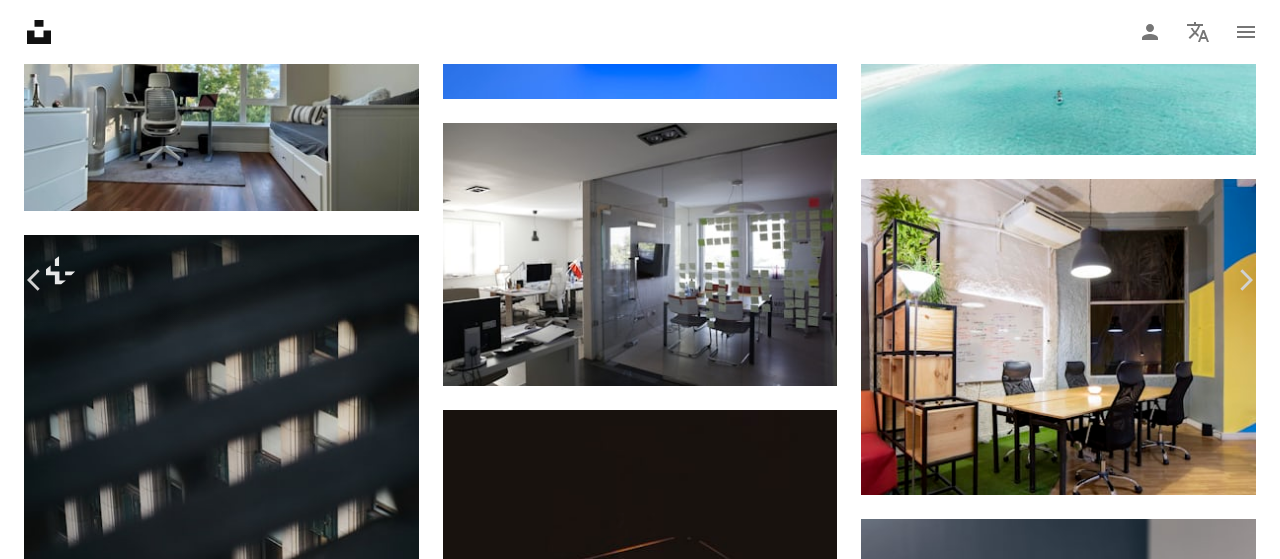 click on "( 6497 x 5197 )" at bounding box center [1097, 4222] 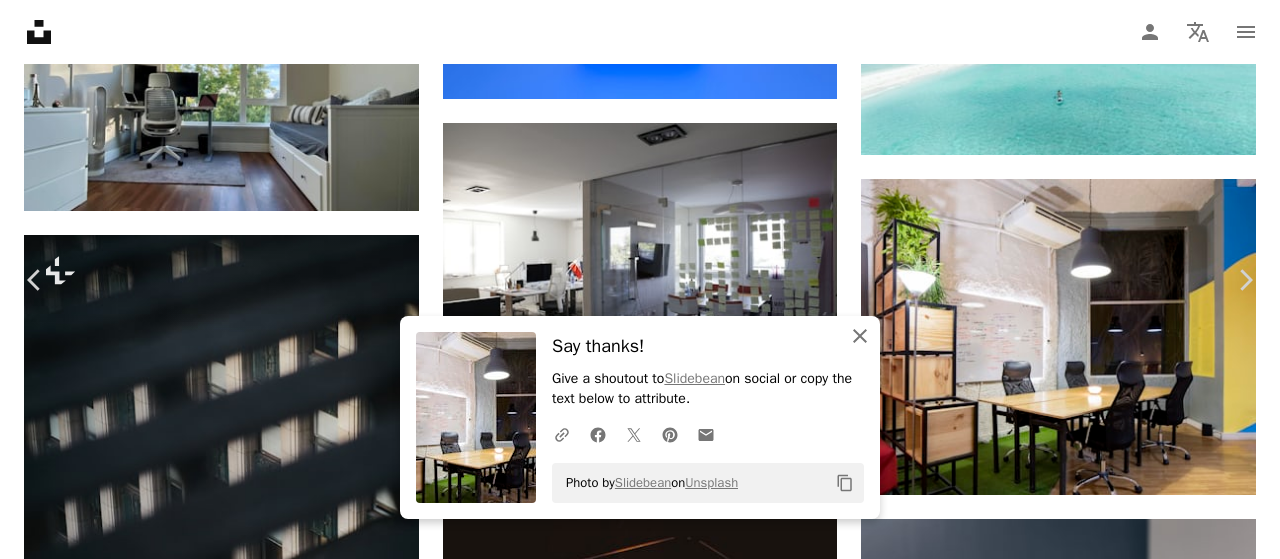 click 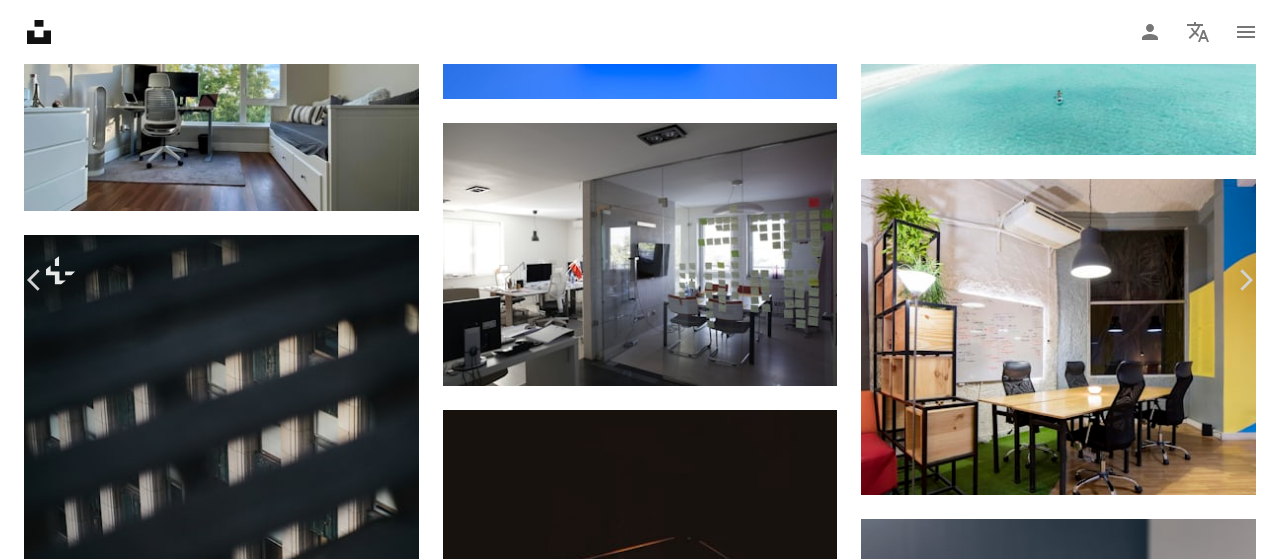 click on "An X shape" at bounding box center [20, 20] 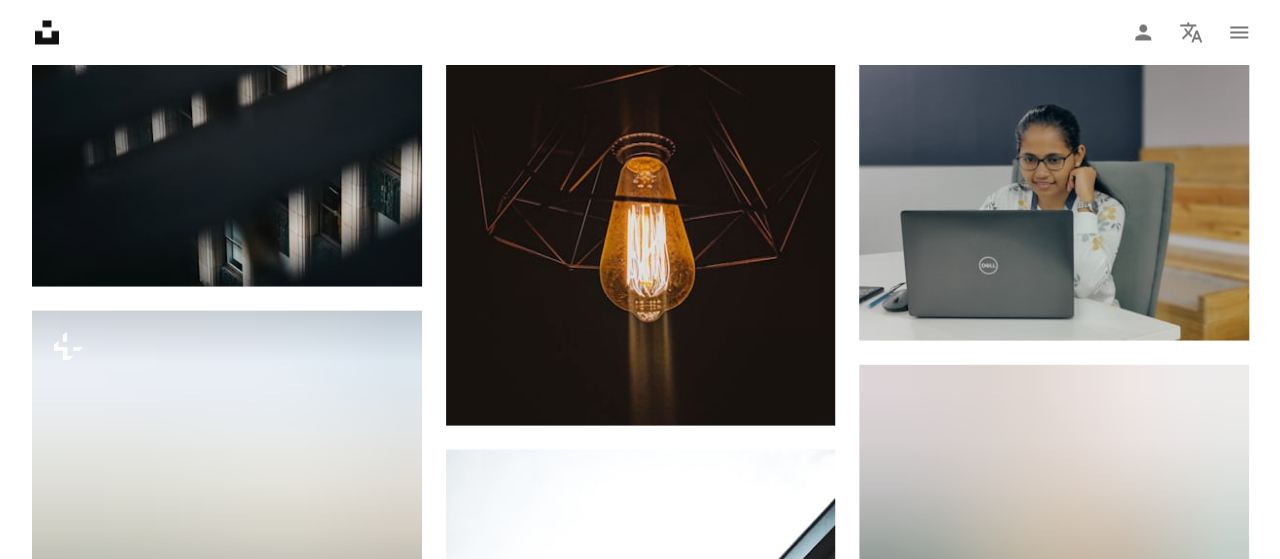 scroll, scrollTop: 5866, scrollLeft: 0, axis: vertical 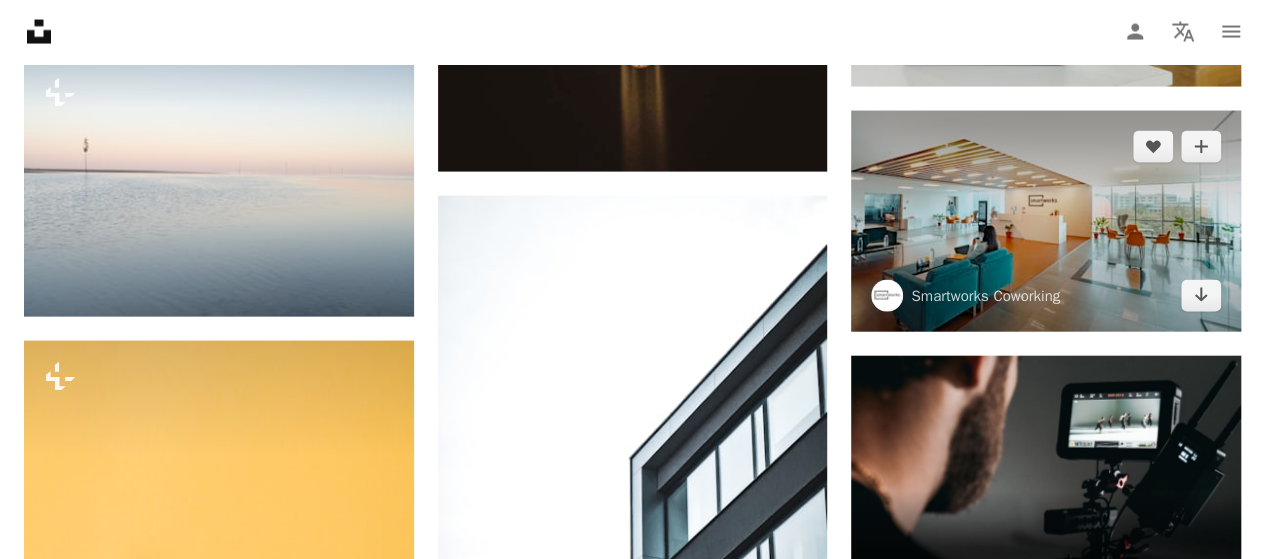 click at bounding box center [1046, 221] 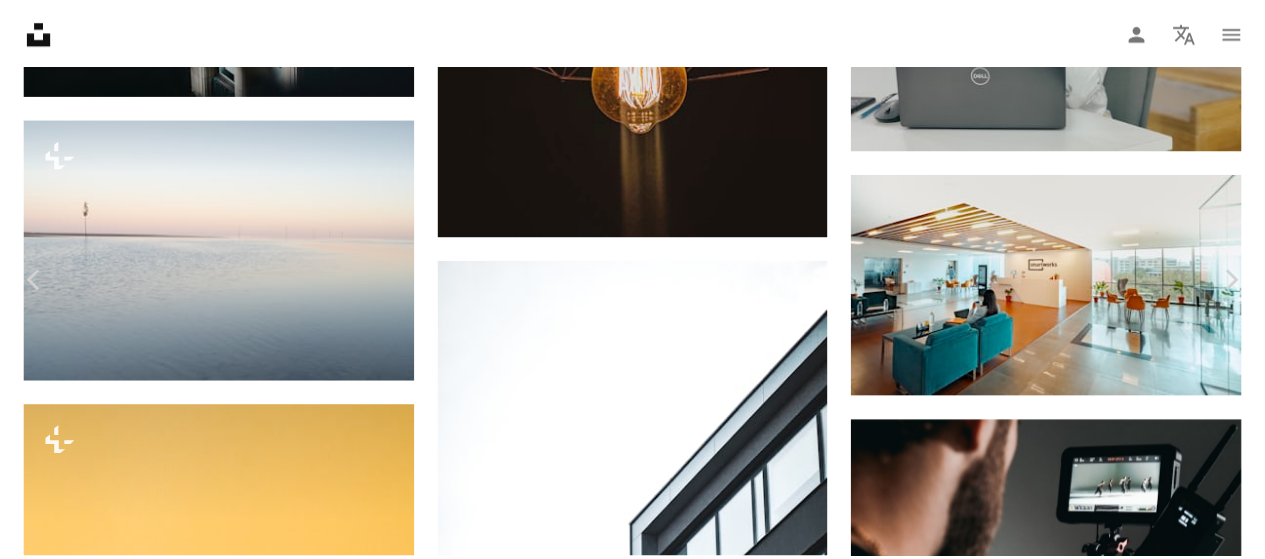 scroll, scrollTop: 133, scrollLeft: 0, axis: vertical 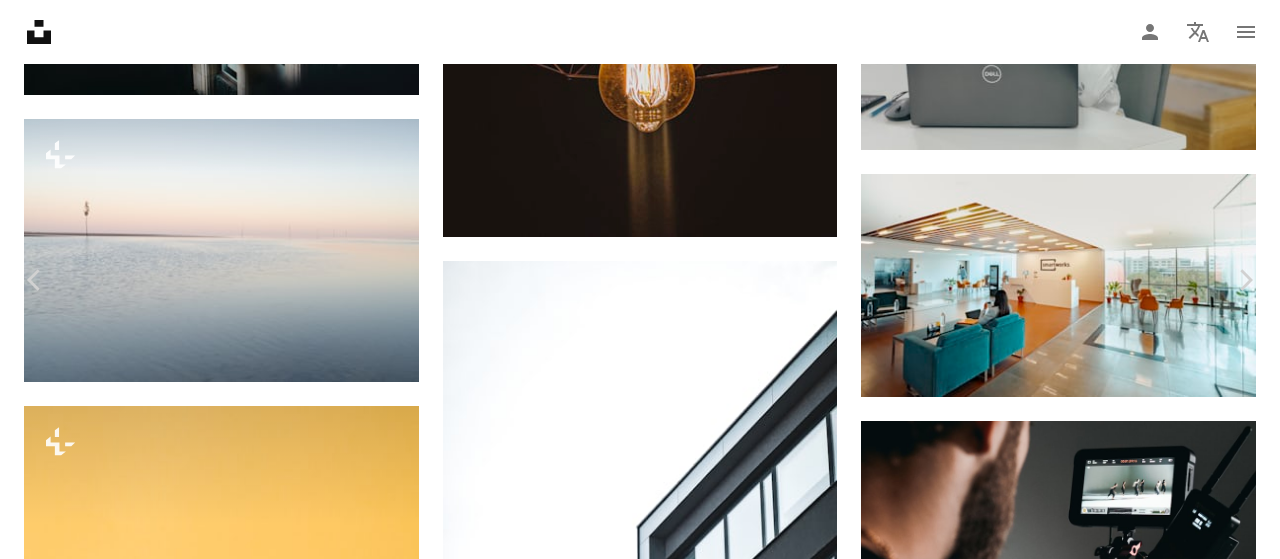 click on "Chevron down" 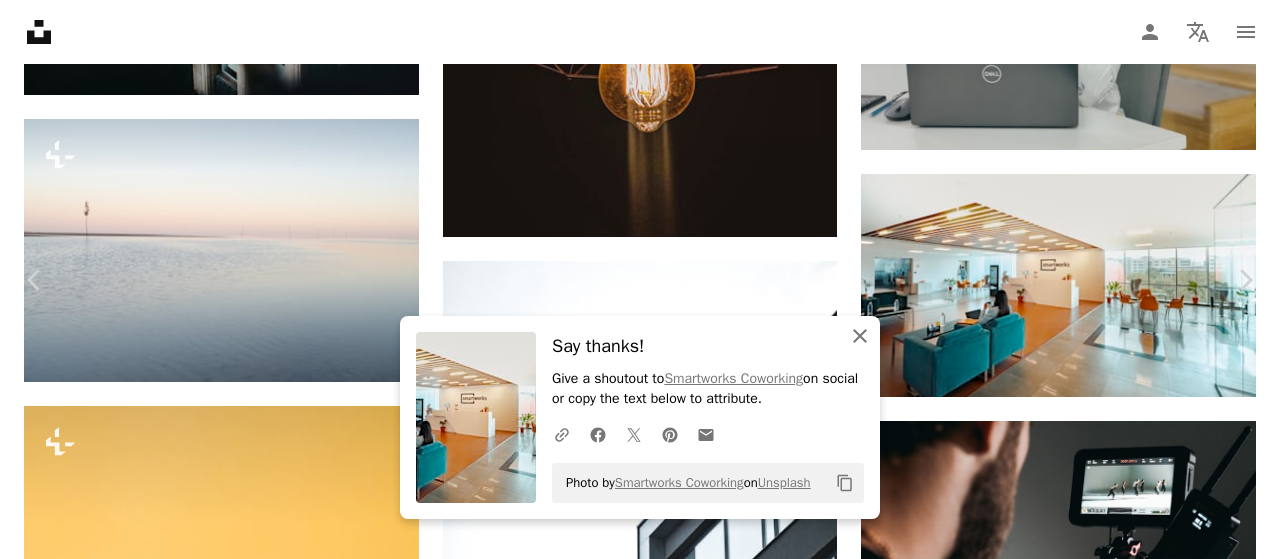 drag, startPoint x: 852, startPoint y: 341, endPoint x: 842, endPoint y: 342, distance: 10.049875 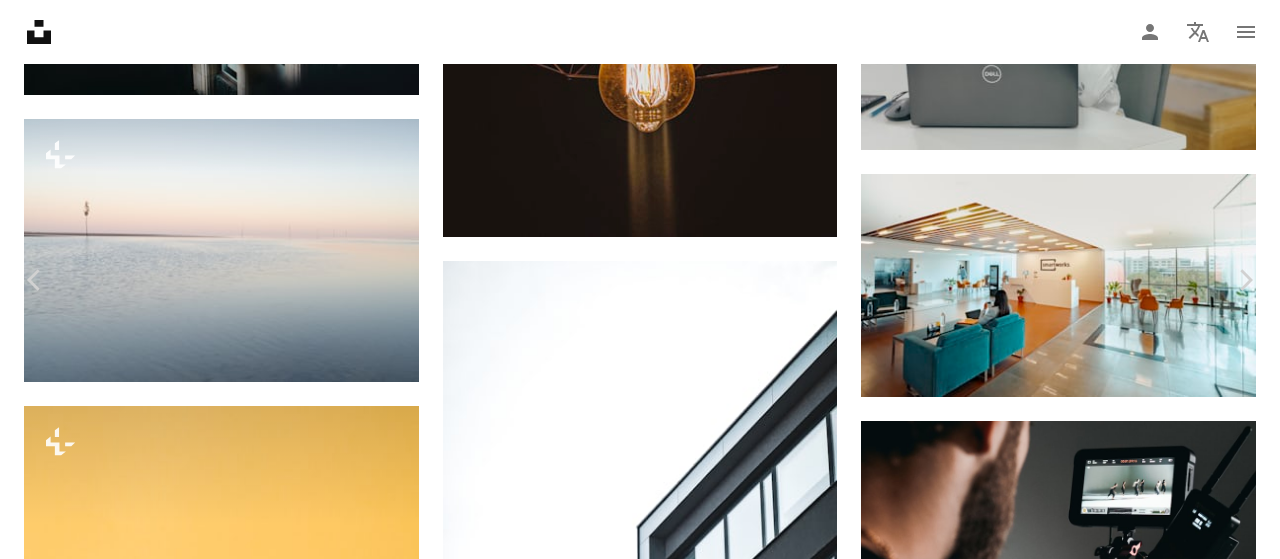 click on "An X shape" at bounding box center (20, 20) 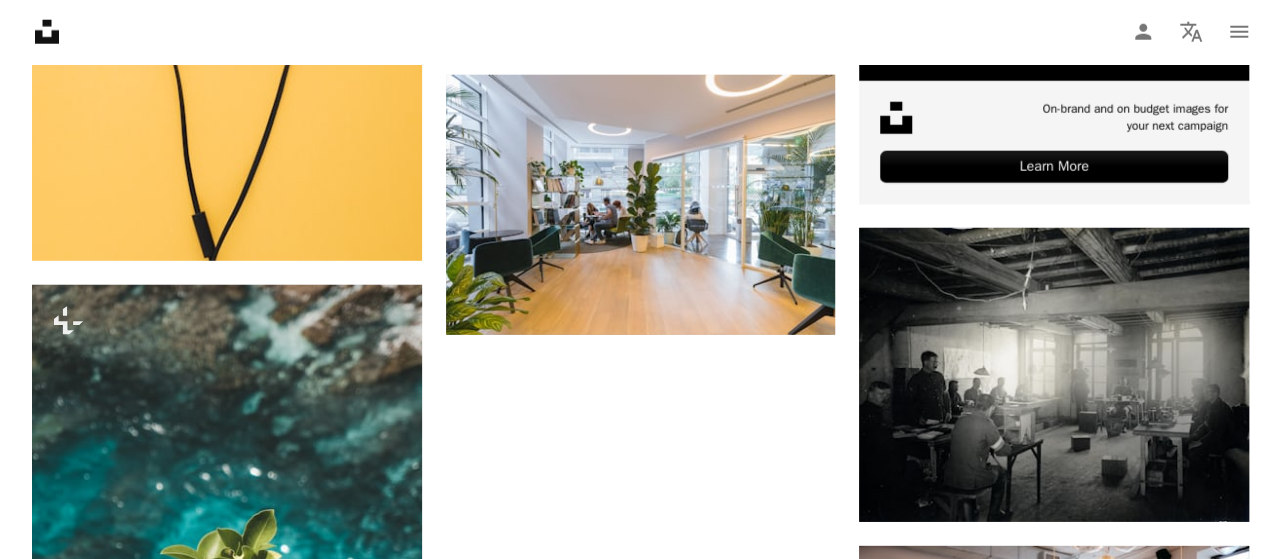 scroll, scrollTop: 6533, scrollLeft: 0, axis: vertical 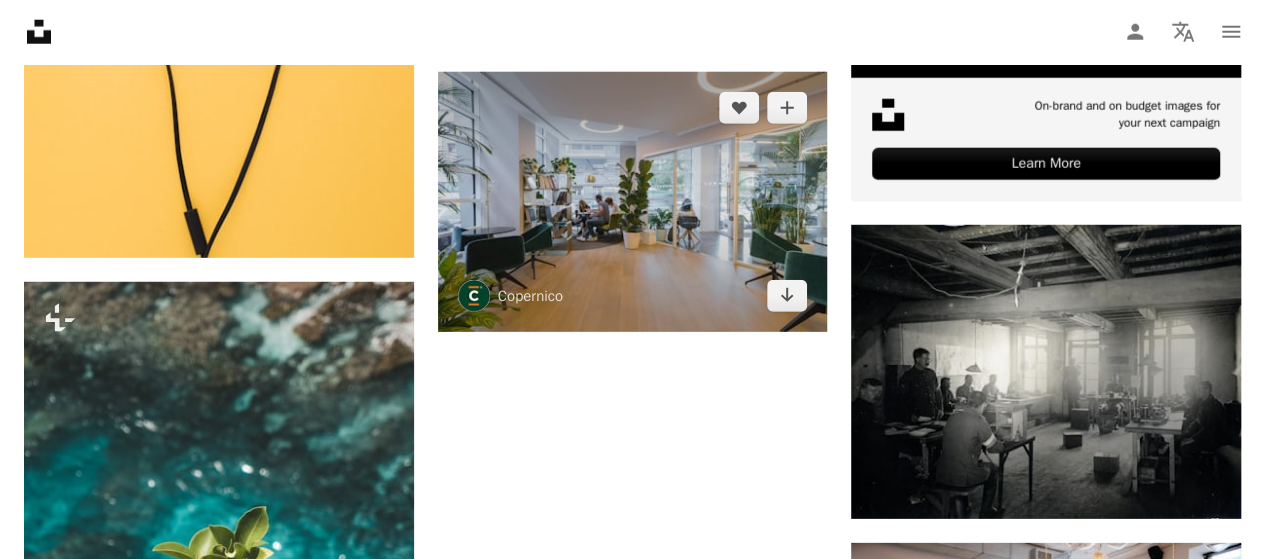 click at bounding box center (633, 202) 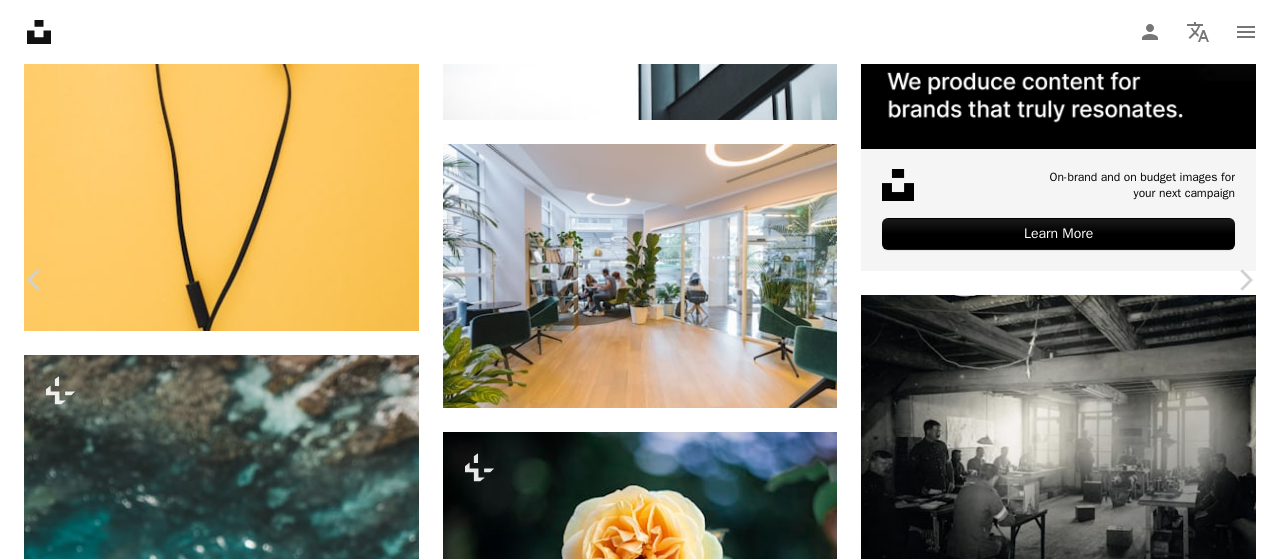 click on "Chevron down" 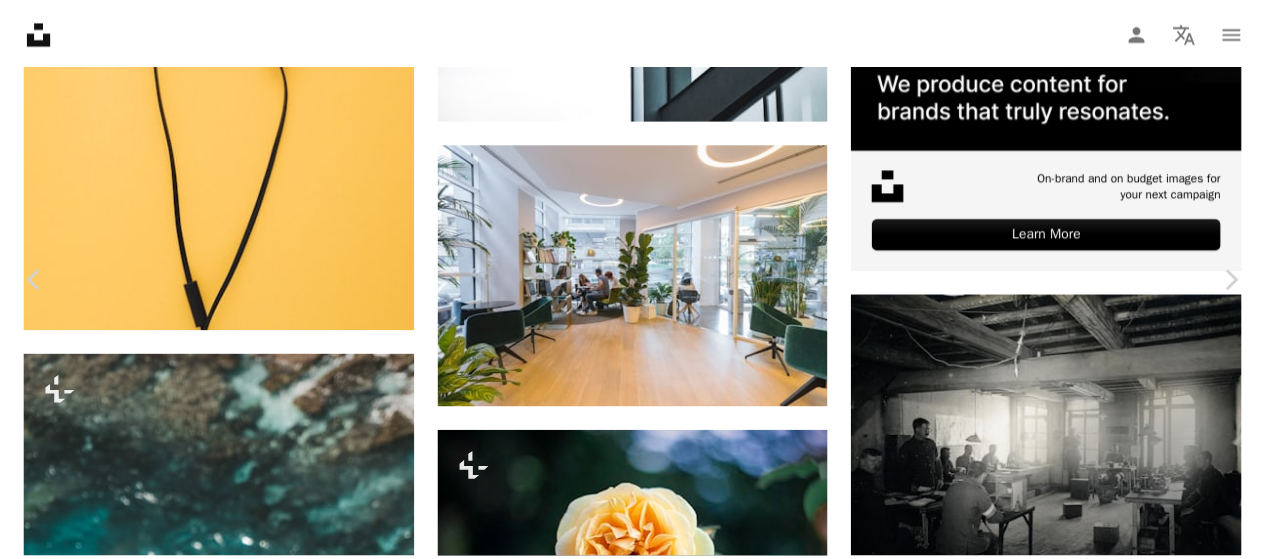 scroll, scrollTop: 133, scrollLeft: 0, axis: vertical 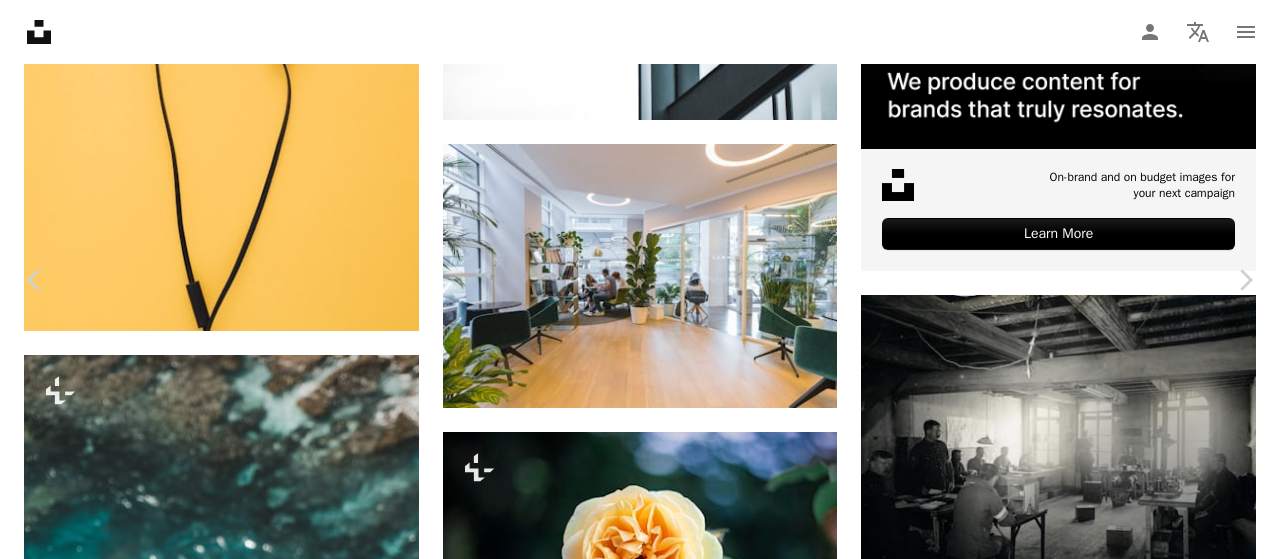 click on "Original Size   ( 3000 x 2000 )" at bounding box center [1058, 5196] 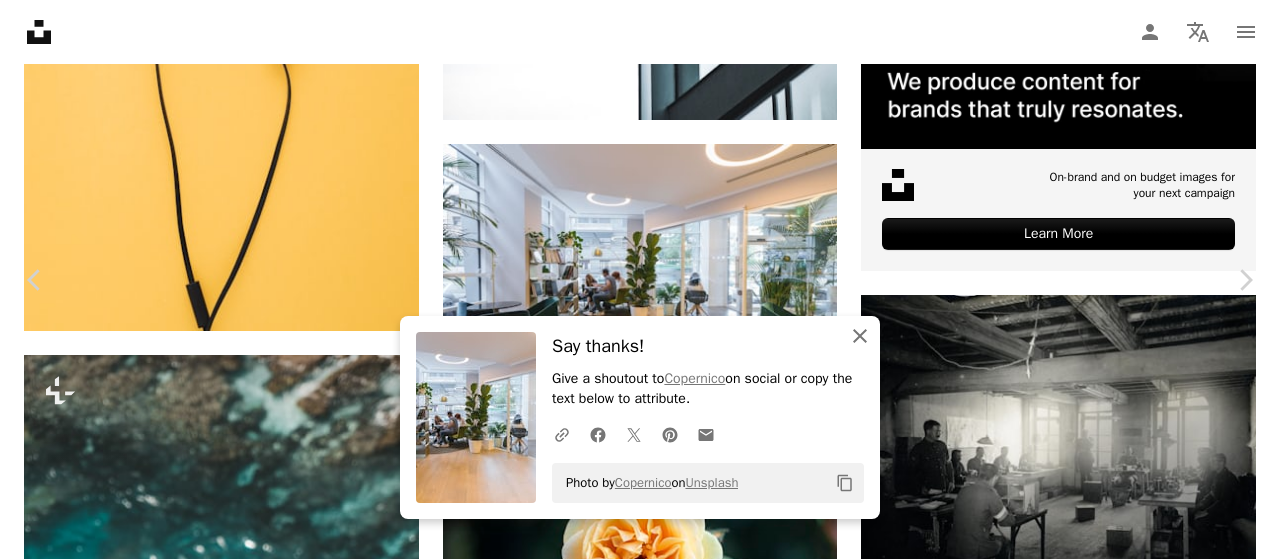 click 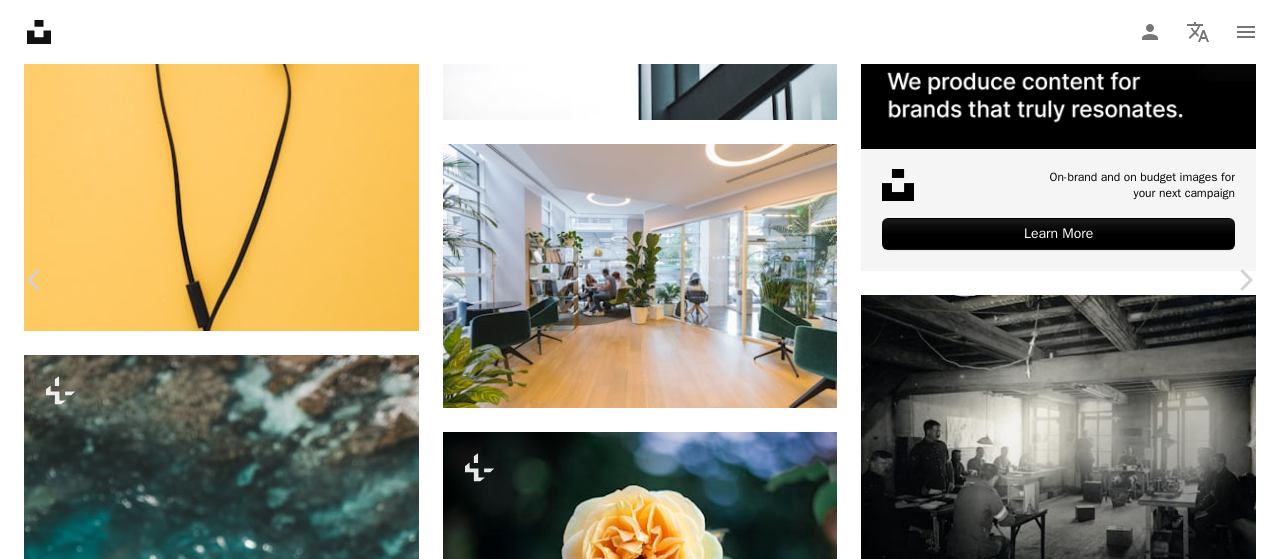 click on "An X shape" at bounding box center (20, 20) 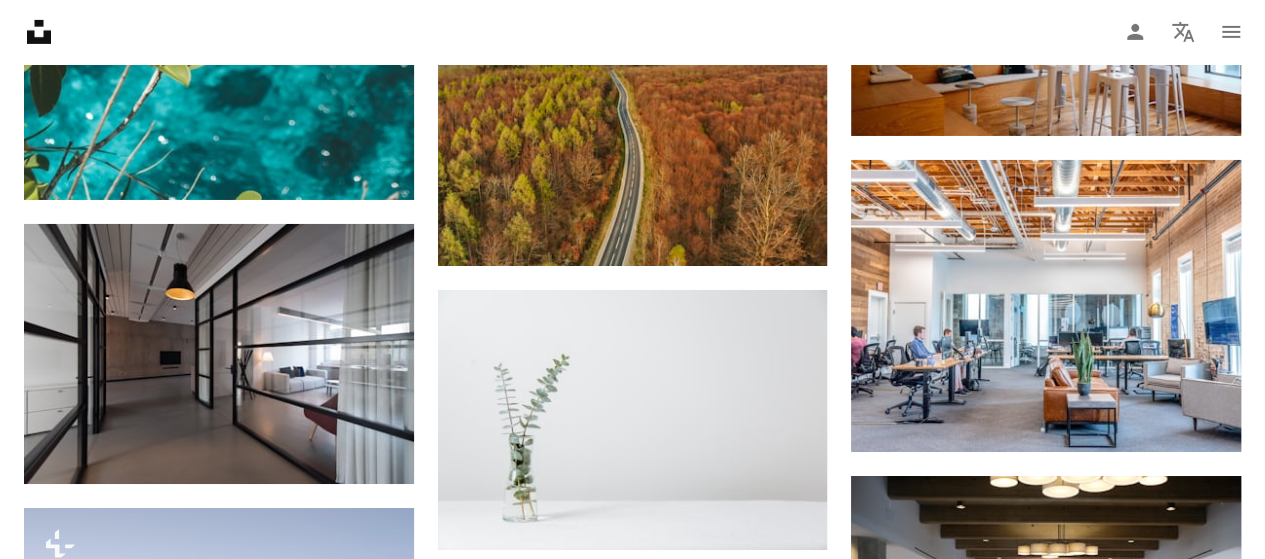 scroll, scrollTop: 6933, scrollLeft: 0, axis: vertical 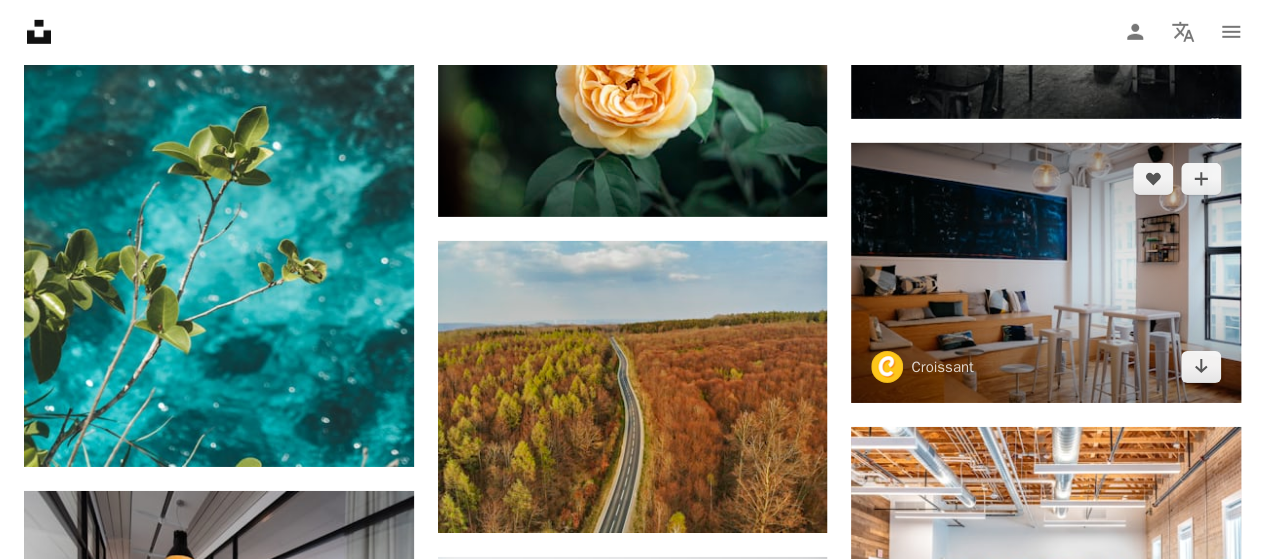 click at bounding box center [1046, 273] 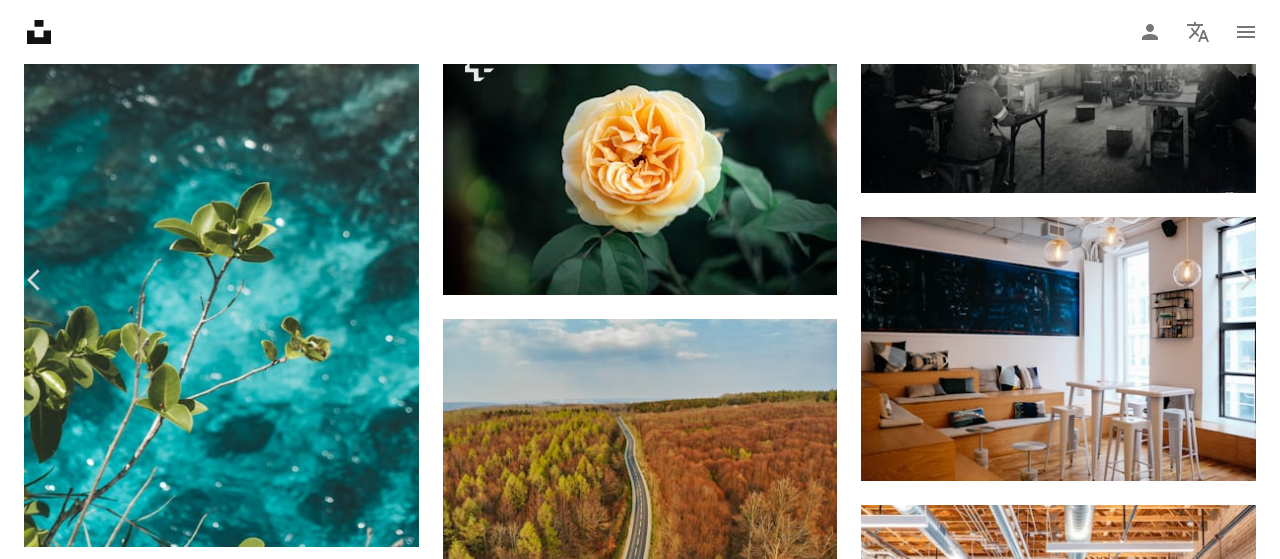 click on "Chevron down" 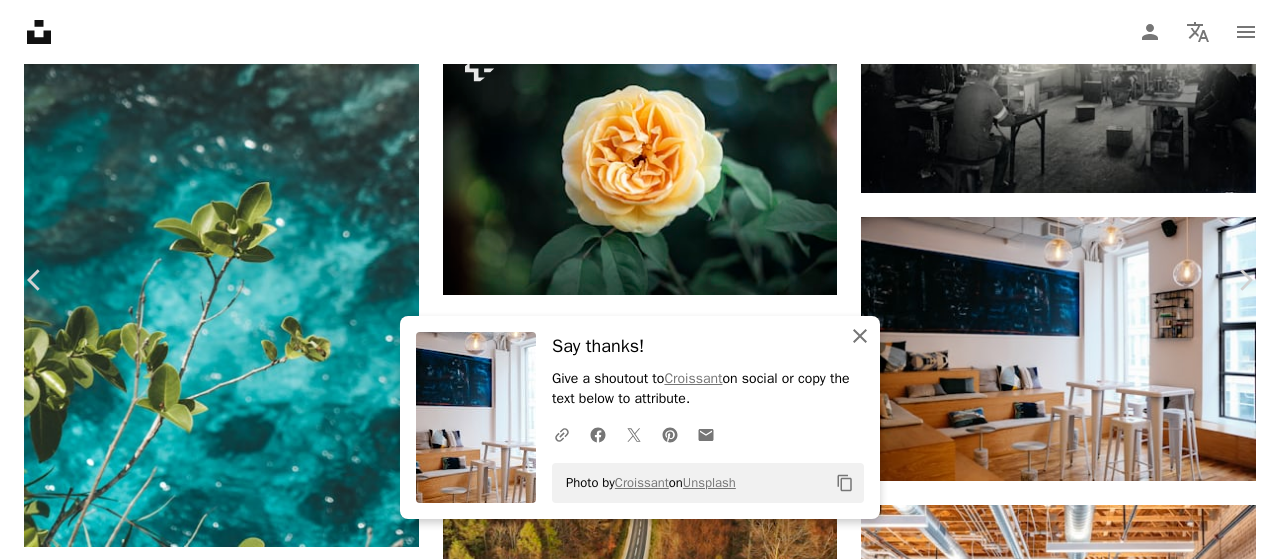 click 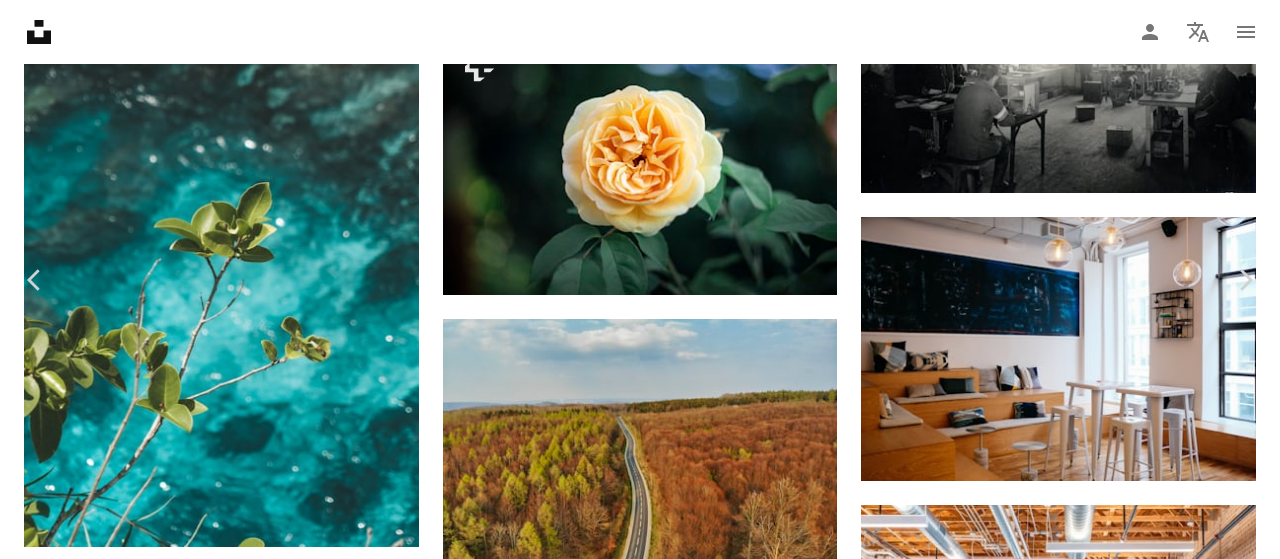 click on "An X shape" at bounding box center [20, 20] 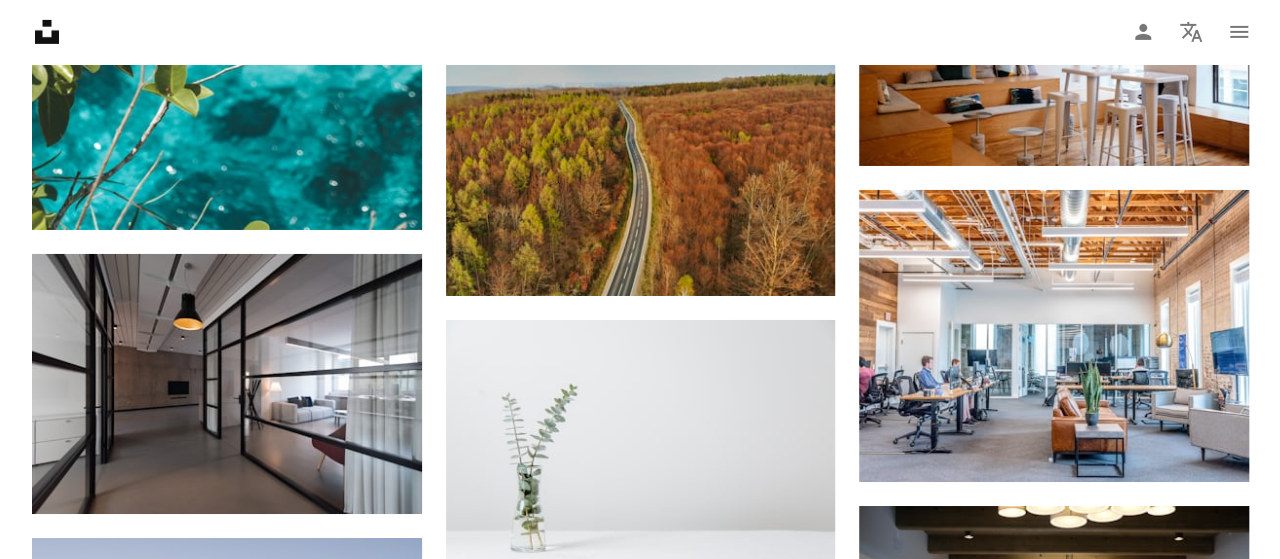 scroll, scrollTop: 7200, scrollLeft: 0, axis: vertical 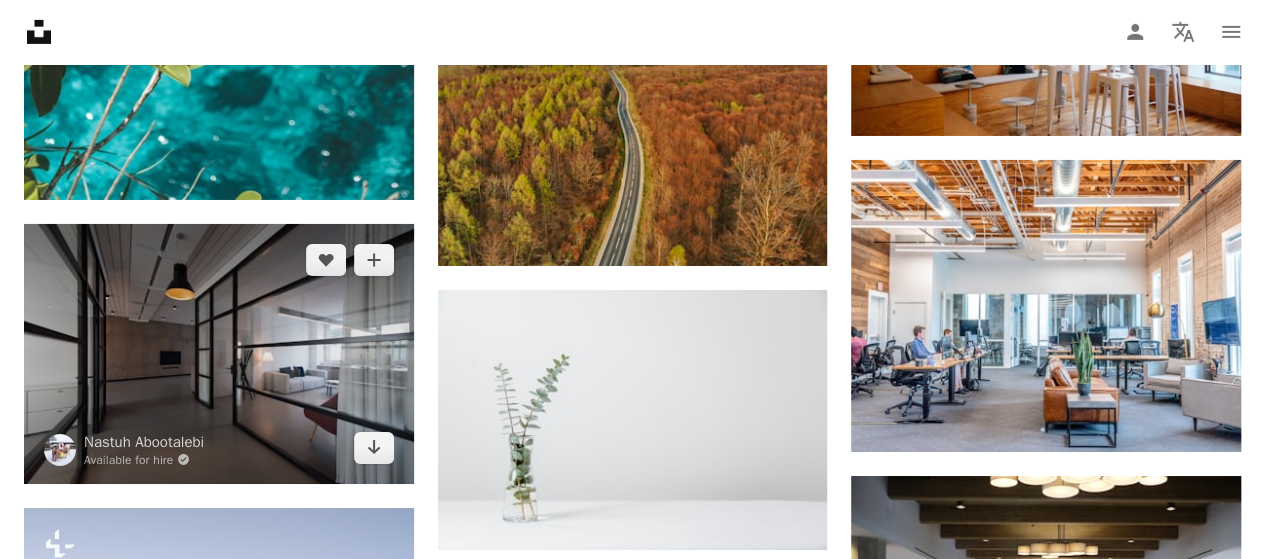 click at bounding box center [219, 354] 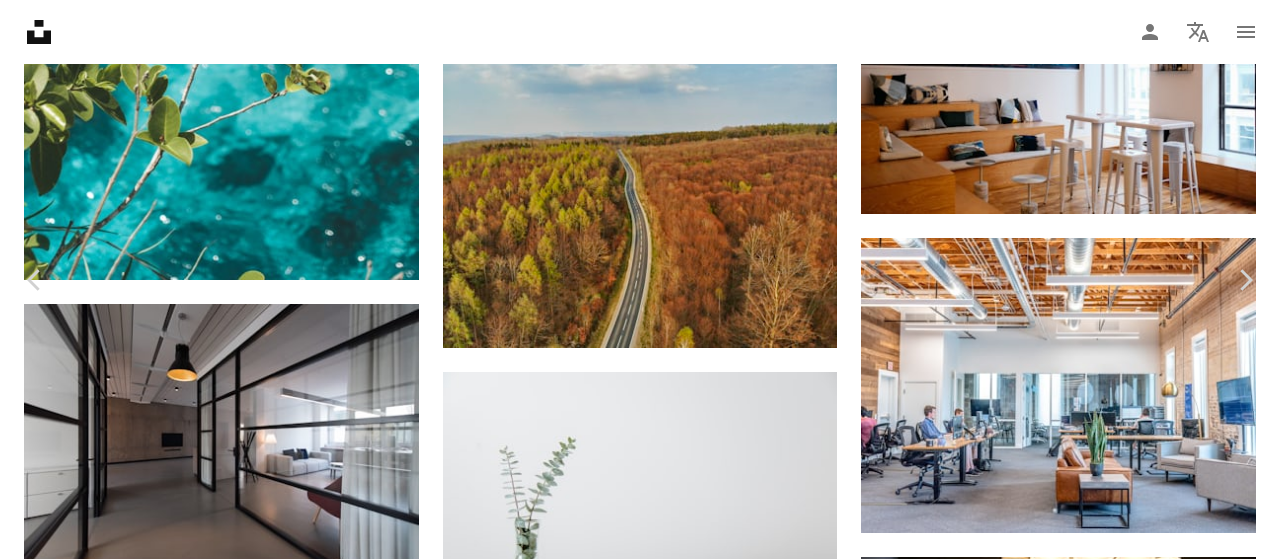 click on "Chevron down" 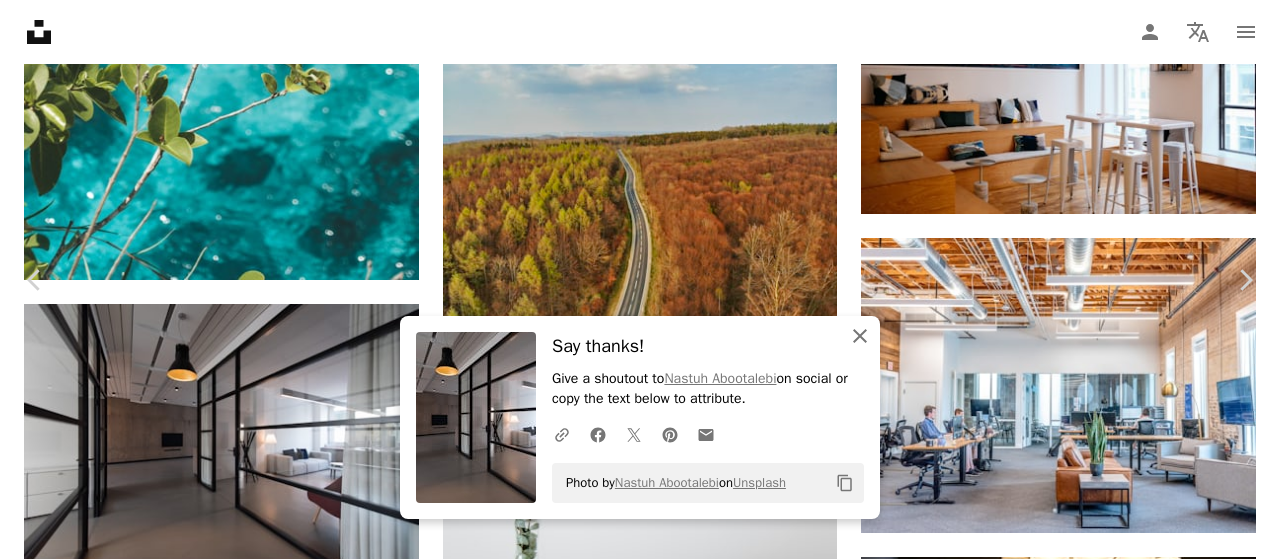 click on "An X shape" 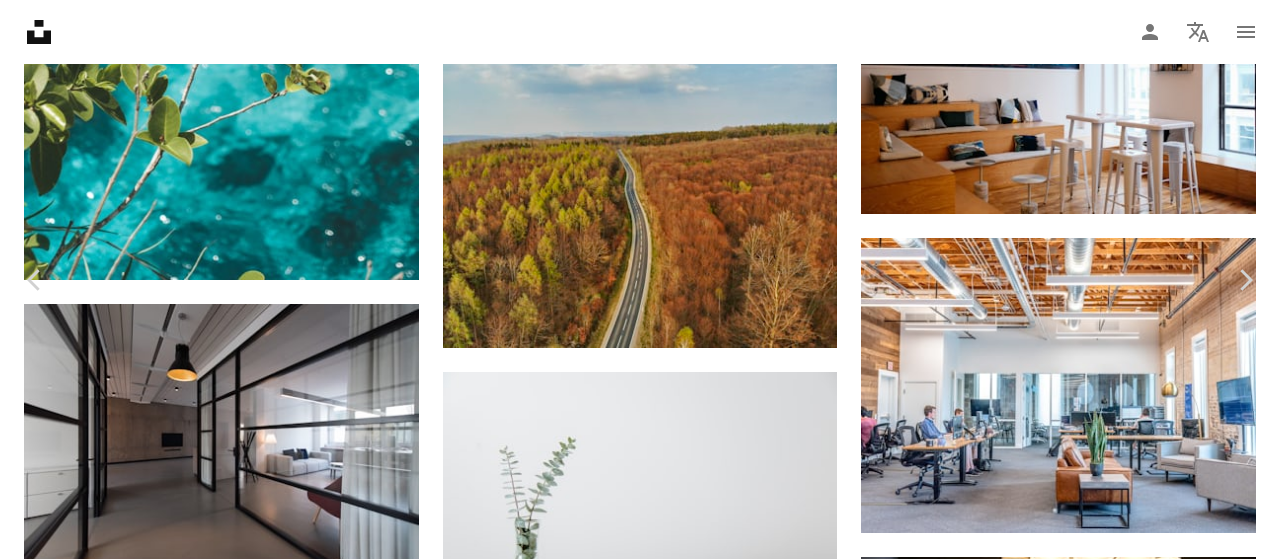 click on "An X shape" at bounding box center (20, 20) 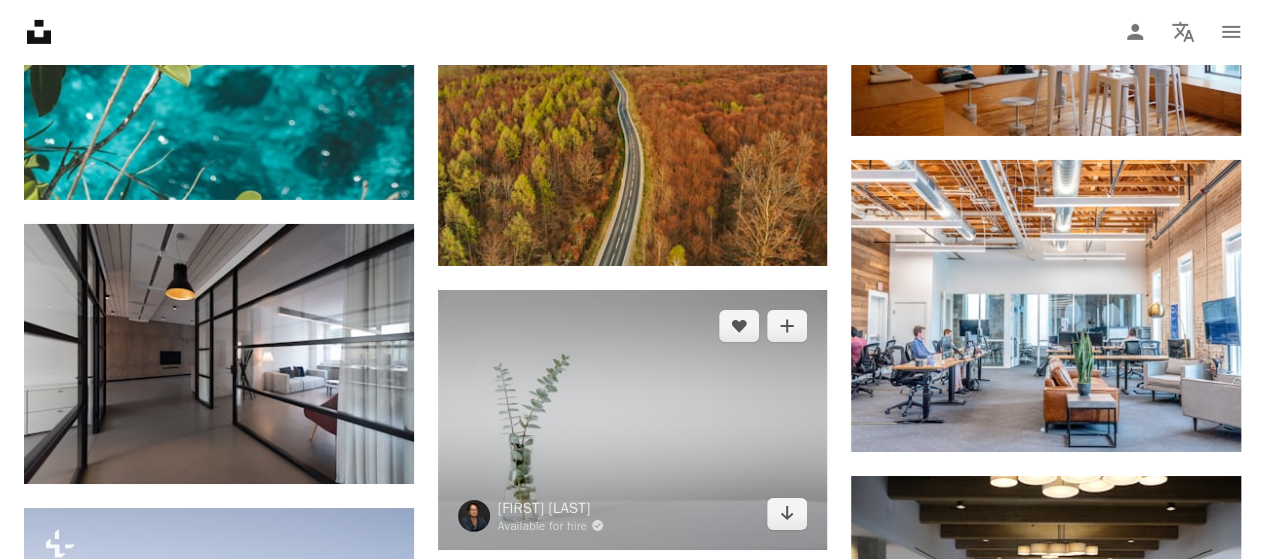 click at bounding box center (633, 420) 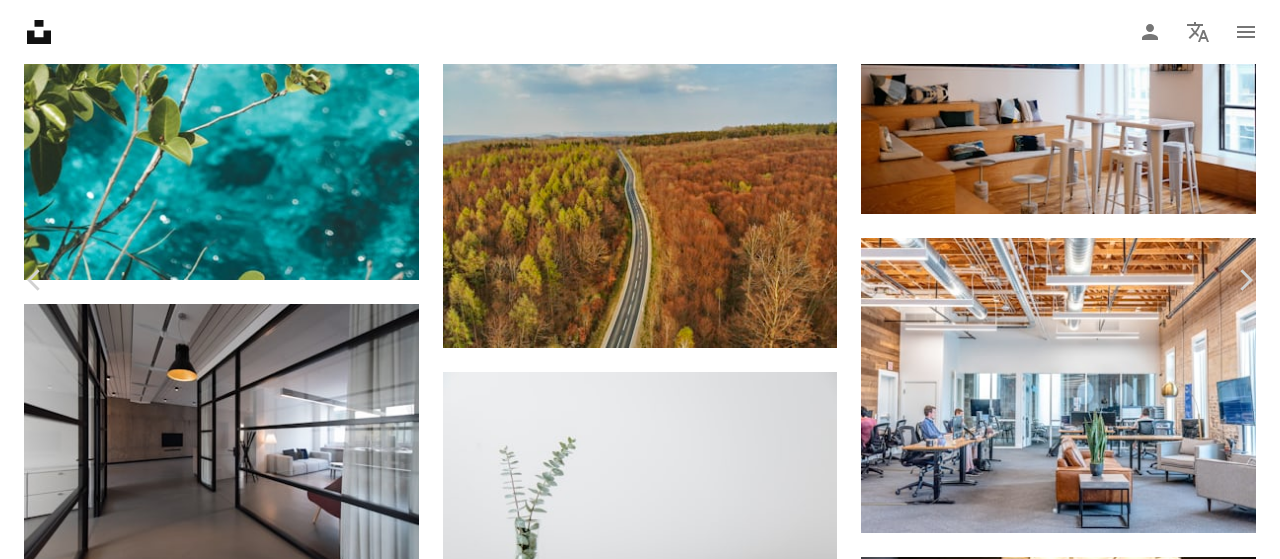 scroll, scrollTop: 133, scrollLeft: 0, axis: vertical 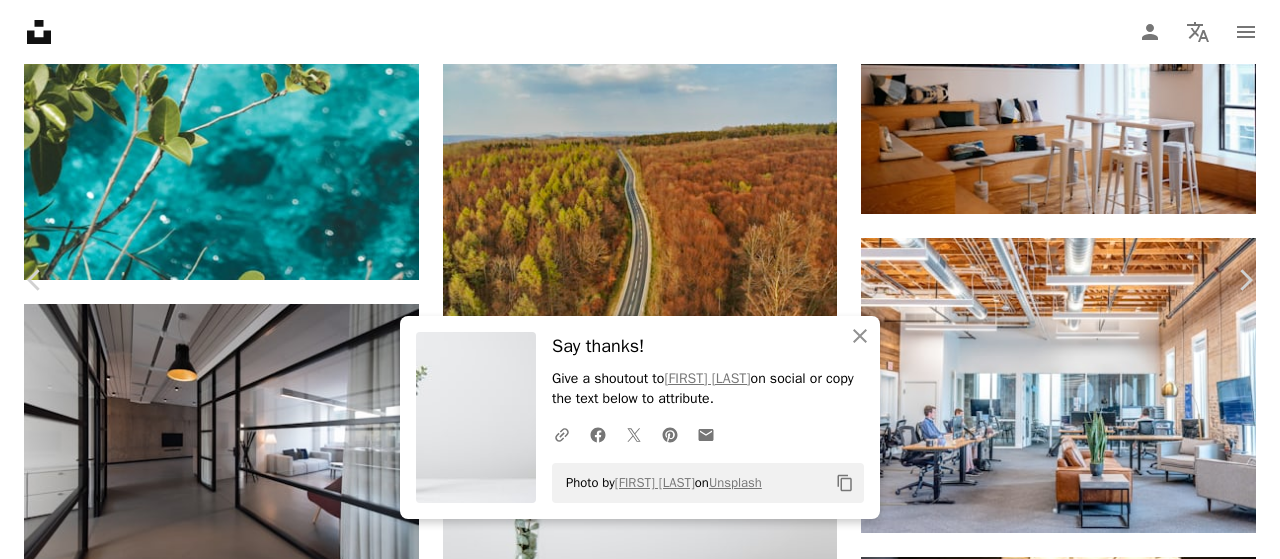 click at bounding box center [632, 4569] 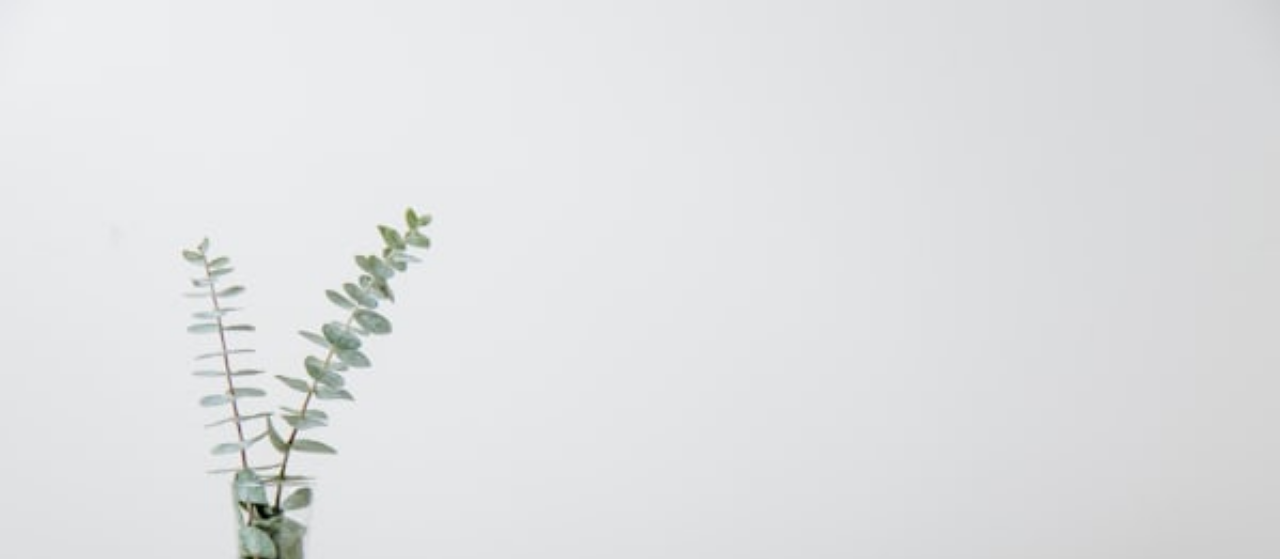 scroll, scrollTop: 137, scrollLeft: 0, axis: vertical 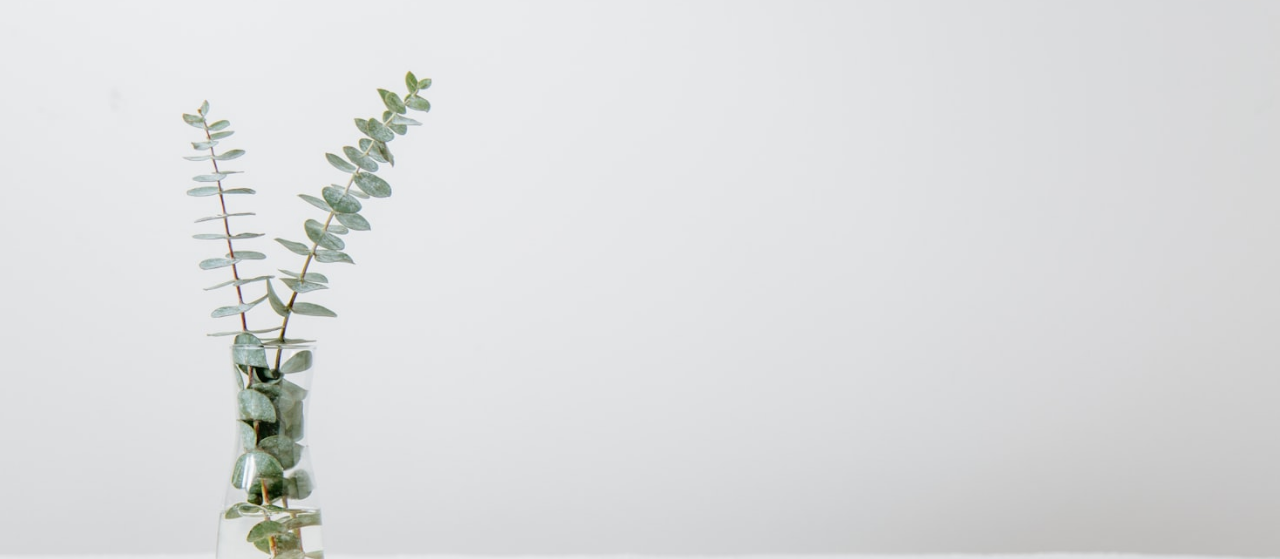 drag, startPoint x: 1220, startPoint y: 39, endPoint x: 1209, endPoint y: 38, distance: 11.045361 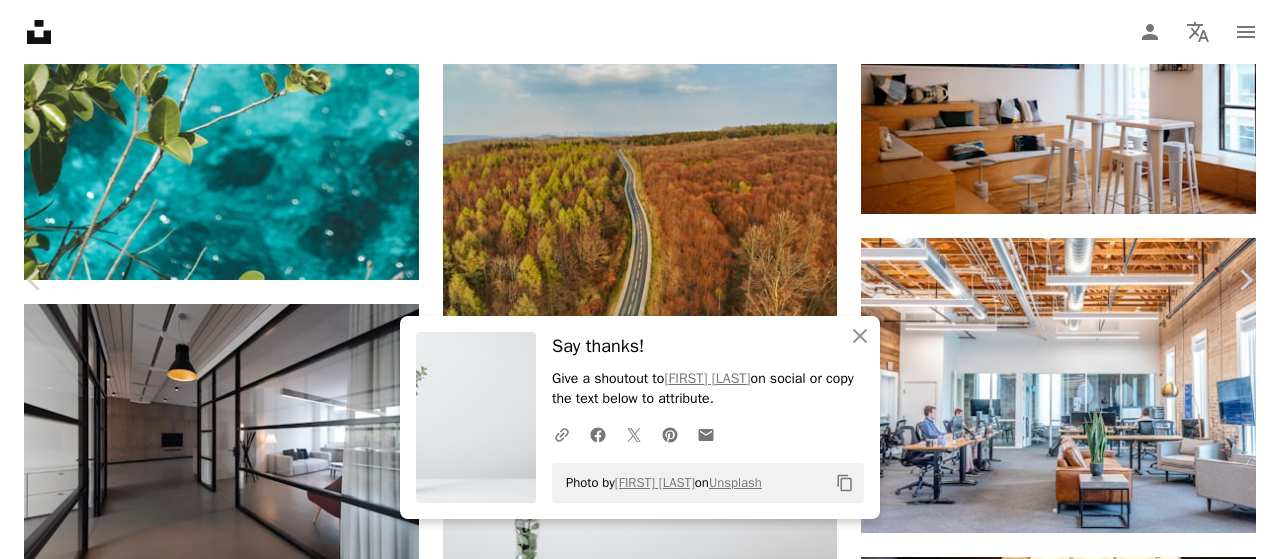 click at bounding box center [632, 4593] 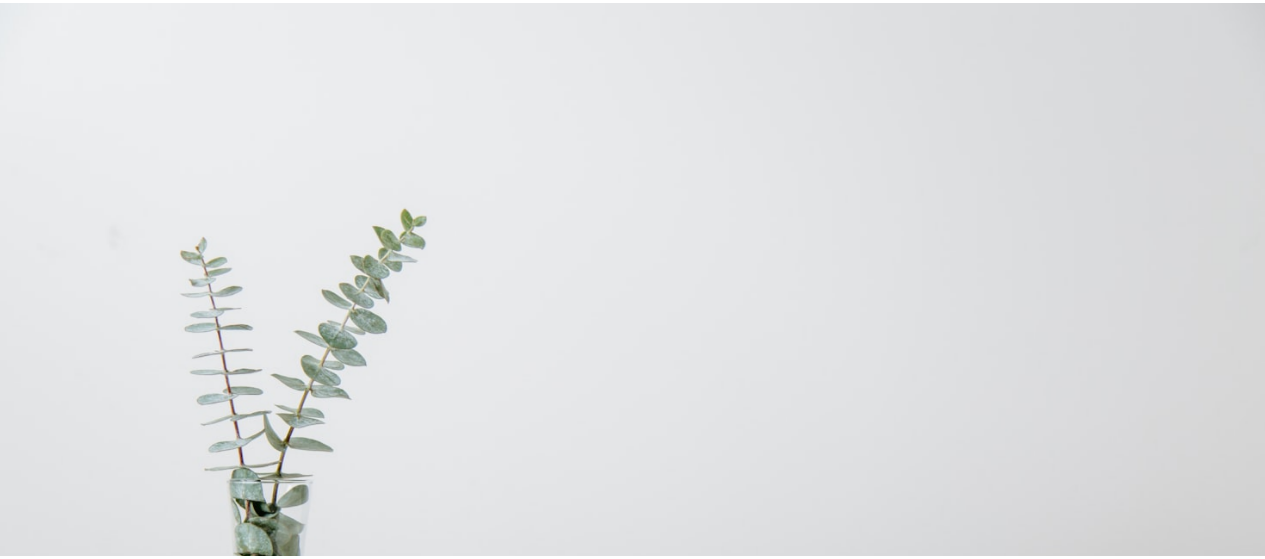 scroll, scrollTop: 137, scrollLeft: 0, axis: vertical 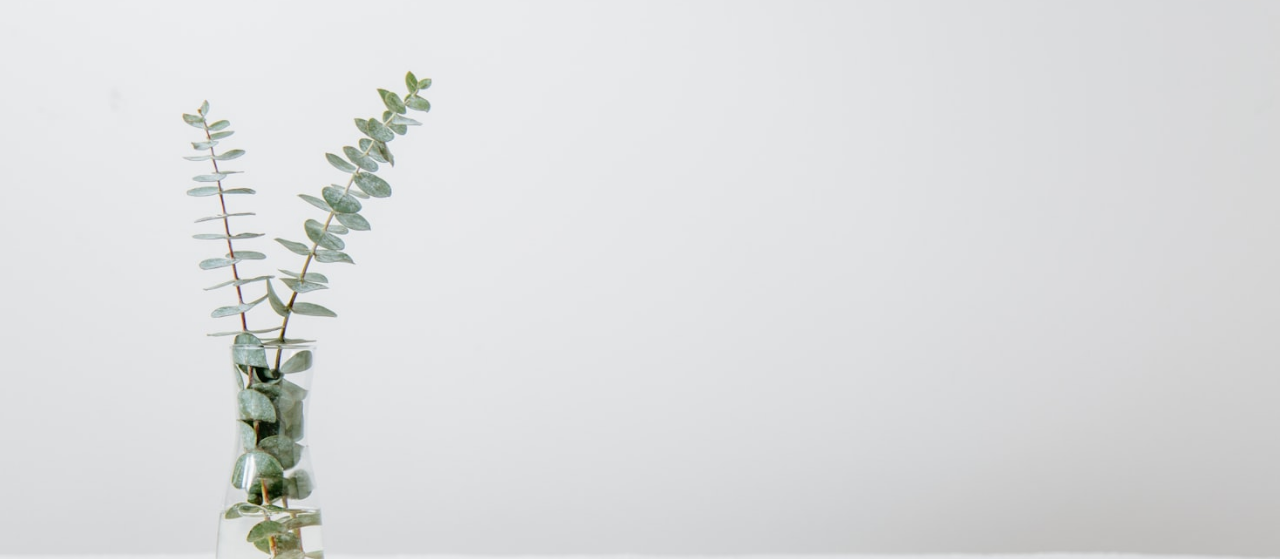 click at bounding box center [640, 289] 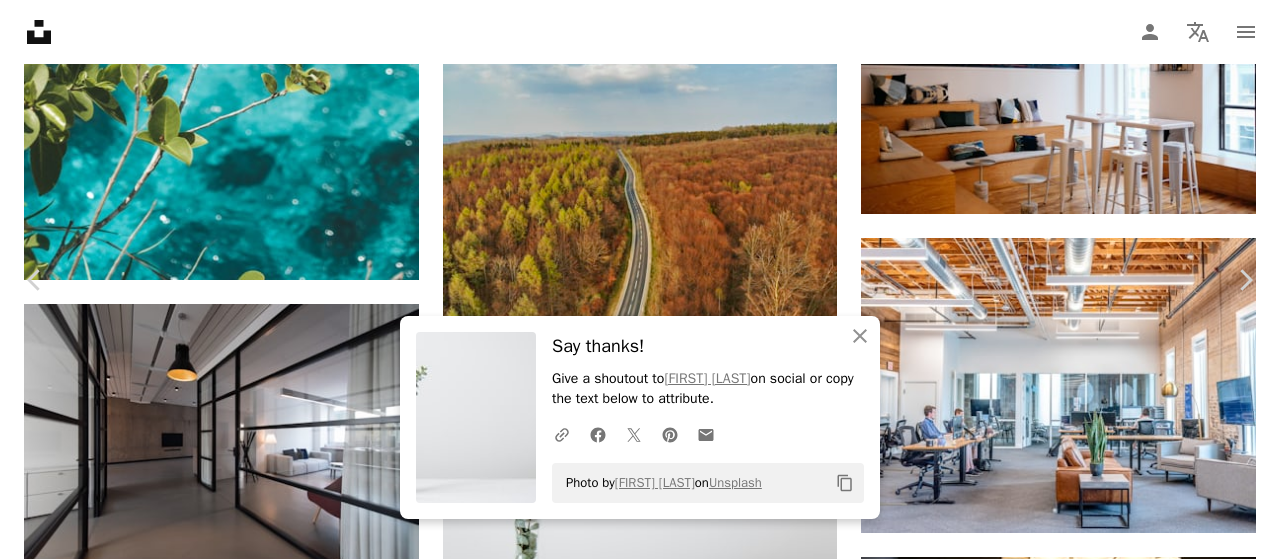 click on "An X shape" at bounding box center (20, 20) 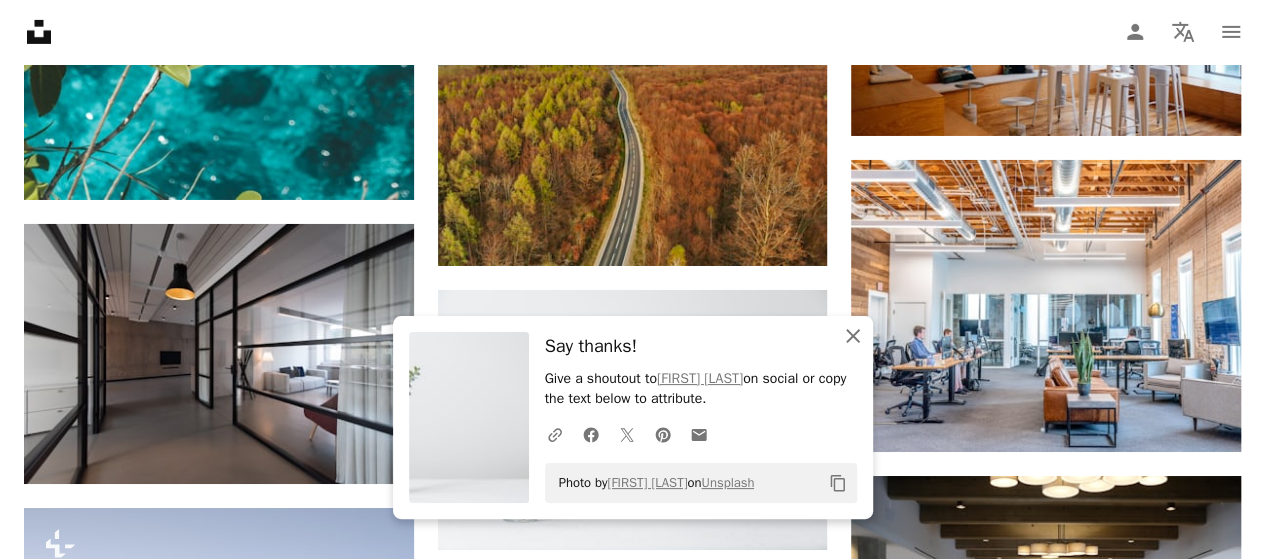 click on "An X shape" 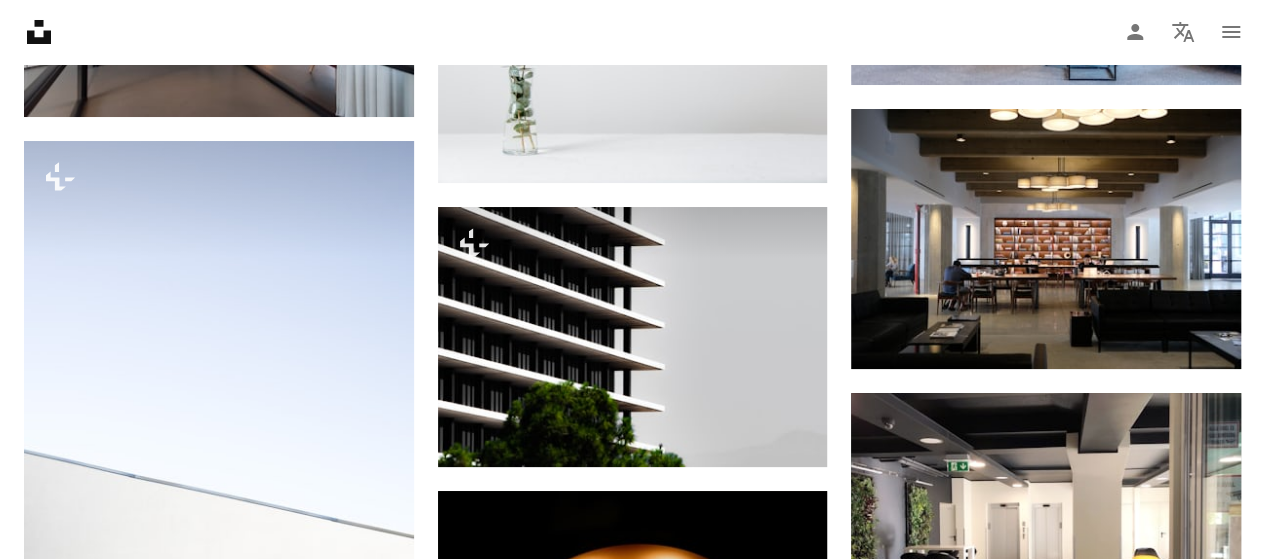 scroll, scrollTop: 7600, scrollLeft: 0, axis: vertical 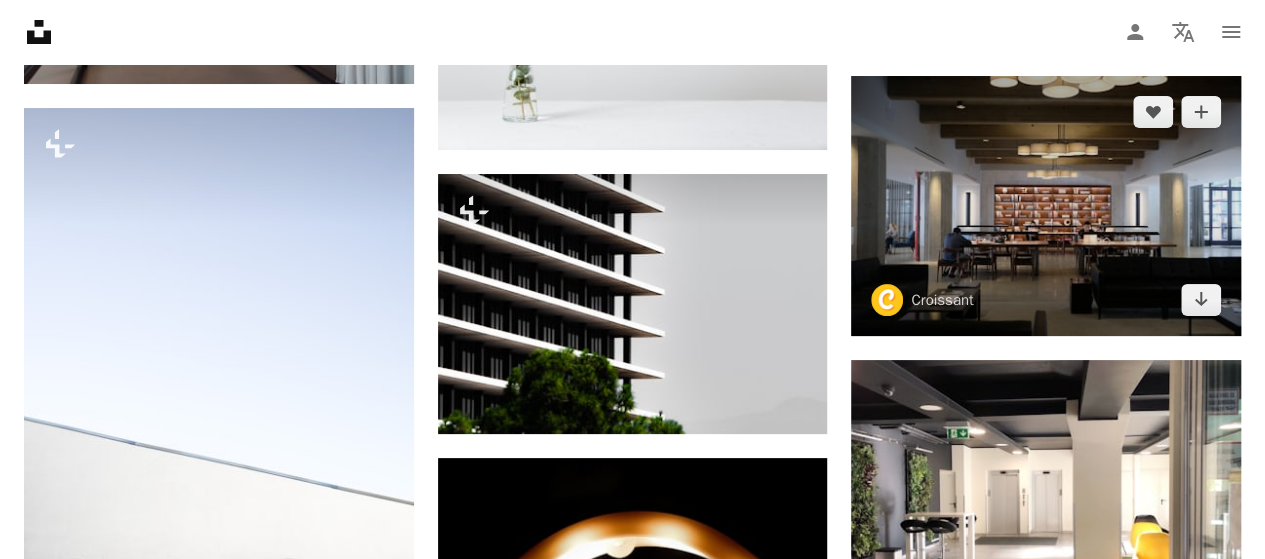 click at bounding box center (1046, 206) 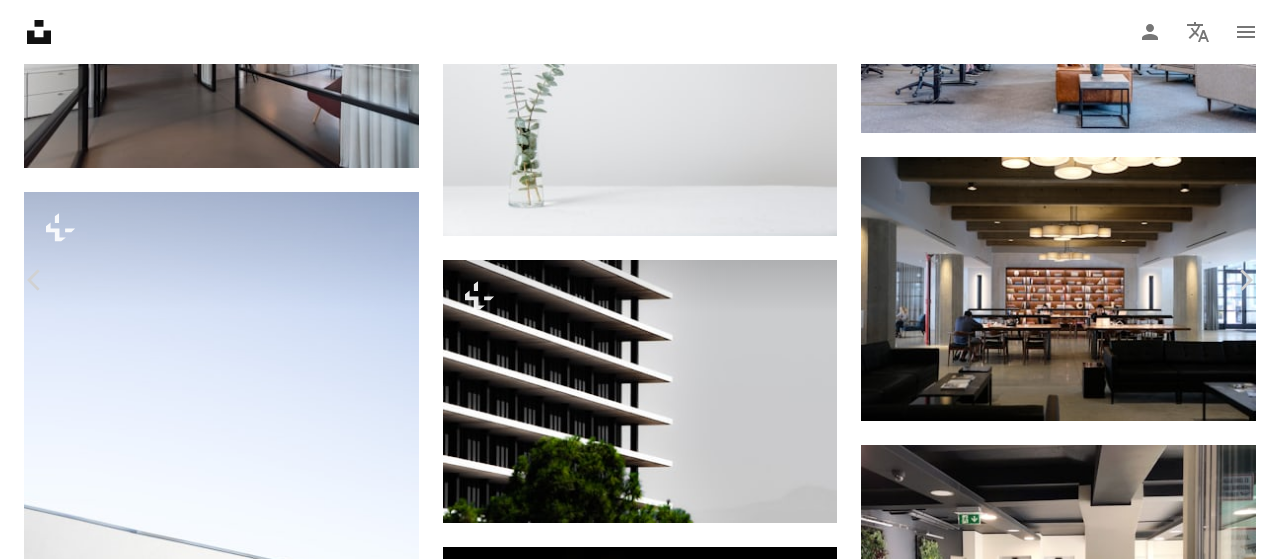 click on "Chevron down" 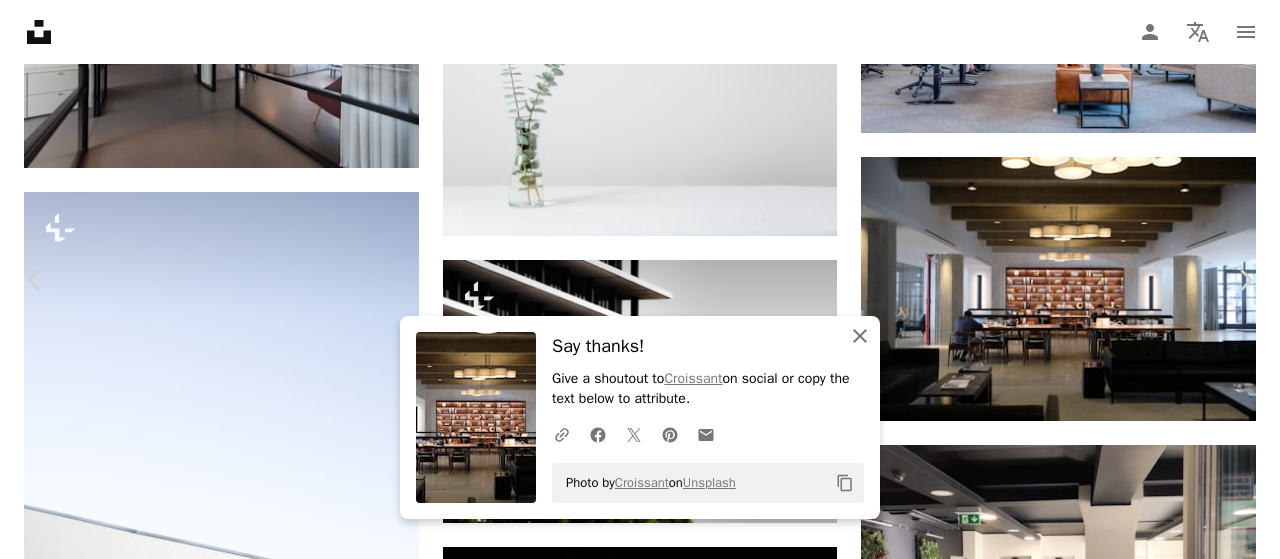 click on "An X shape" 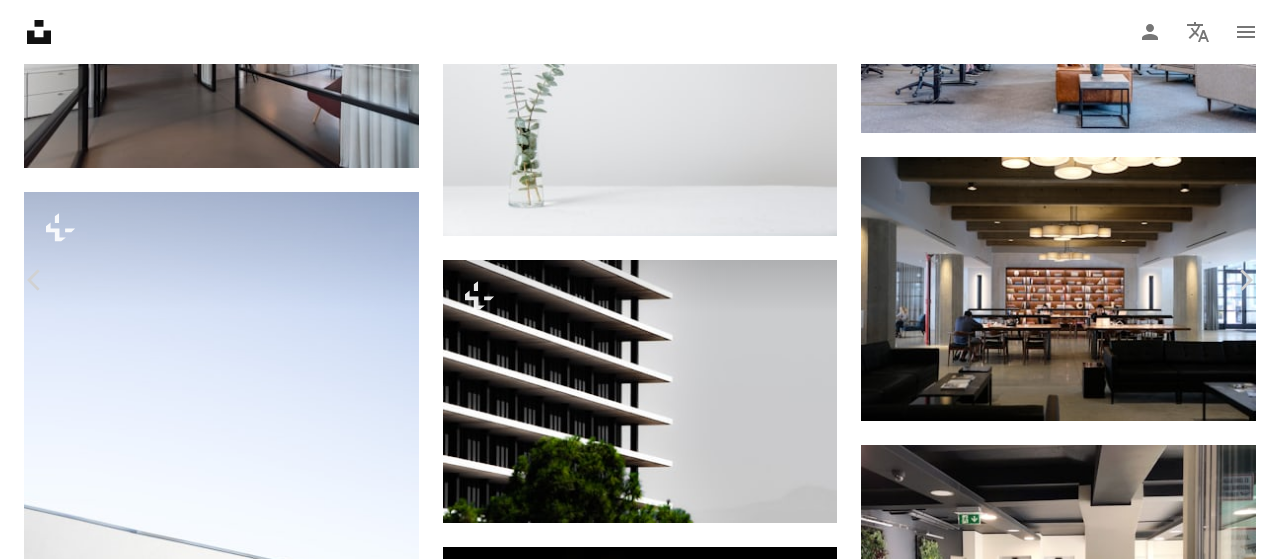 click on "An X shape" at bounding box center (20, 20) 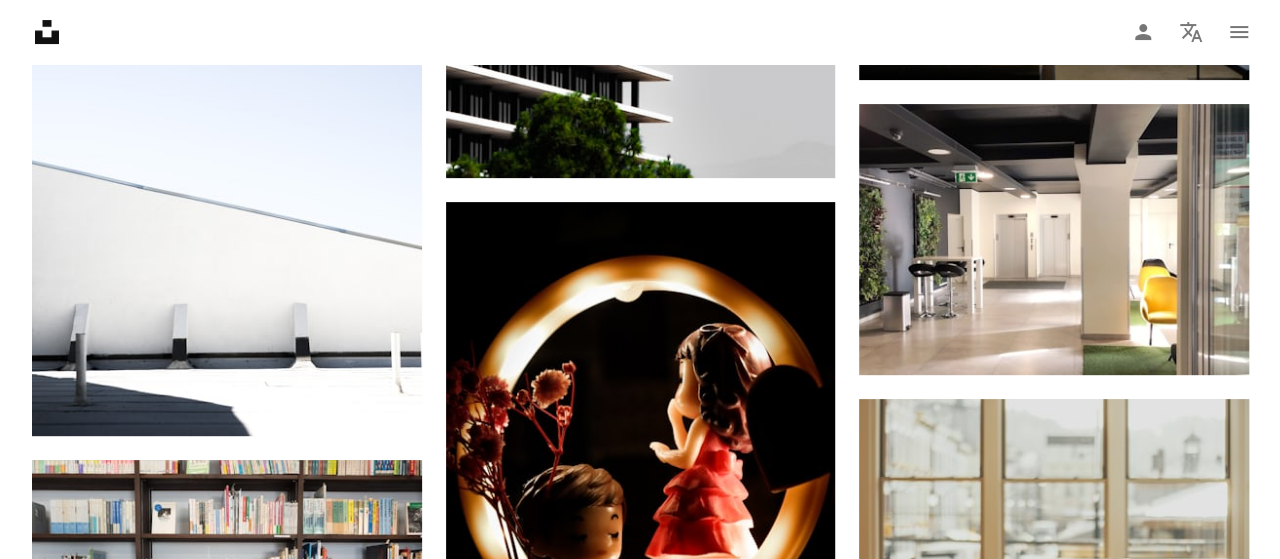 scroll, scrollTop: 7866, scrollLeft: 0, axis: vertical 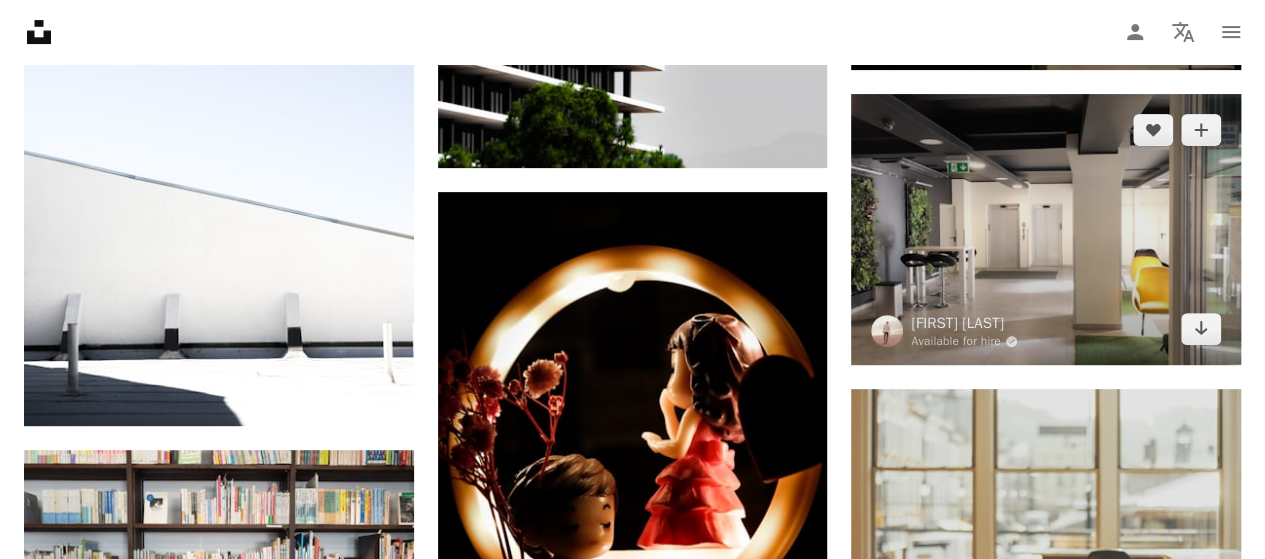 click at bounding box center [1046, 229] 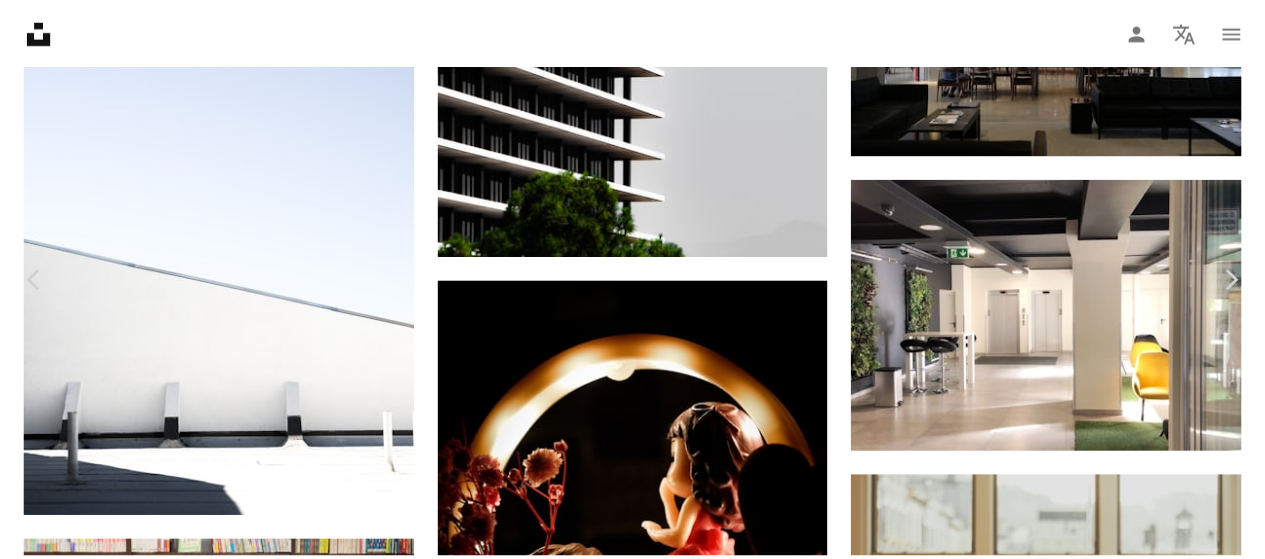 scroll, scrollTop: 0, scrollLeft: 0, axis: both 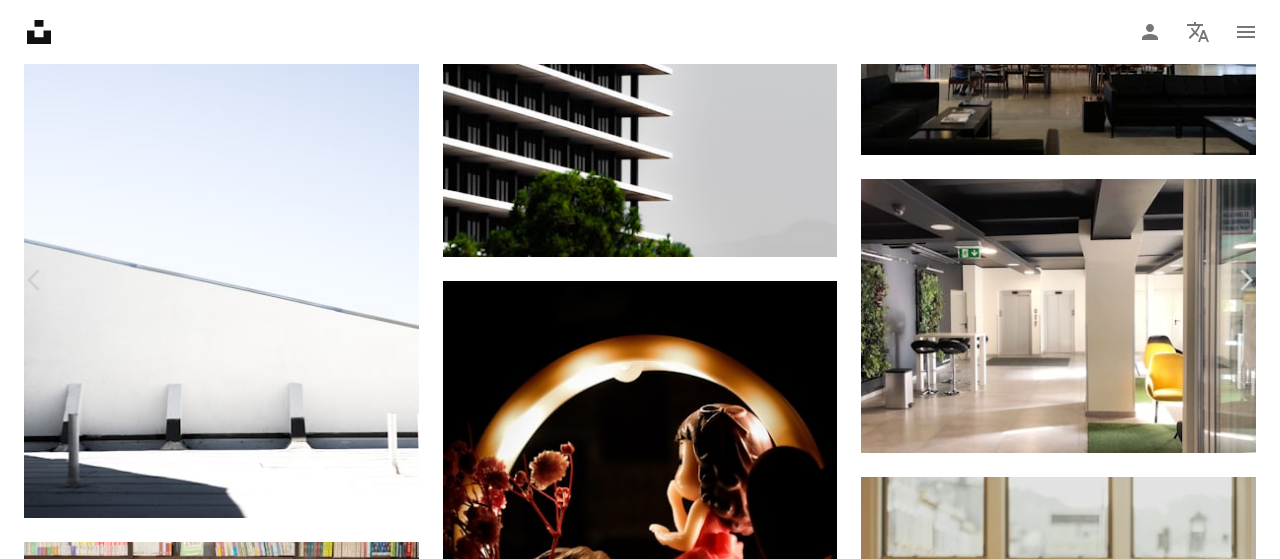 click on "Chevron down" 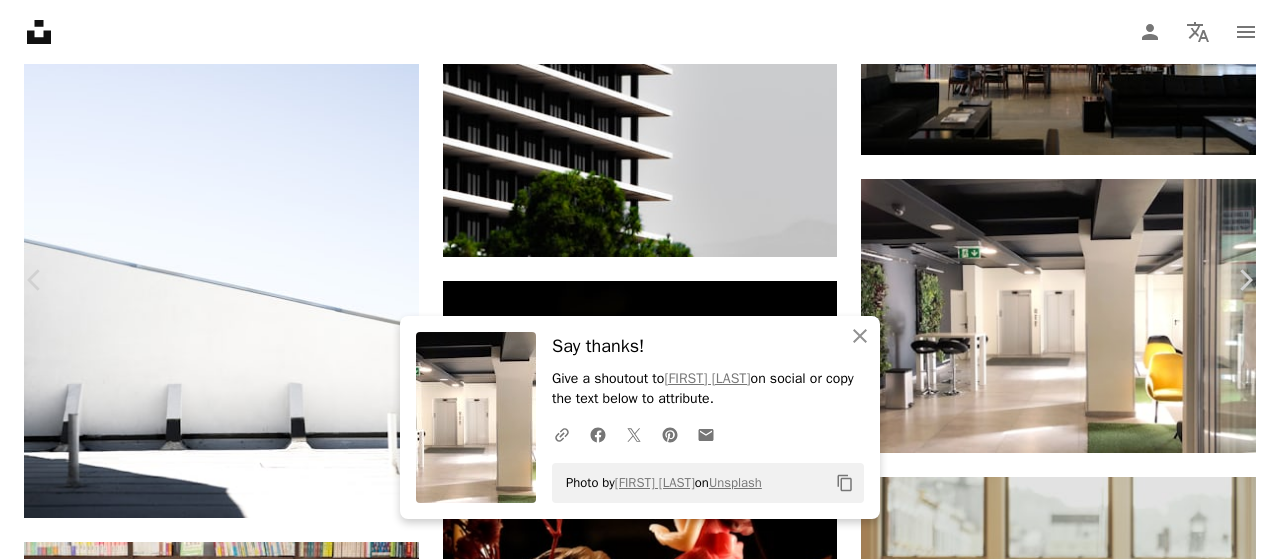 click on "An X shape" at bounding box center [20, 20] 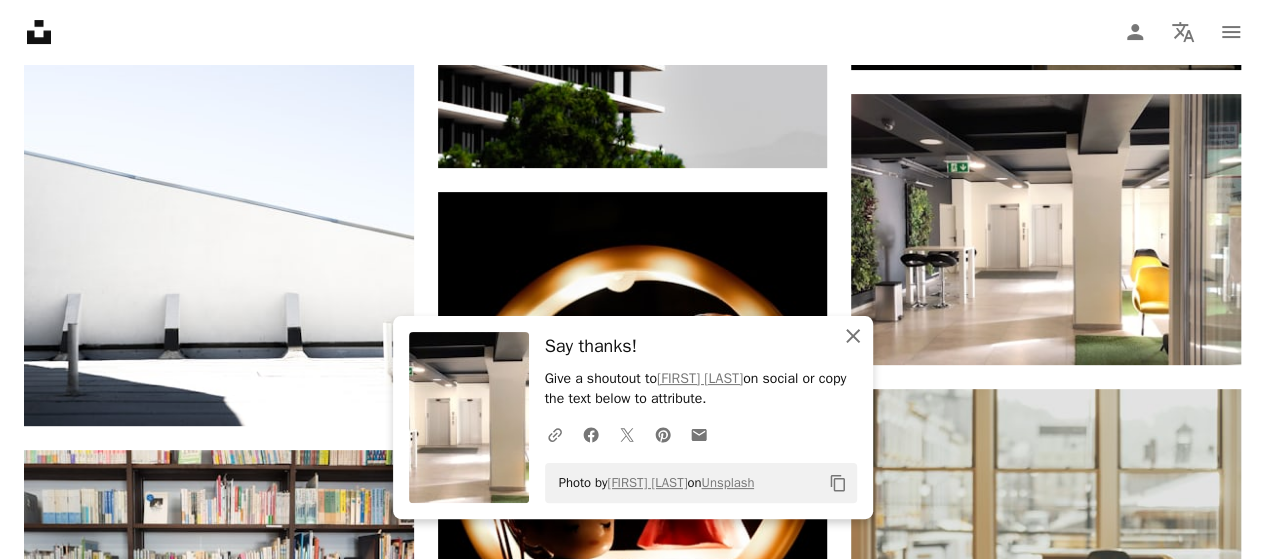 click on "An X shape" 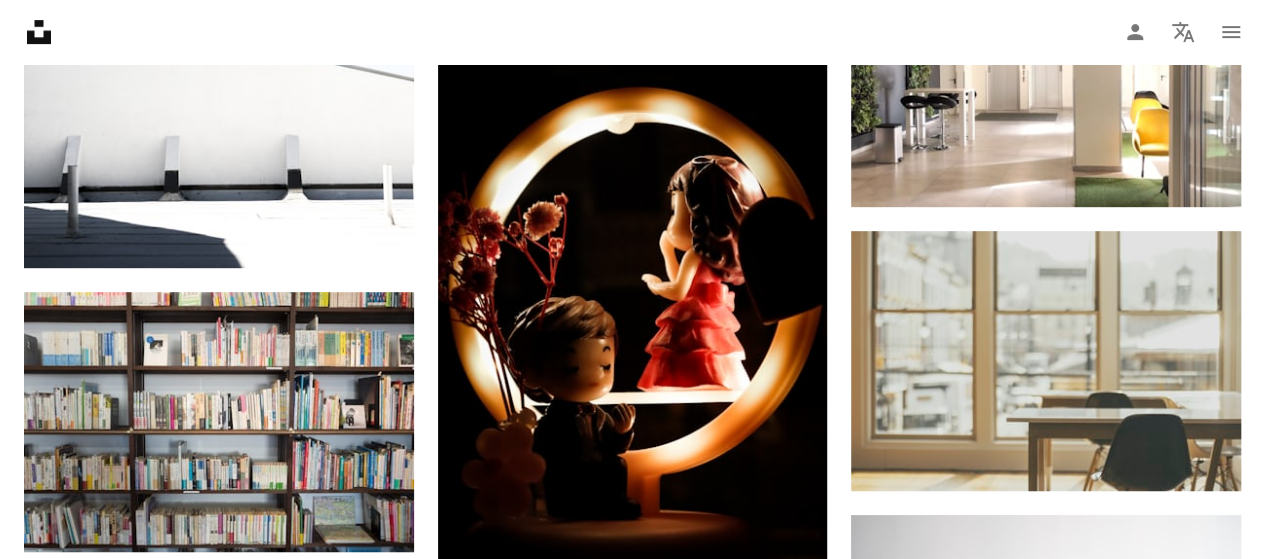 scroll, scrollTop: 8133, scrollLeft: 0, axis: vertical 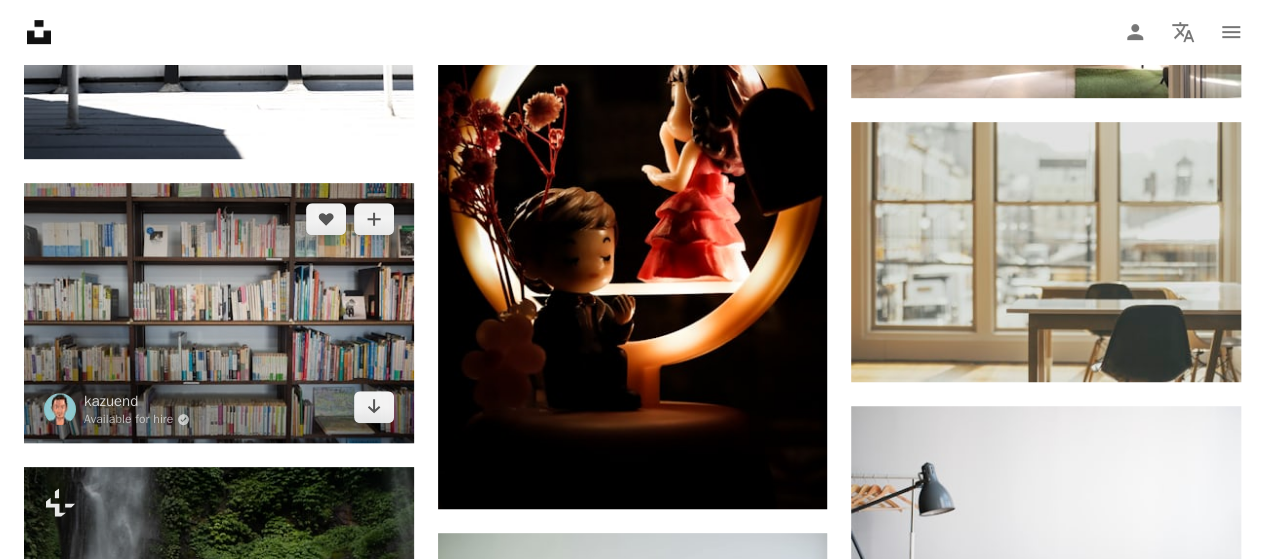 click at bounding box center (219, 313) 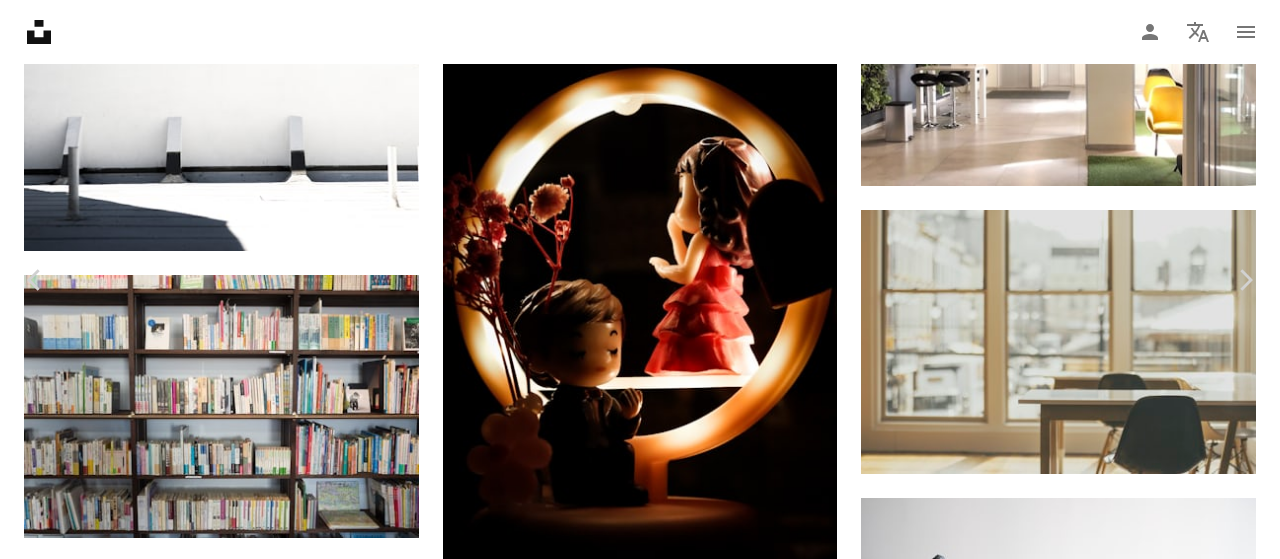 click on "Chevron down" 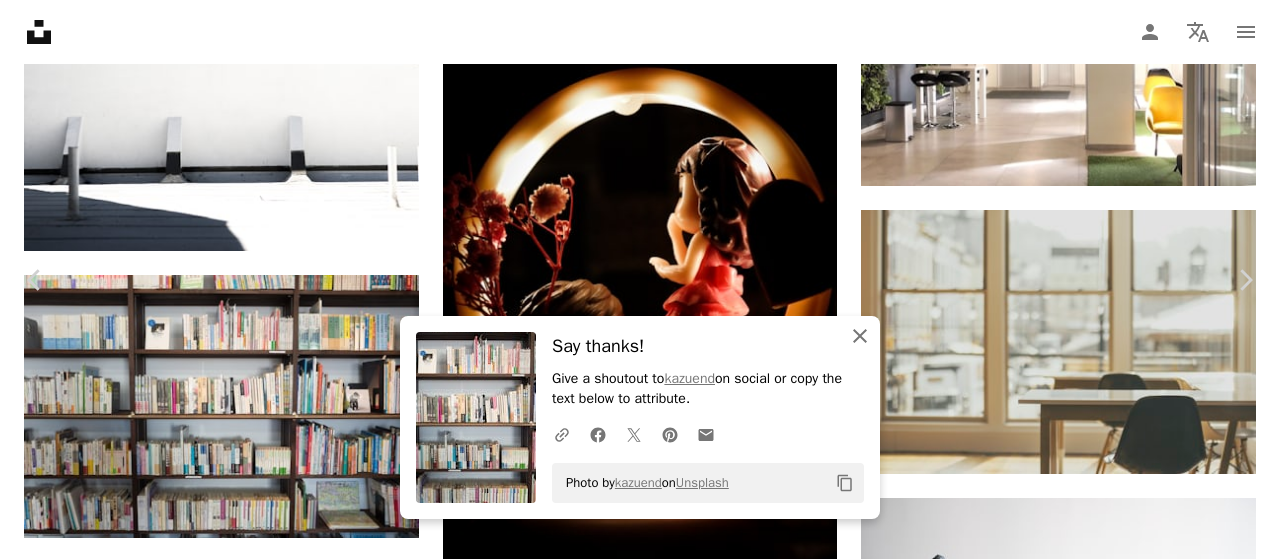 click on "An X shape" 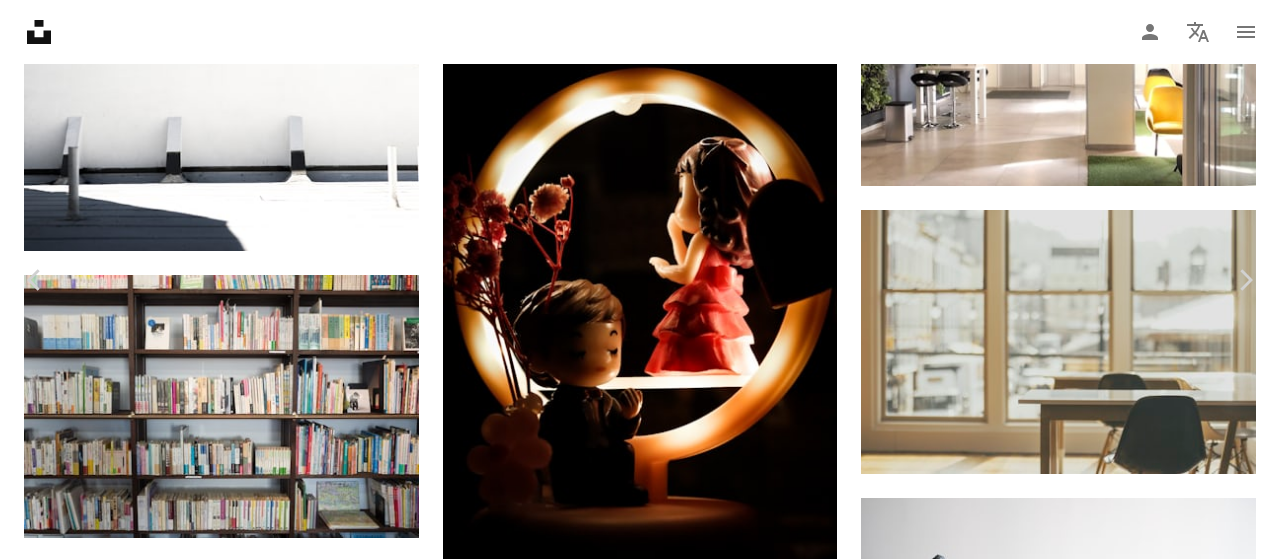 click on "An X shape" at bounding box center [20, 20] 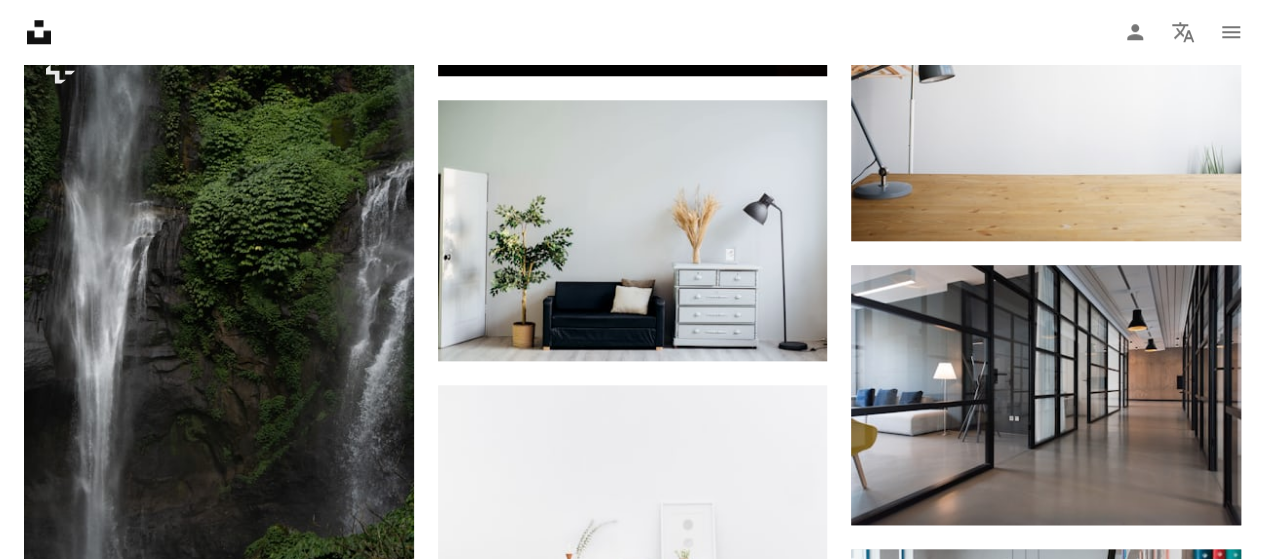 scroll, scrollTop: 8533, scrollLeft: 0, axis: vertical 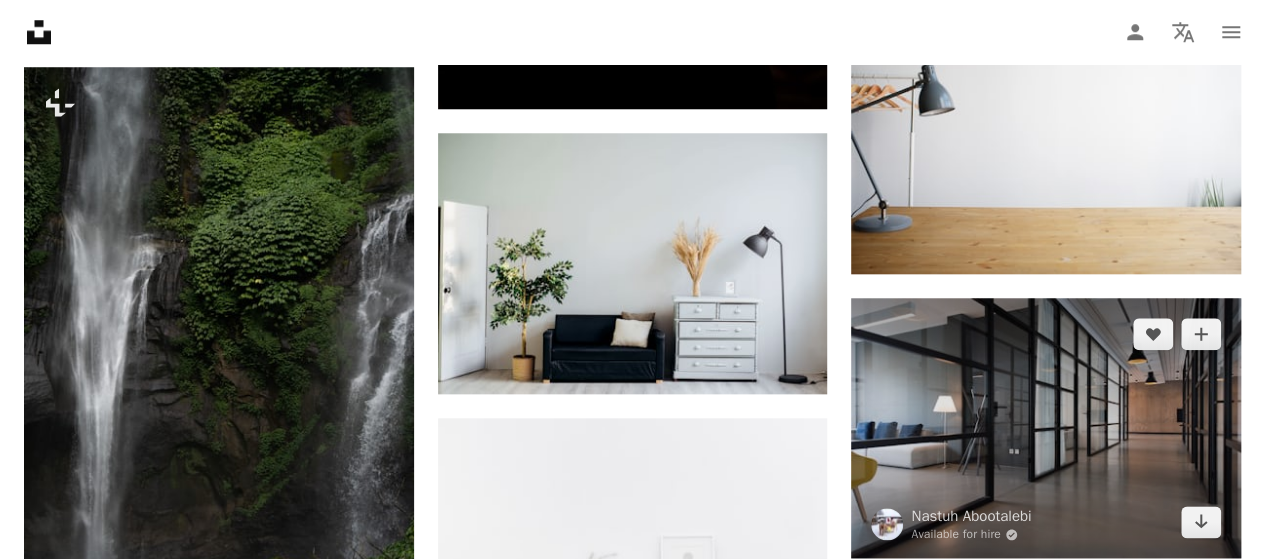 click at bounding box center [1046, 428] 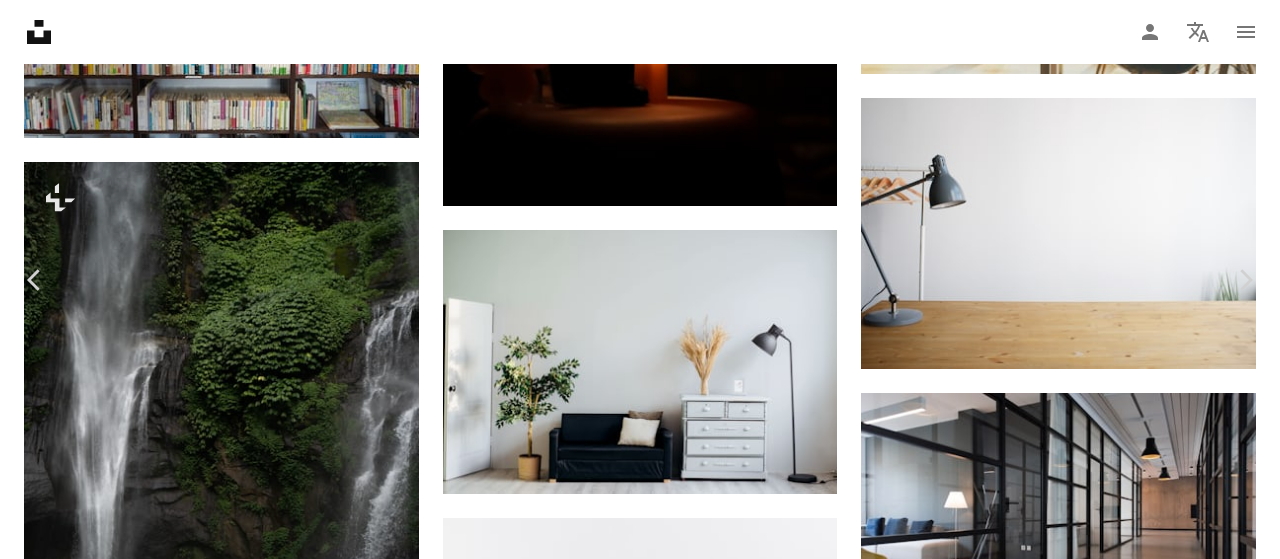 click on "Chevron down" 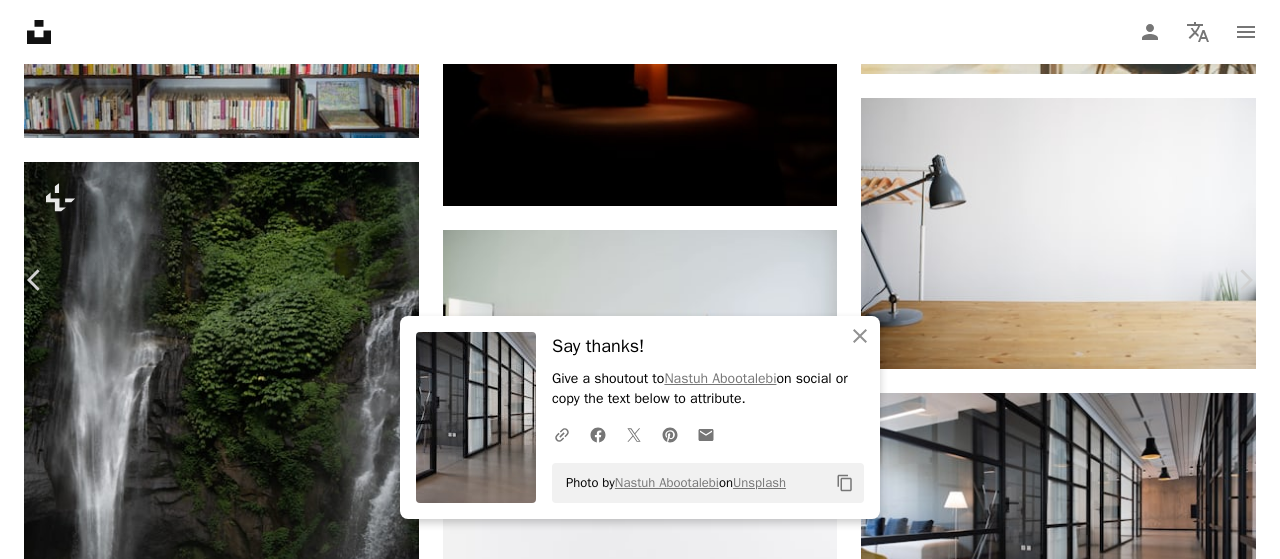 click on "An X shape" at bounding box center [20, 20] 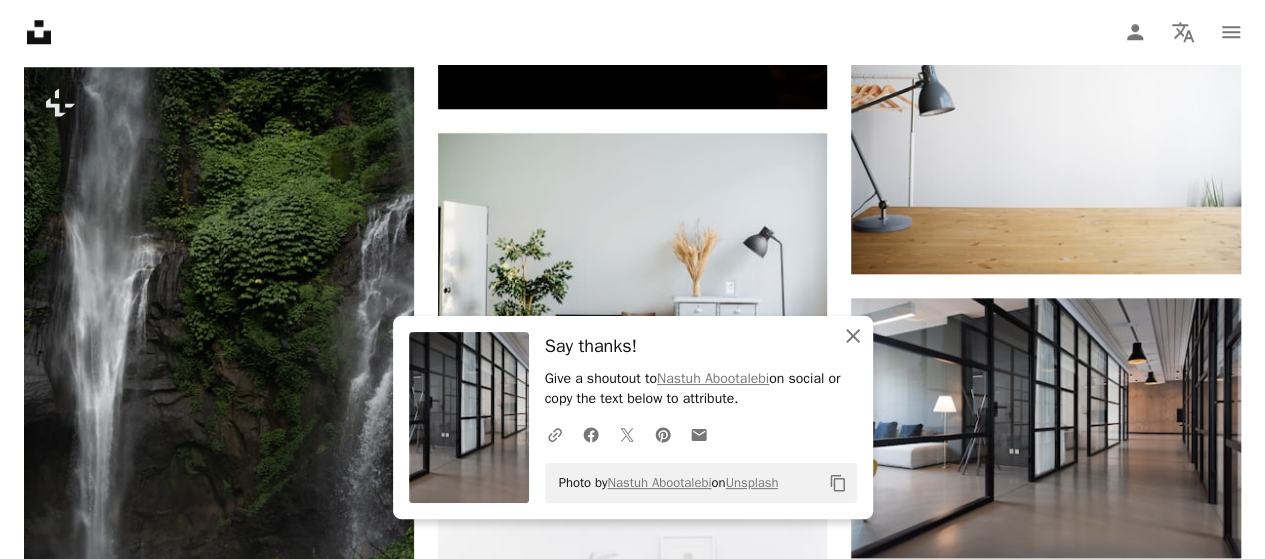 click on "An X shape" 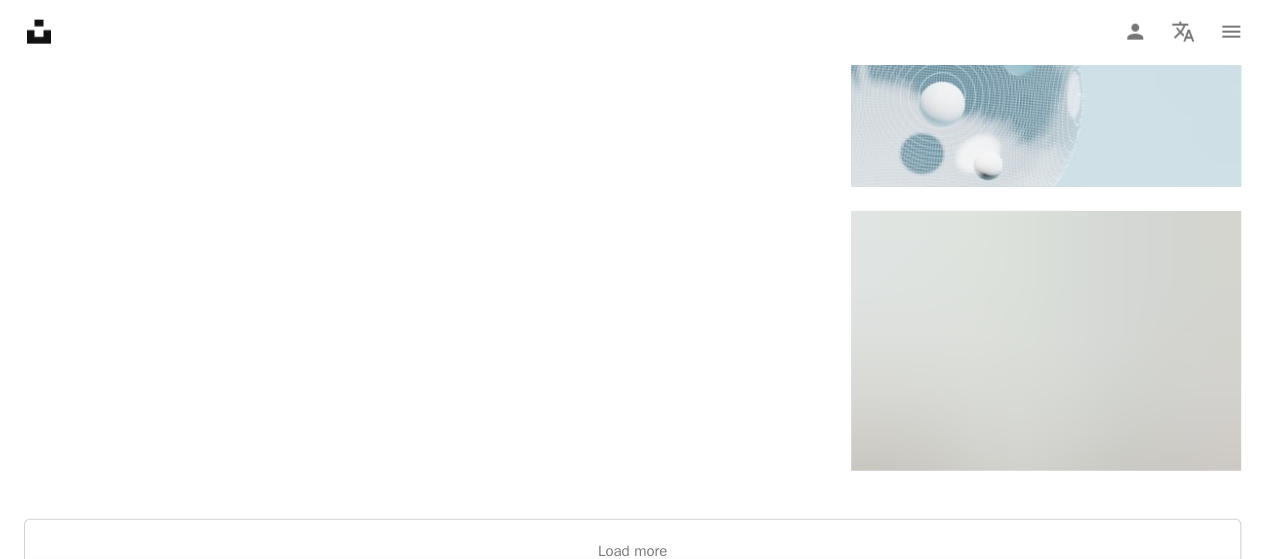scroll, scrollTop: 9904, scrollLeft: 0, axis: vertical 